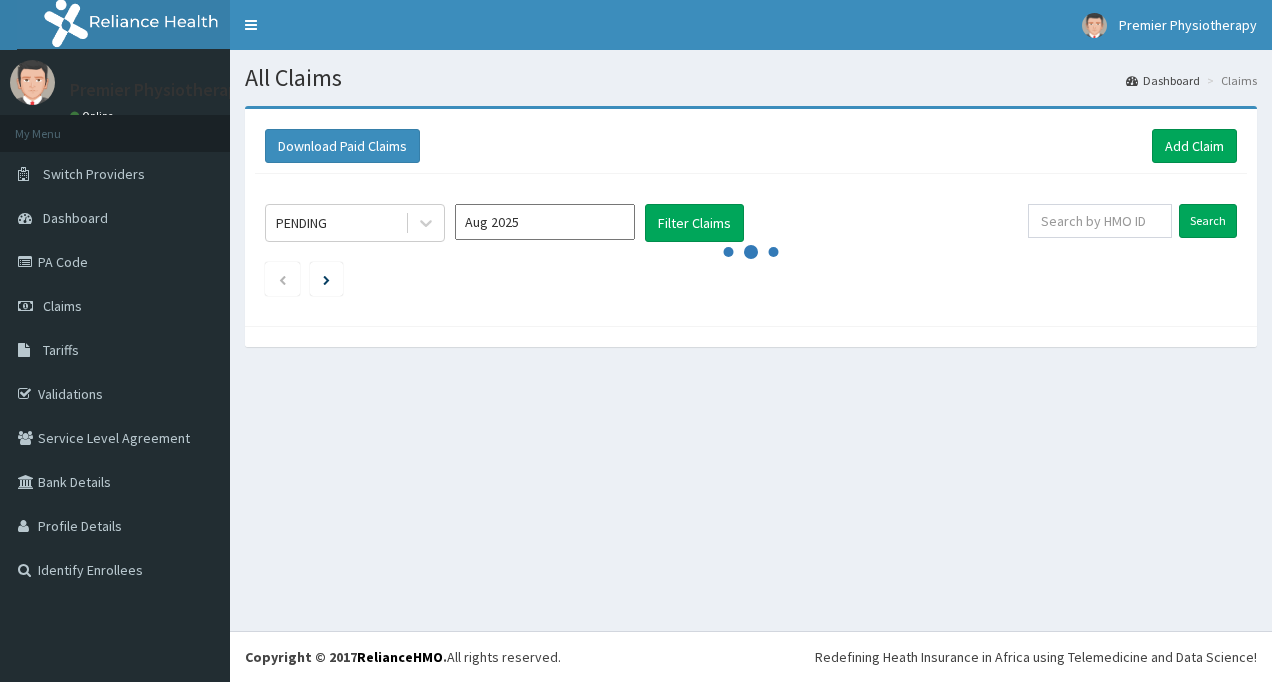 scroll, scrollTop: 0, scrollLeft: 0, axis: both 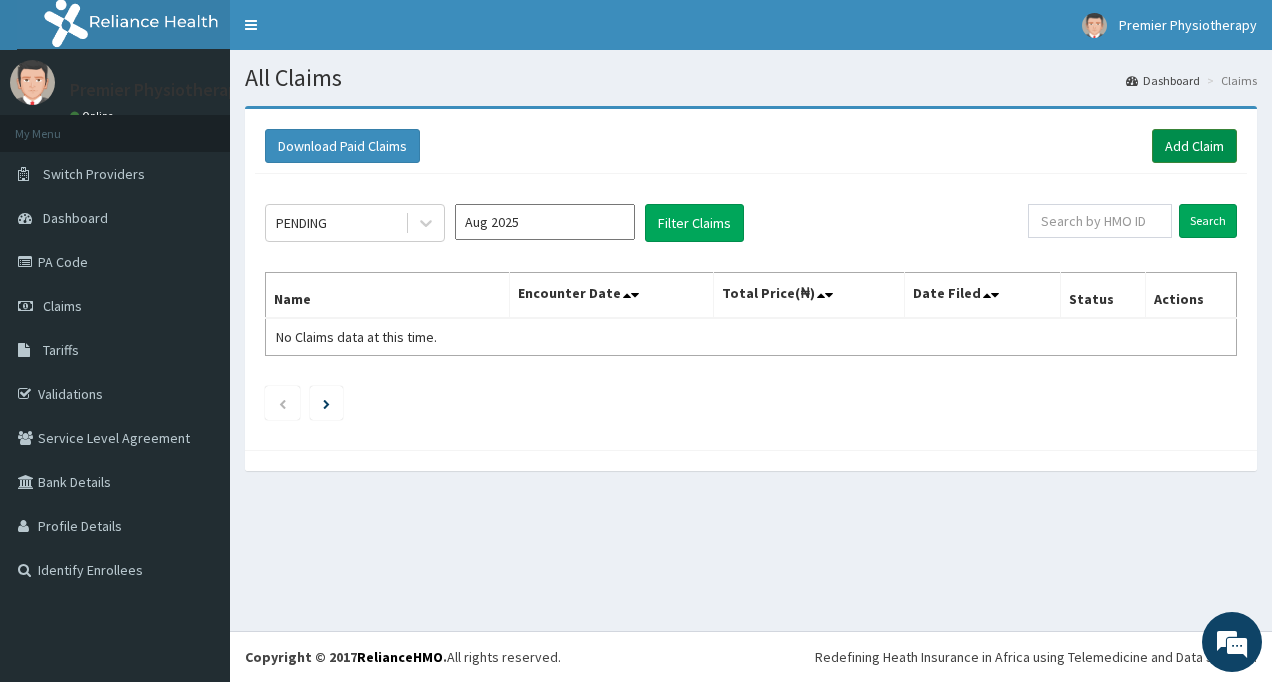 click on "Add Claim" at bounding box center [1194, 146] 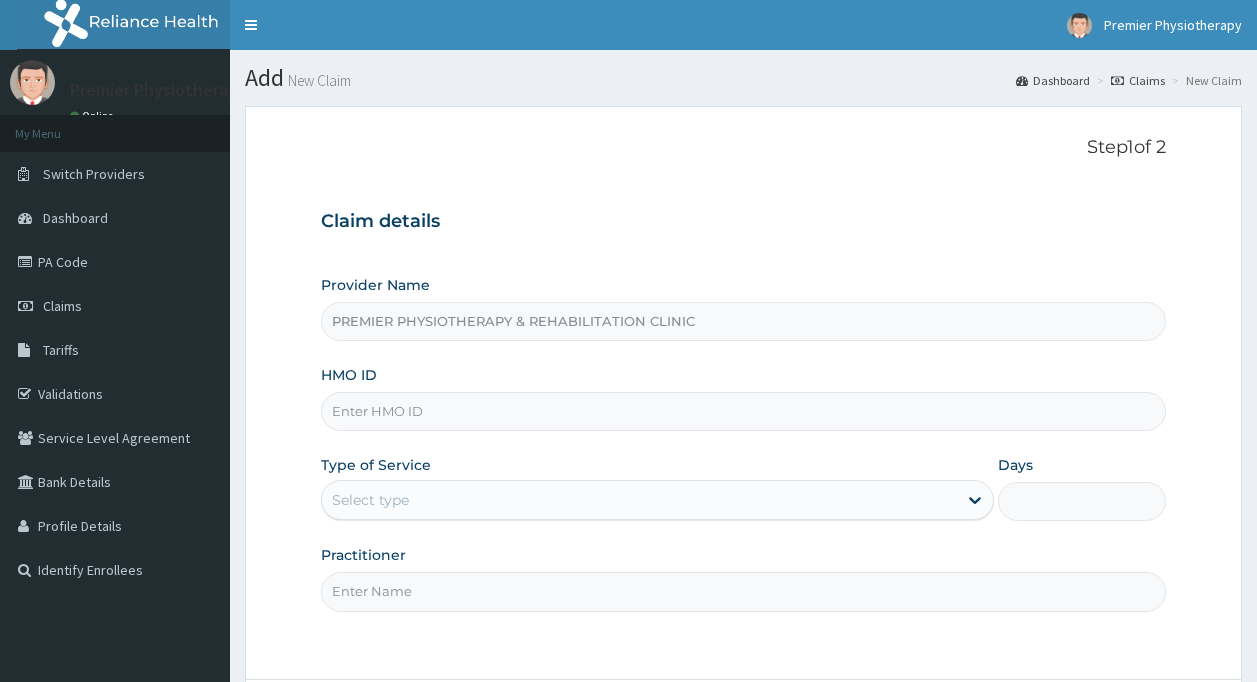 scroll, scrollTop: 0, scrollLeft: 0, axis: both 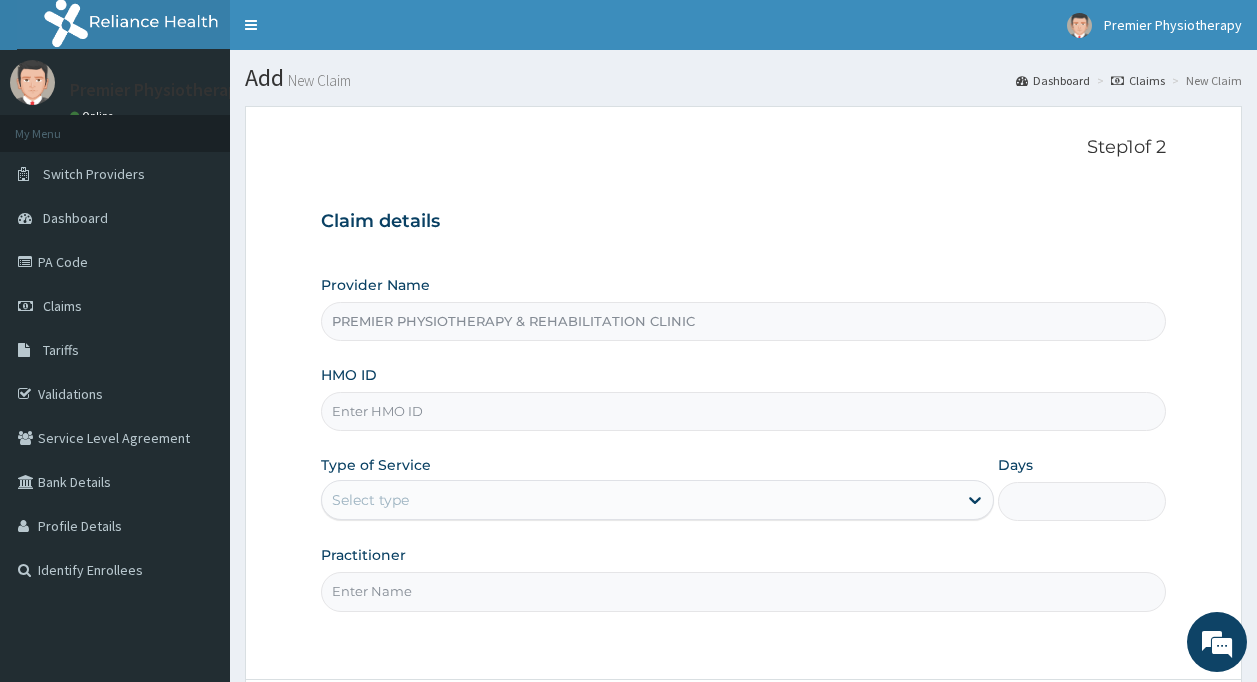 click on "HMO ID" at bounding box center (744, 411) 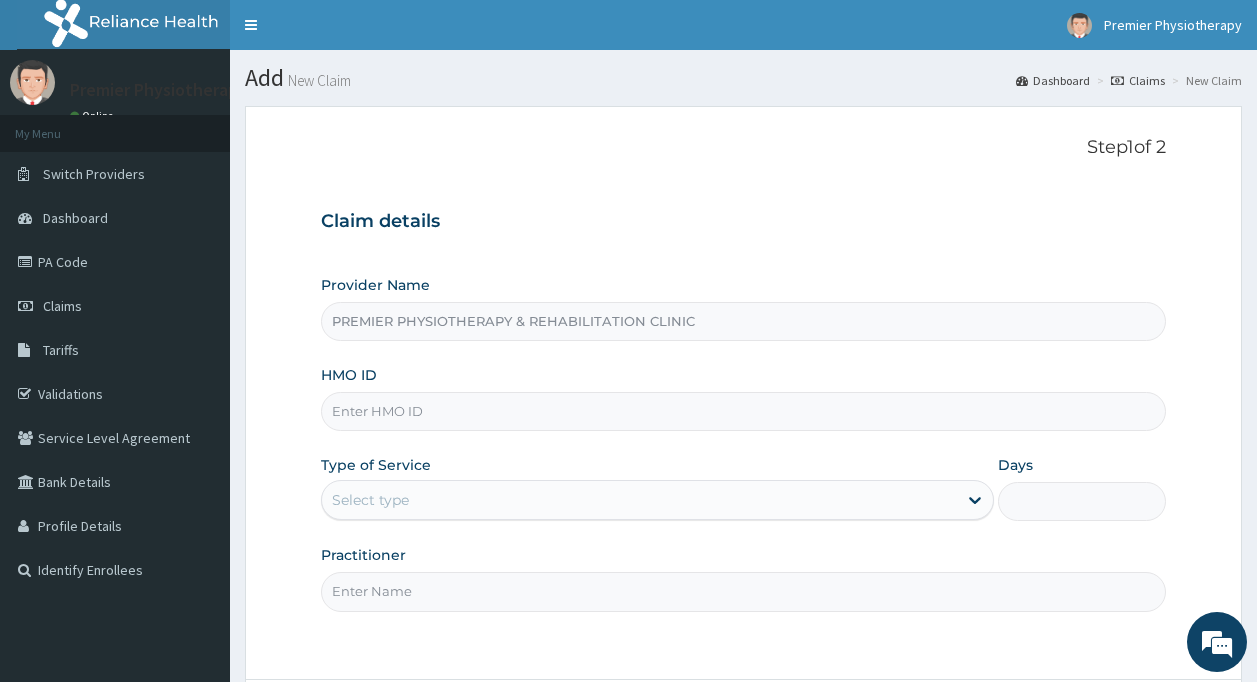 type on "PPG/10013/A" 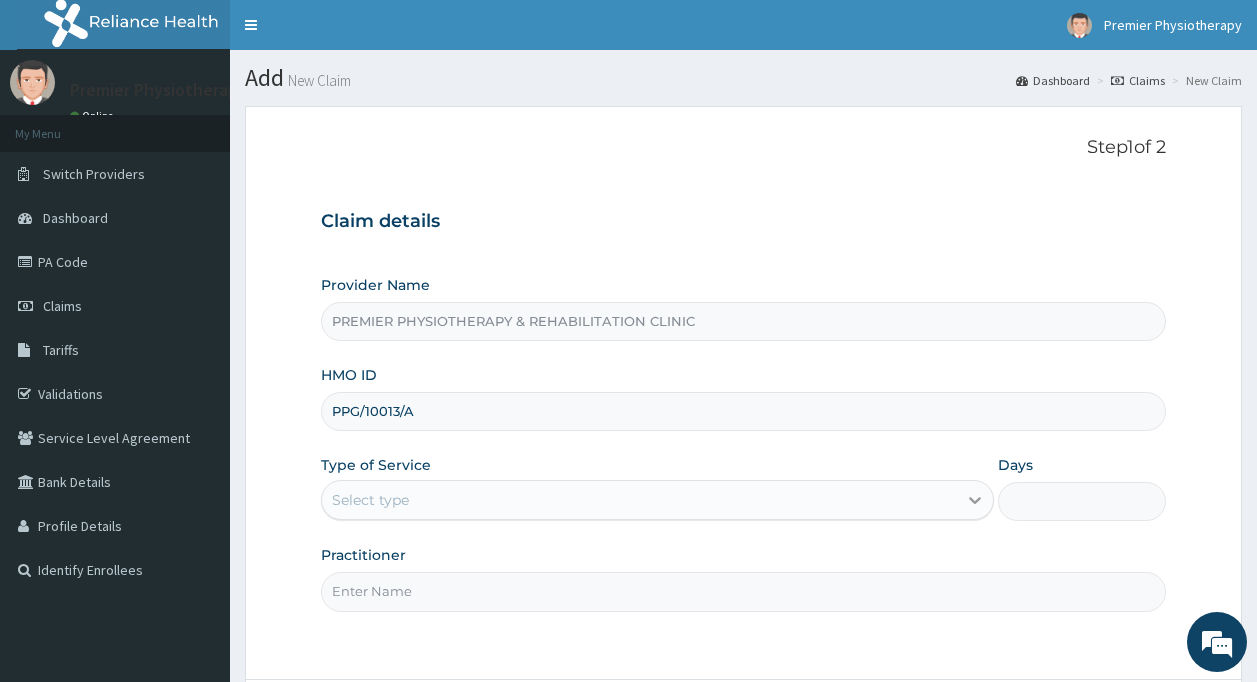 click 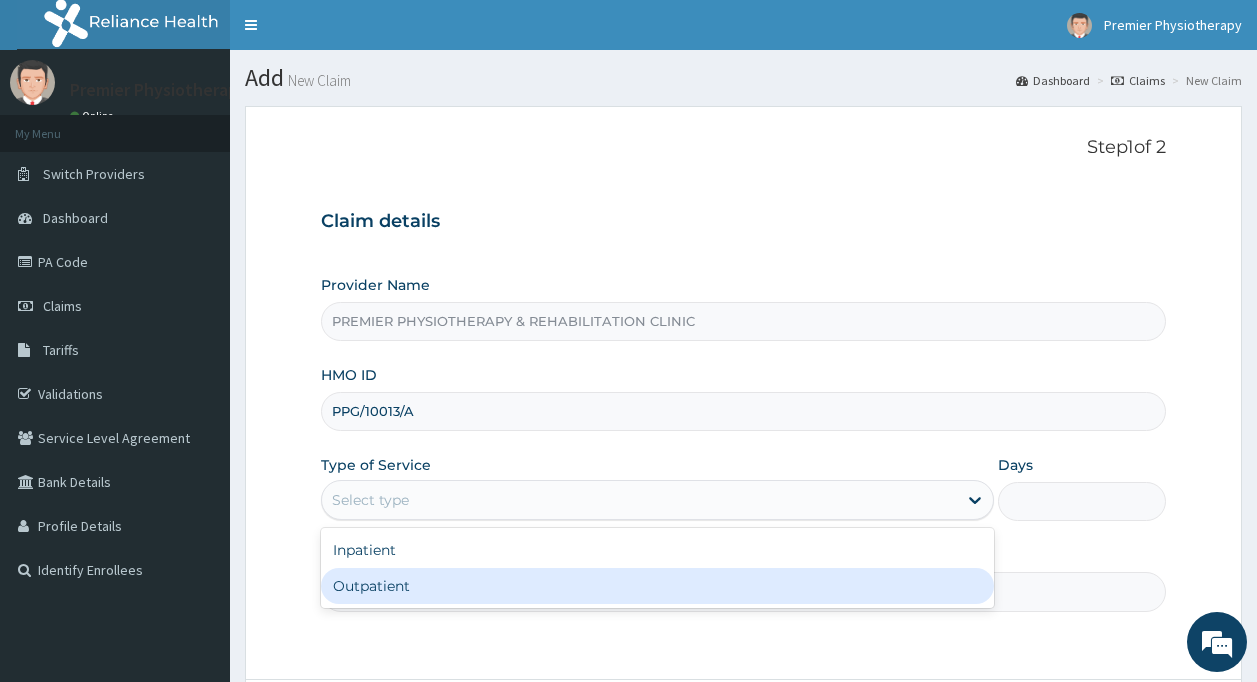 click on "Outpatient" at bounding box center [657, 586] 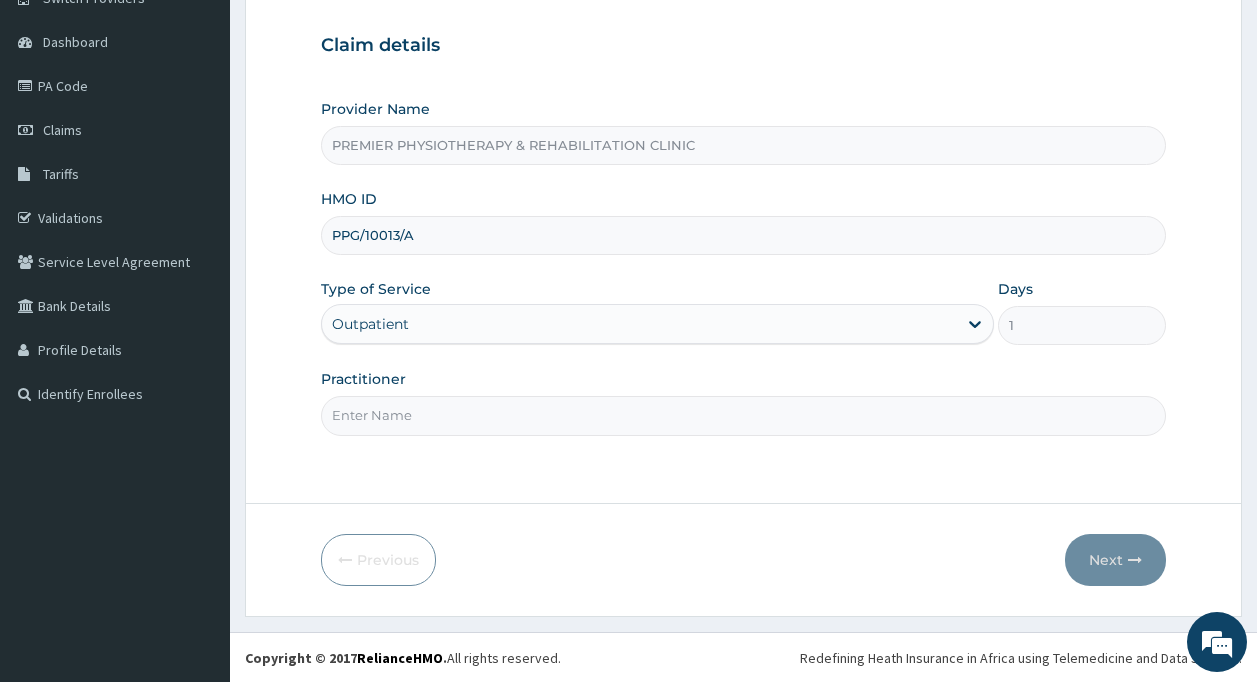 scroll, scrollTop: 177, scrollLeft: 0, axis: vertical 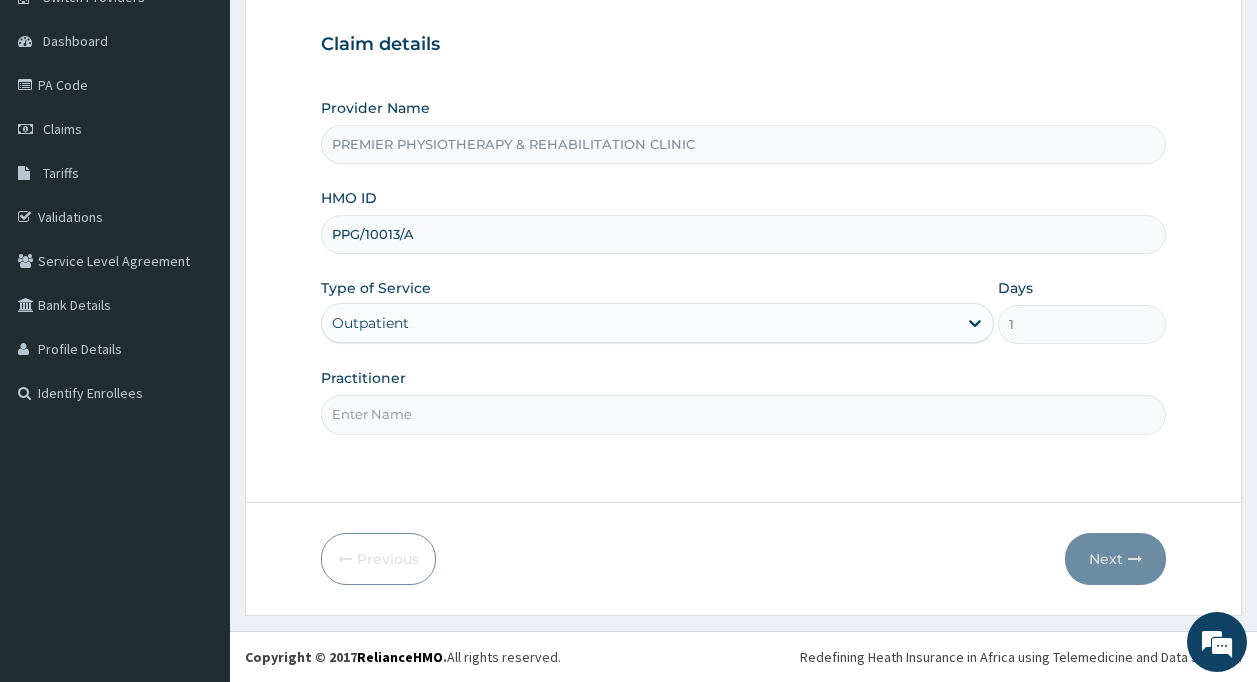click on "Practitioner" at bounding box center [744, 414] 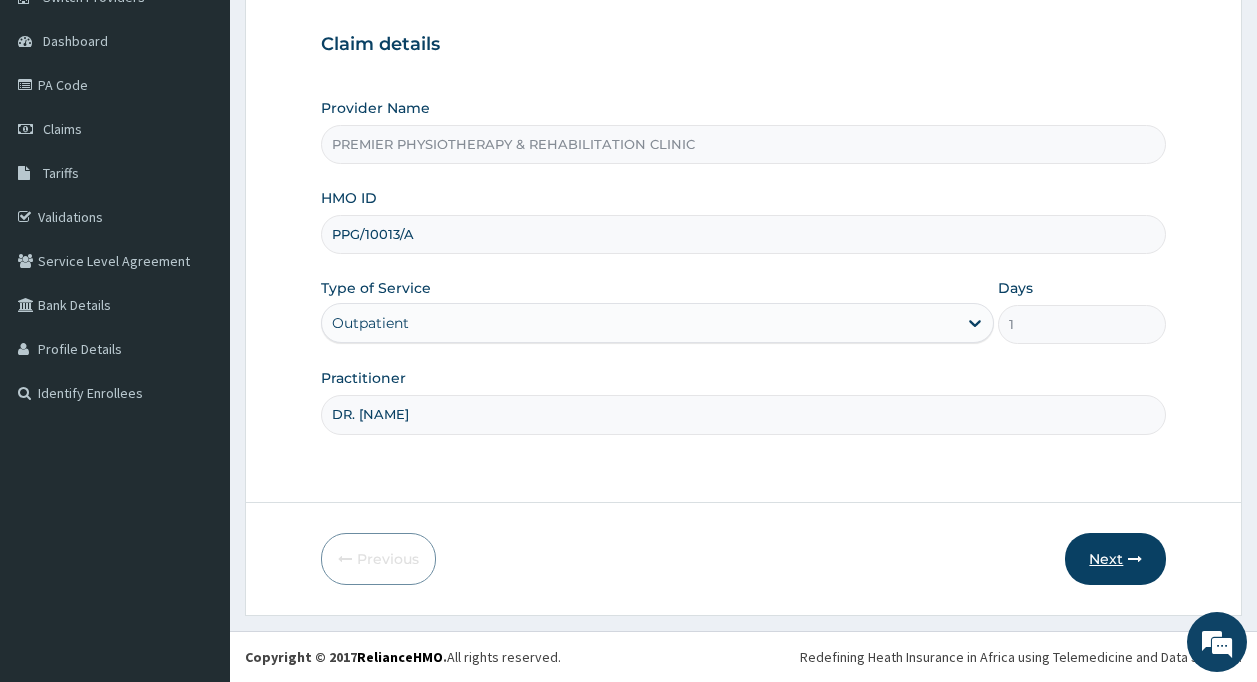 type on "DR. ERNEST" 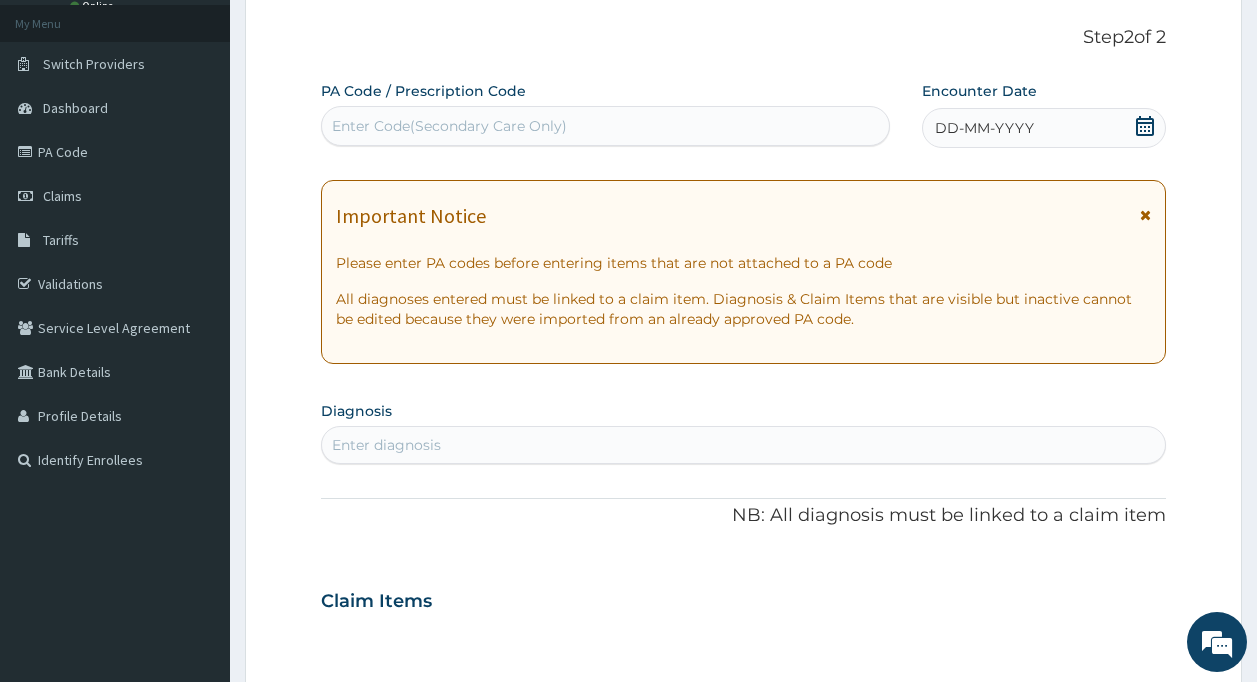 scroll, scrollTop: 0, scrollLeft: 0, axis: both 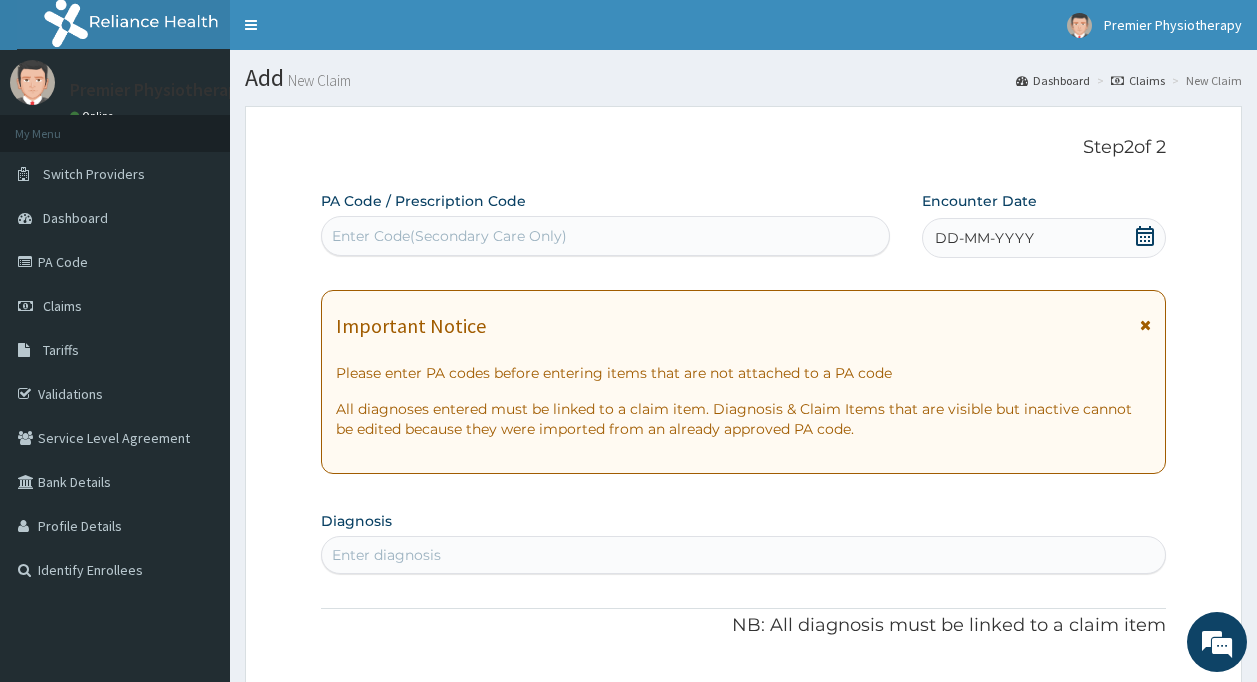 click on "Enter Code(Secondary Care Only)" at bounding box center [606, 236] 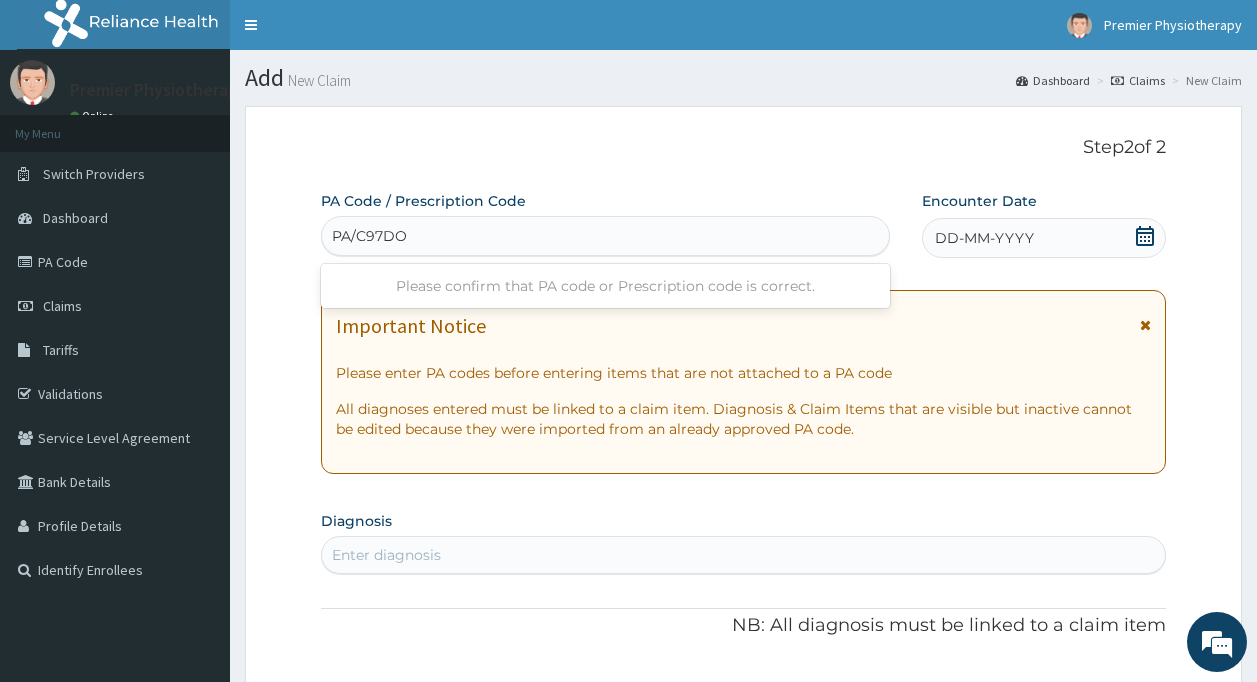 type on "PA/C97DOD" 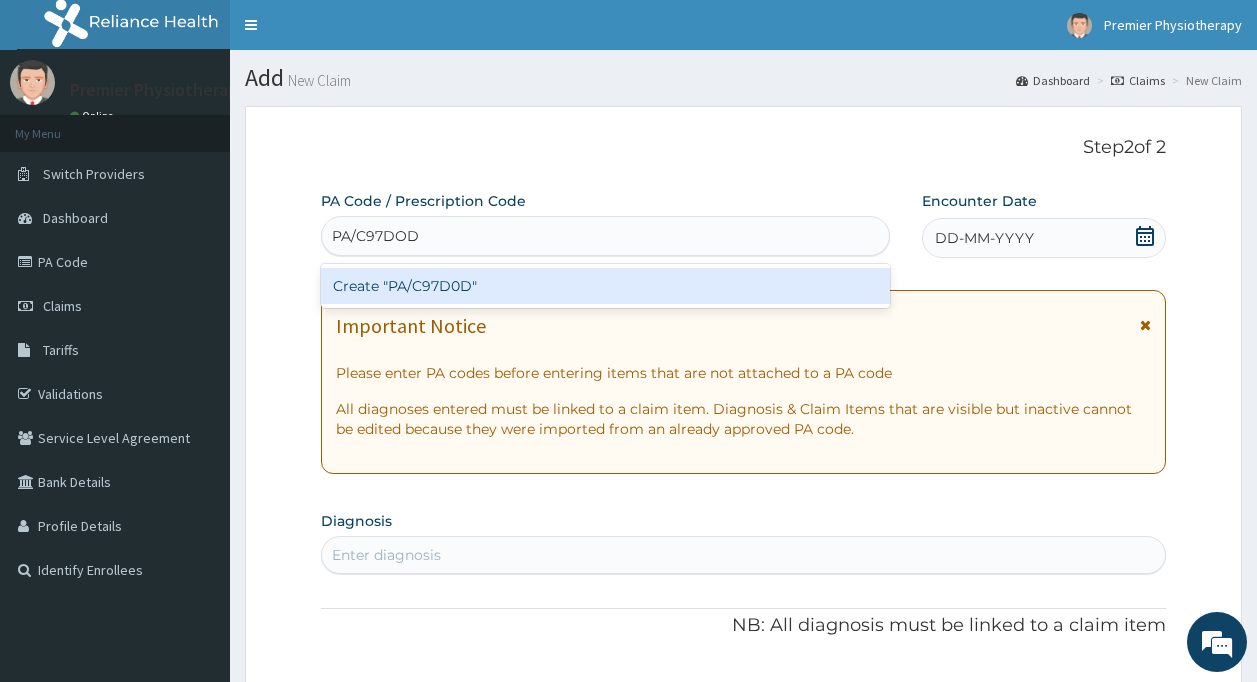 click on "Create "PA/C97DOD"" at bounding box center [606, 286] 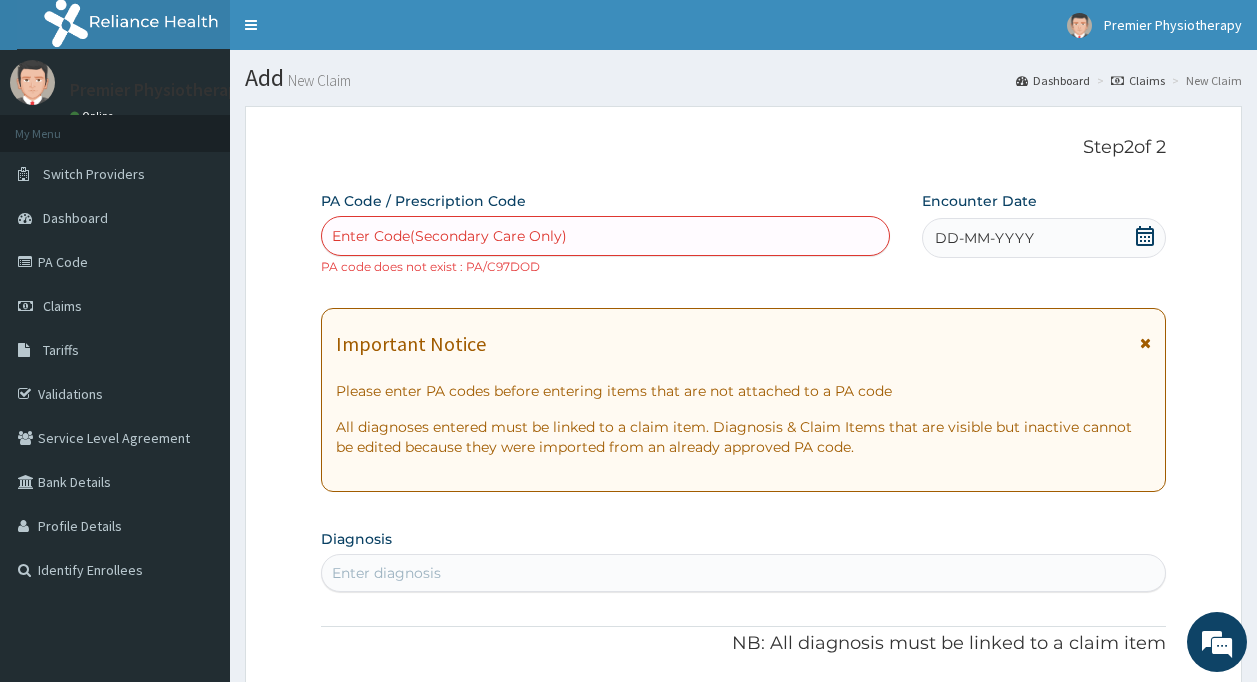 click on "Enter Code(Secondary Care Only)" at bounding box center (606, 236) 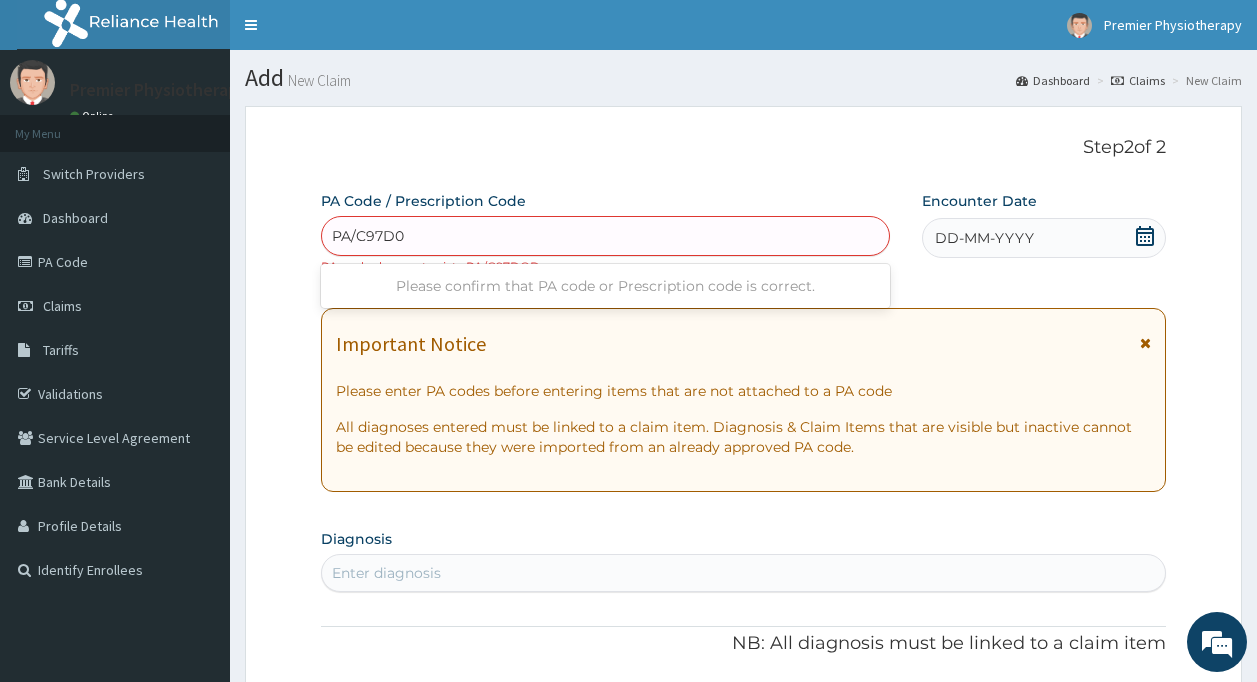 type on "PA/C97D0D" 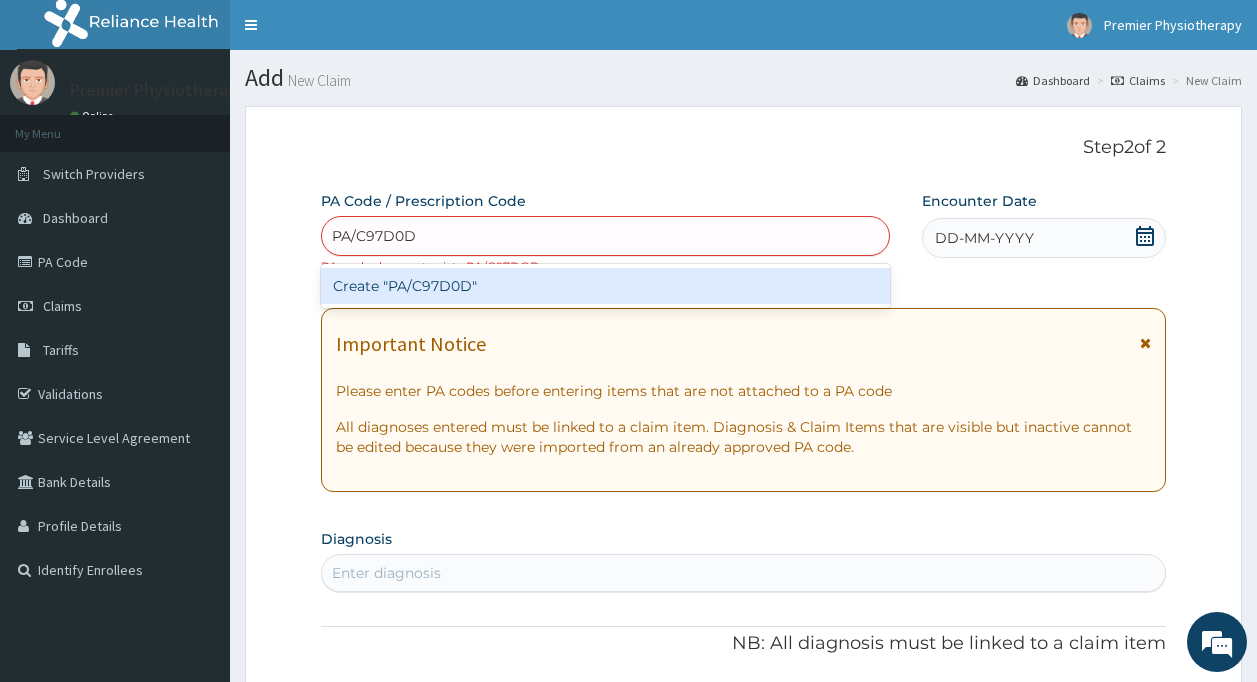 click on "Create "PA/C97D0D"" at bounding box center (606, 286) 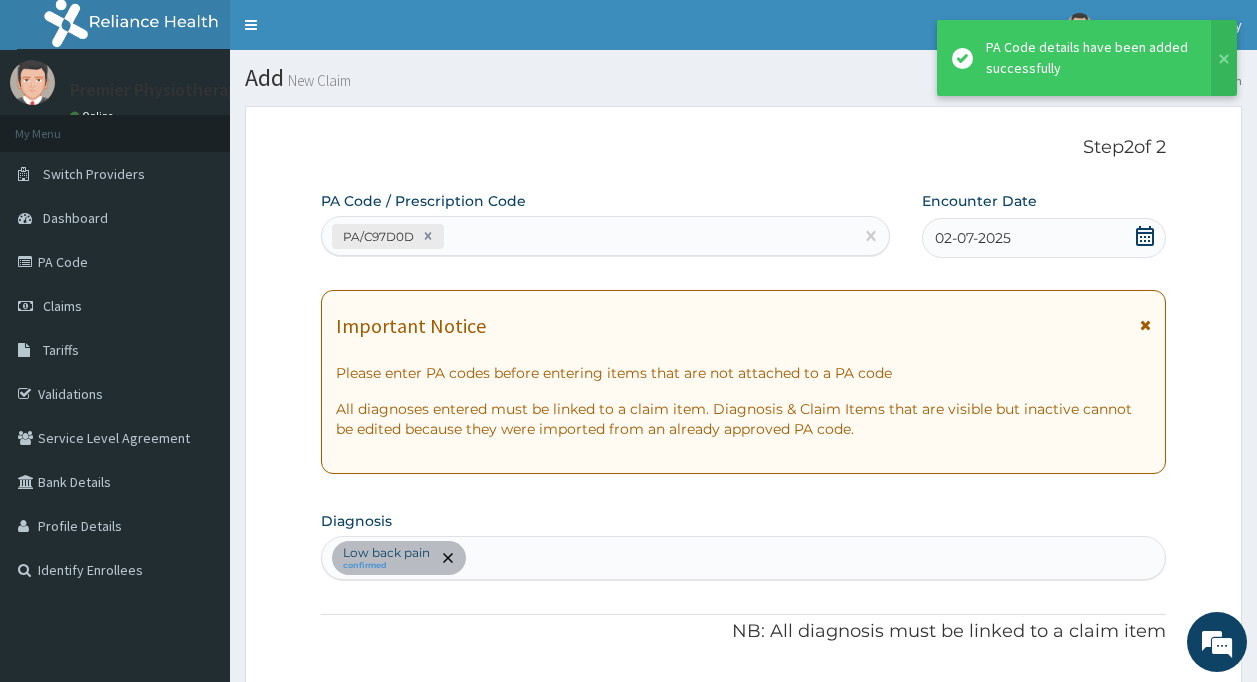 scroll, scrollTop: 491, scrollLeft: 0, axis: vertical 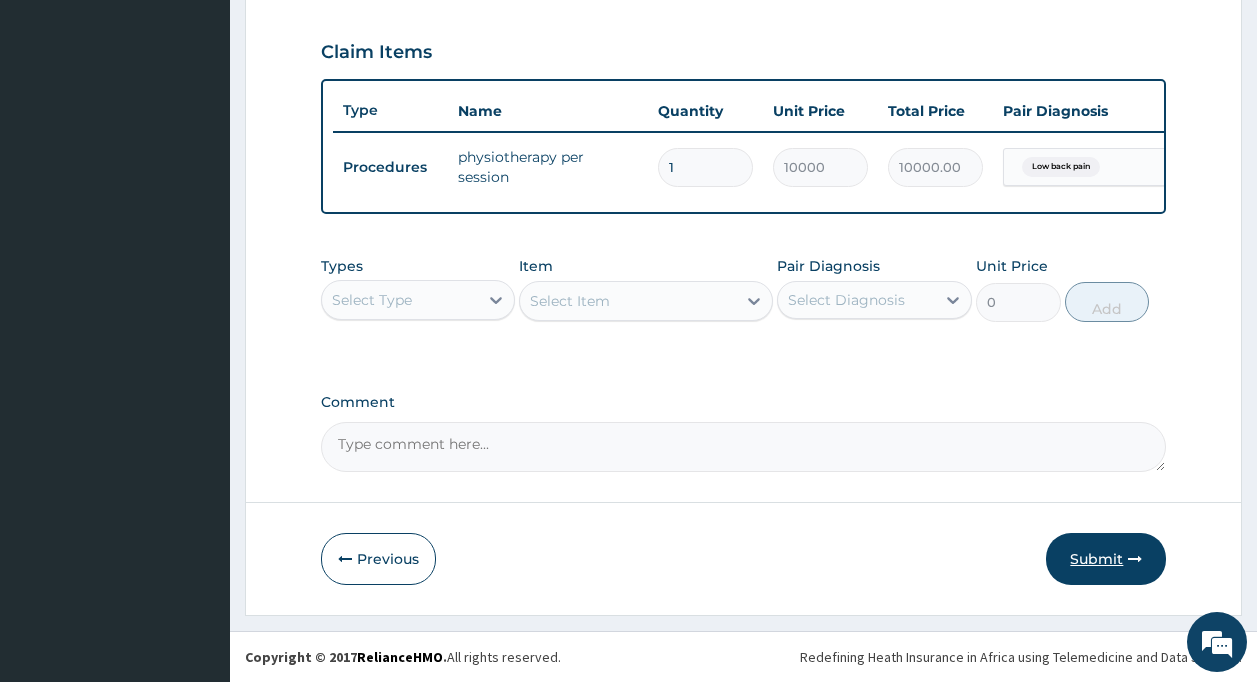 click on "Submit" at bounding box center [1106, 559] 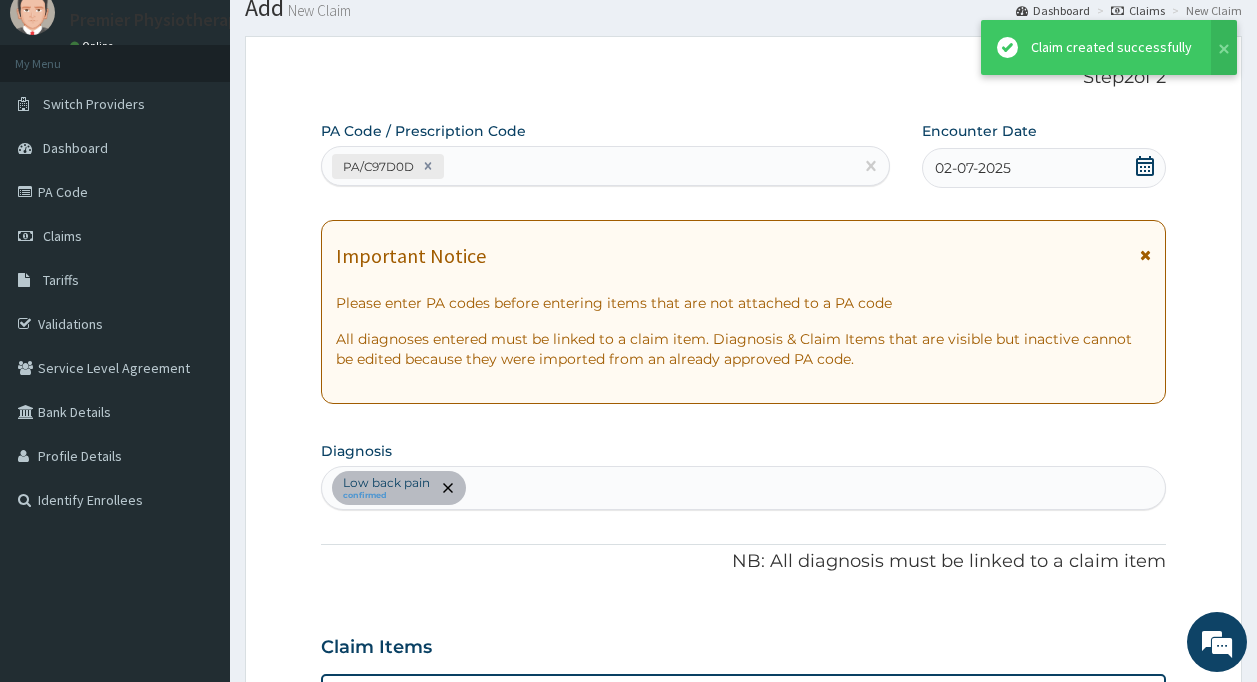 scroll, scrollTop: 680, scrollLeft: 0, axis: vertical 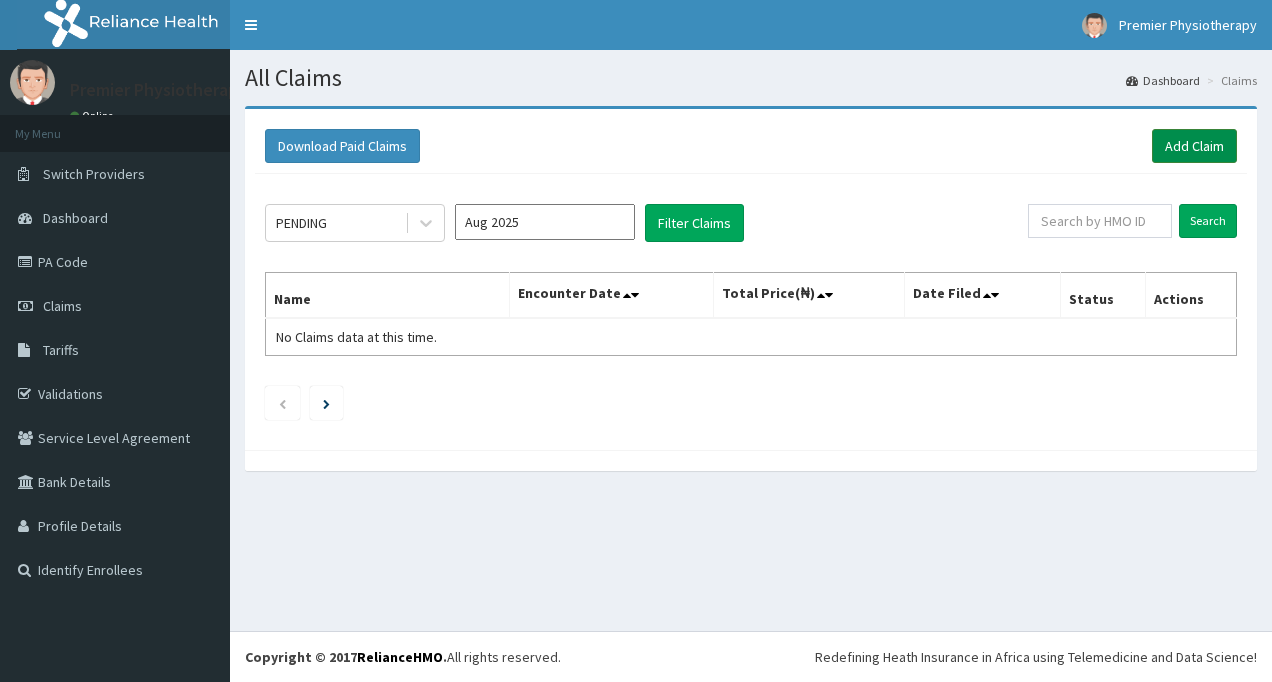 click on "Add Claim" at bounding box center [1194, 146] 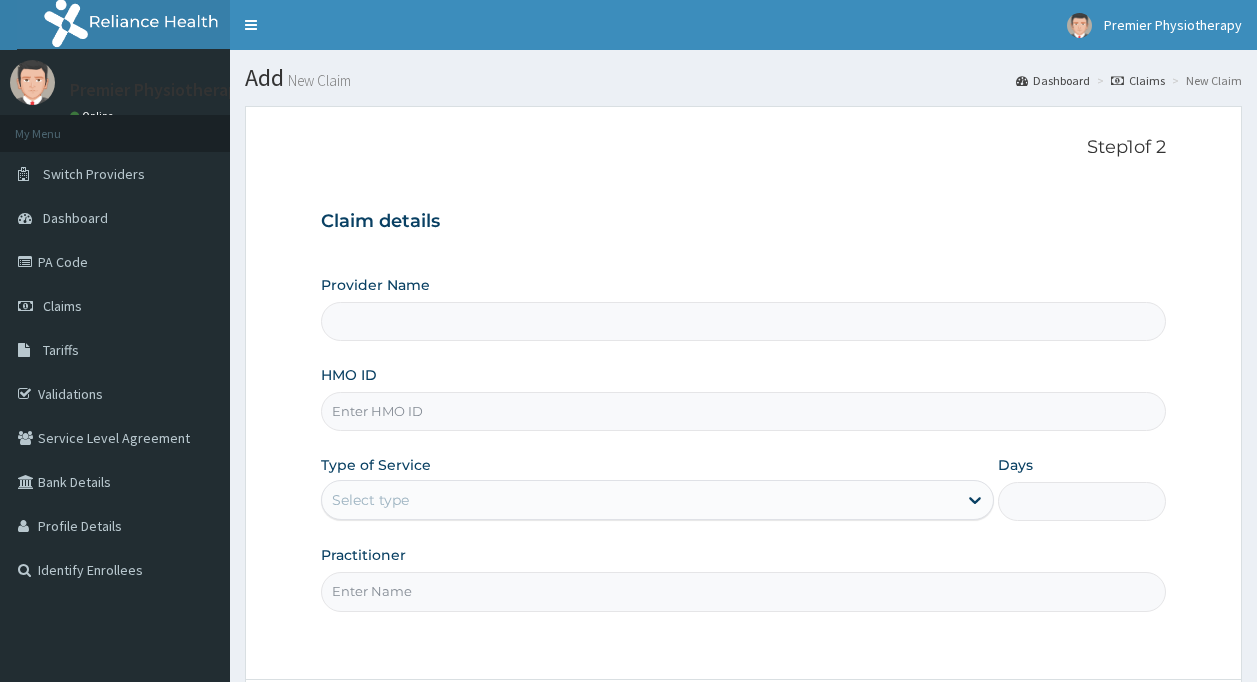 scroll, scrollTop: 0, scrollLeft: 0, axis: both 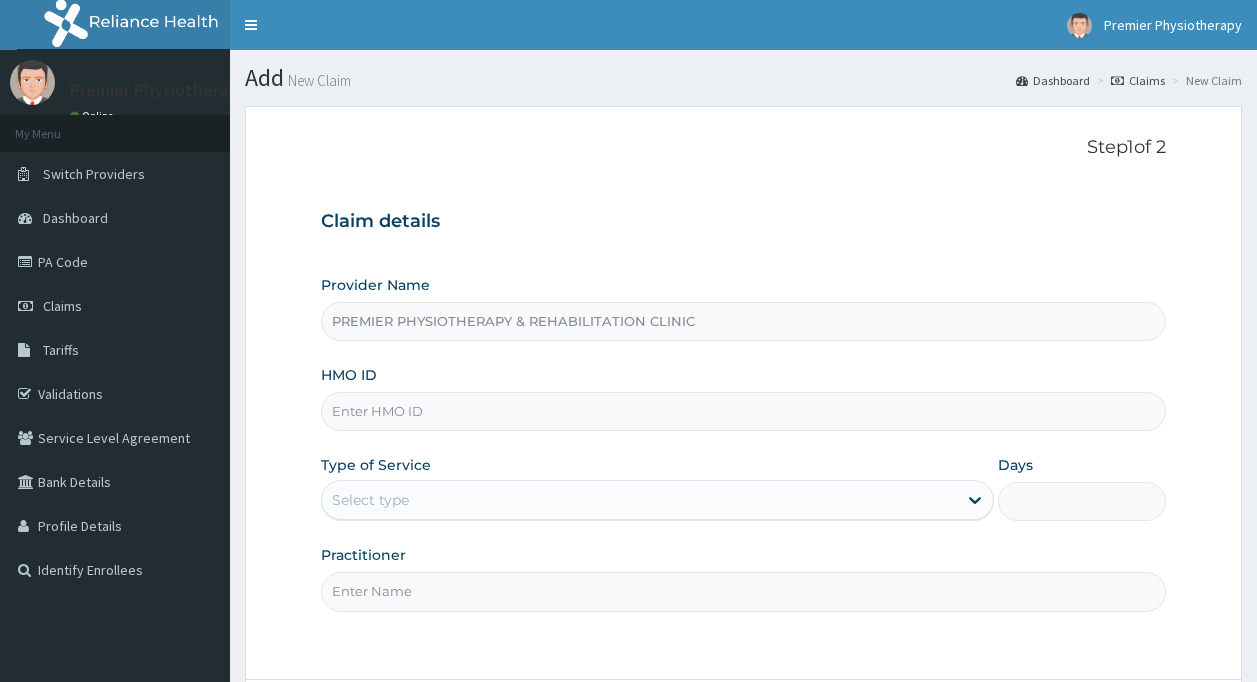 click on "HMO ID" at bounding box center [744, 411] 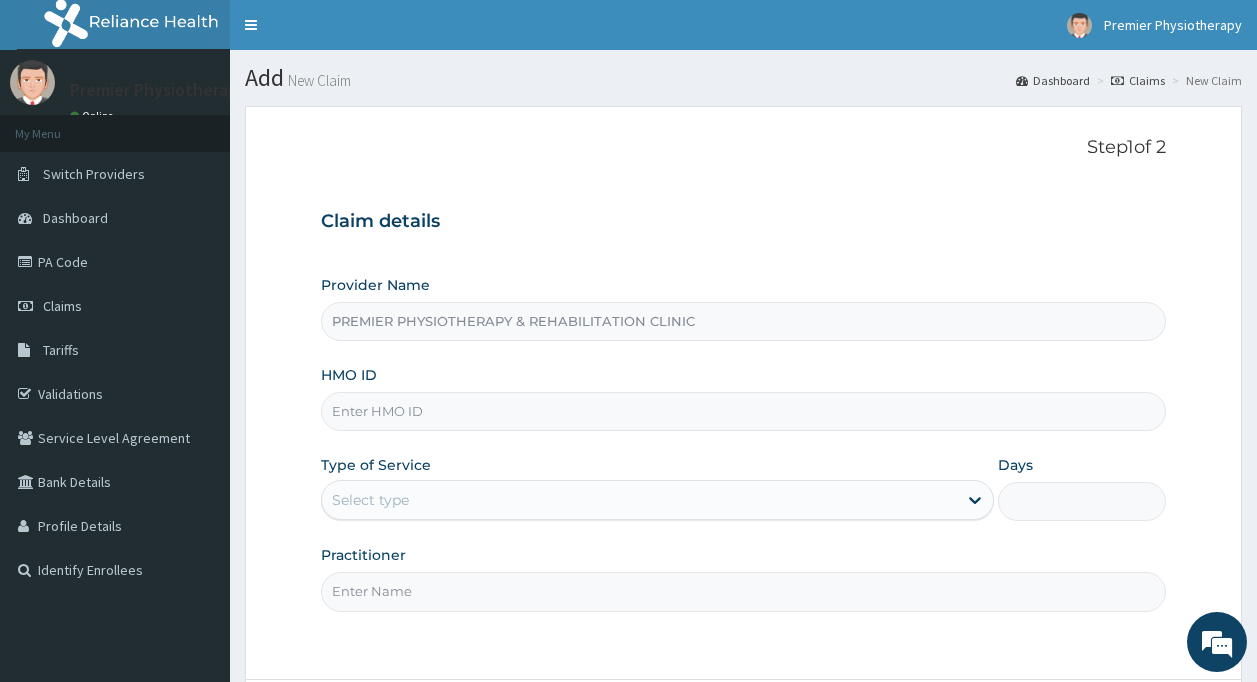 type on "cYA/10803/A" 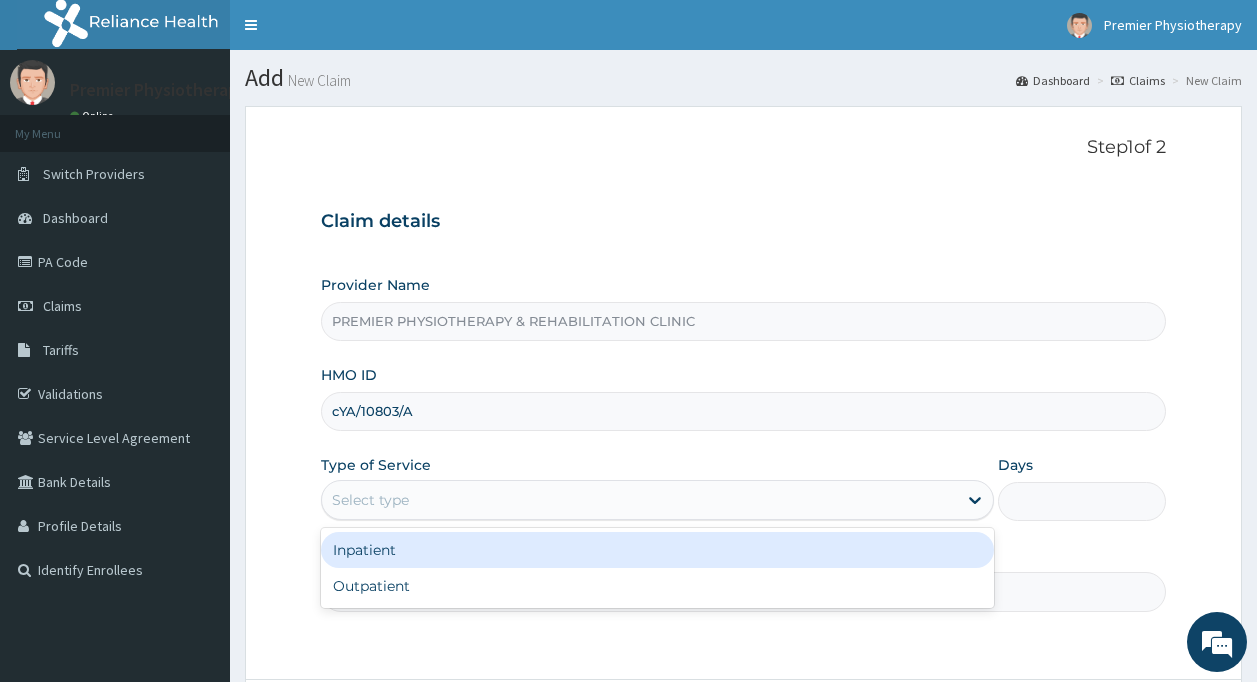click on "Select type" at bounding box center (639, 500) 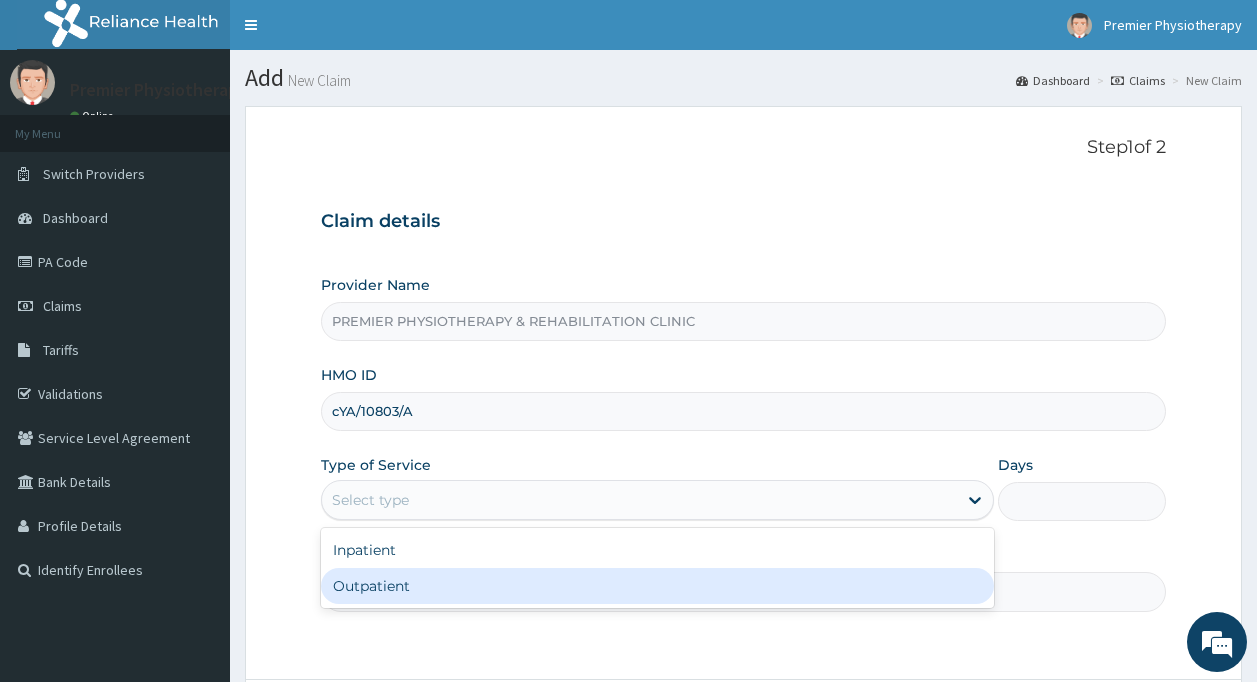 click on "Outpatient" at bounding box center (657, 586) 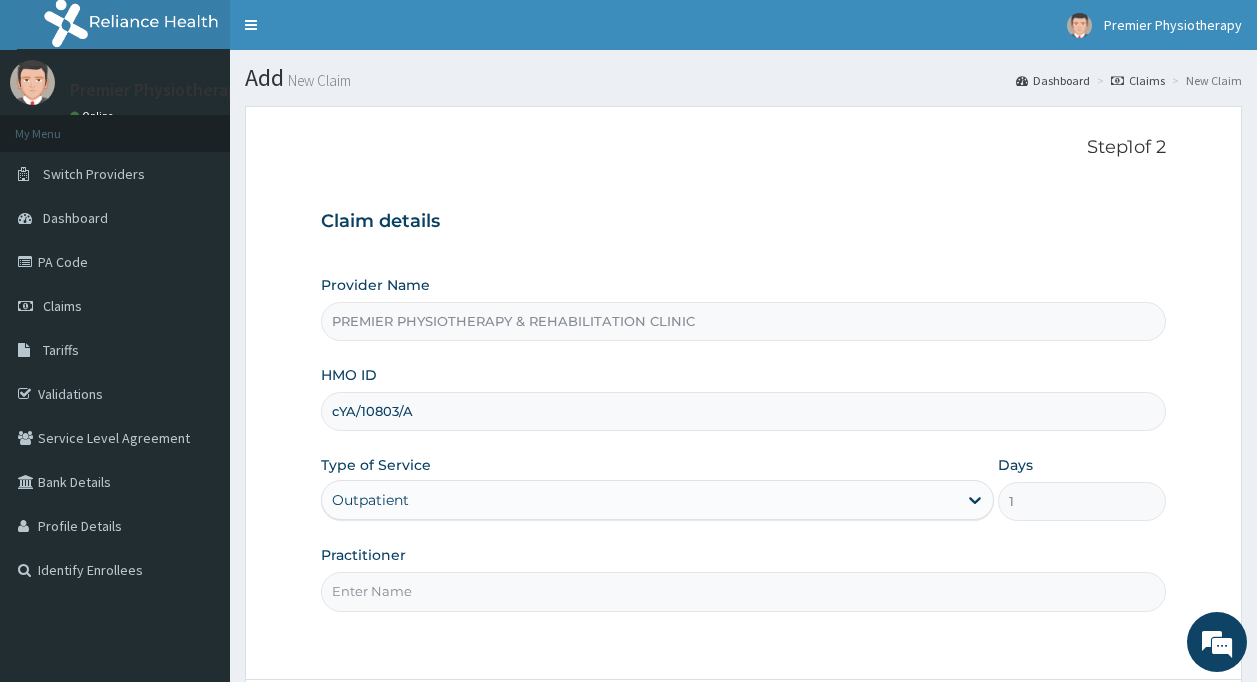 click on "Practitioner" at bounding box center [744, 591] 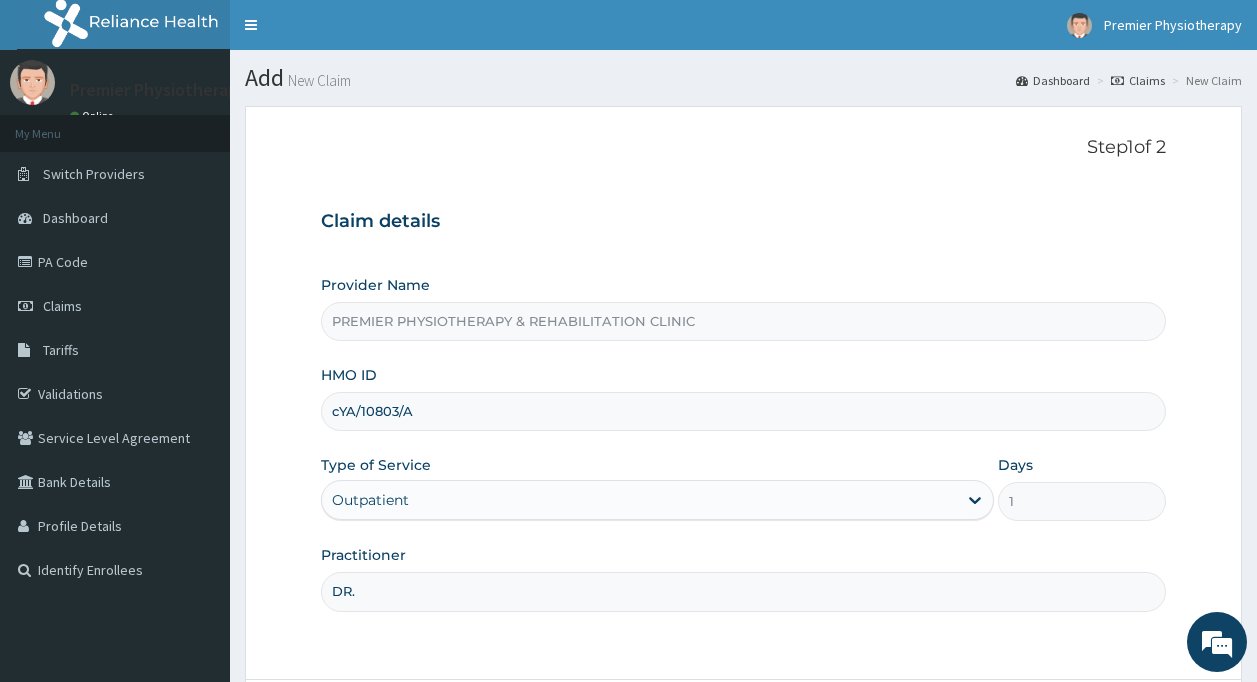scroll, scrollTop: 0, scrollLeft: 0, axis: both 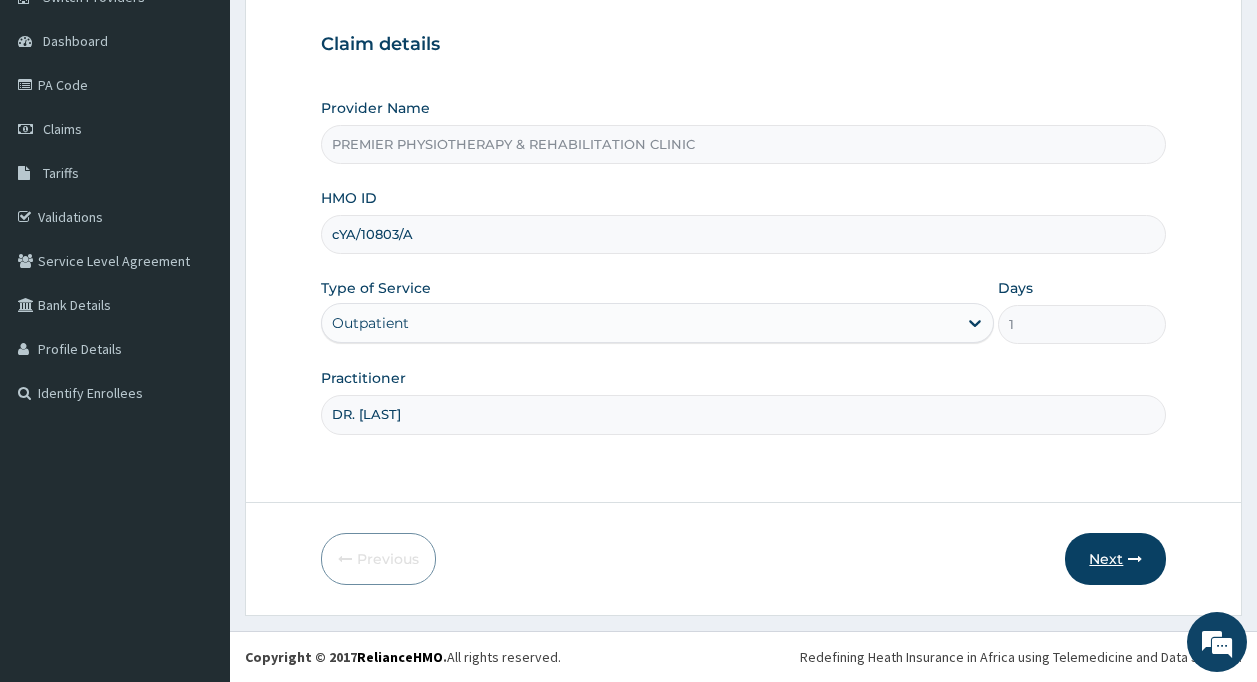 type on "DR. [LAST]" 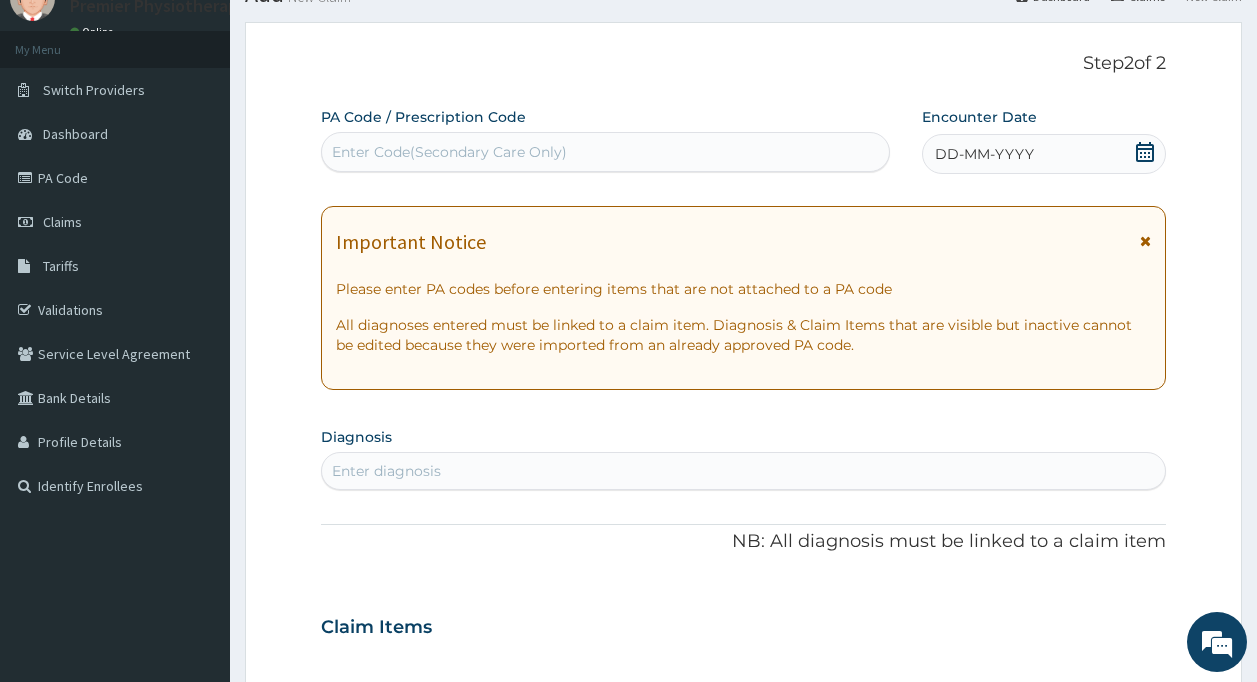scroll, scrollTop: 0, scrollLeft: 0, axis: both 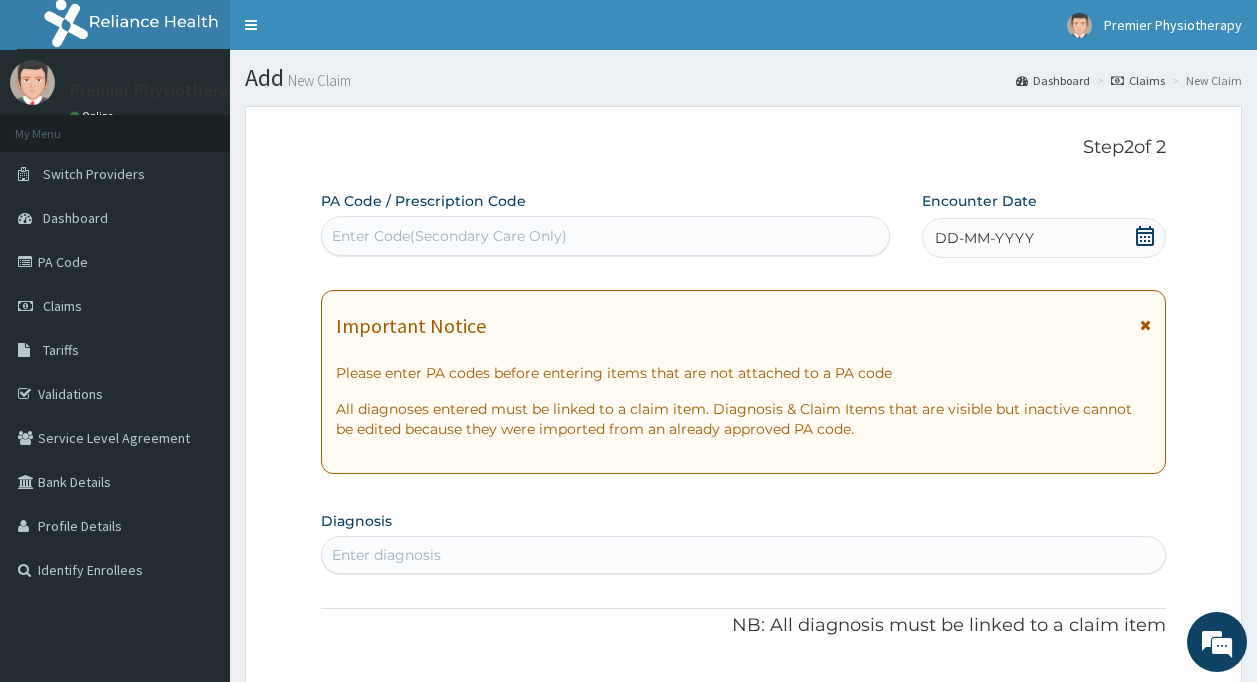 click on "Enter Code(Secondary Care Only)" at bounding box center (606, 236) 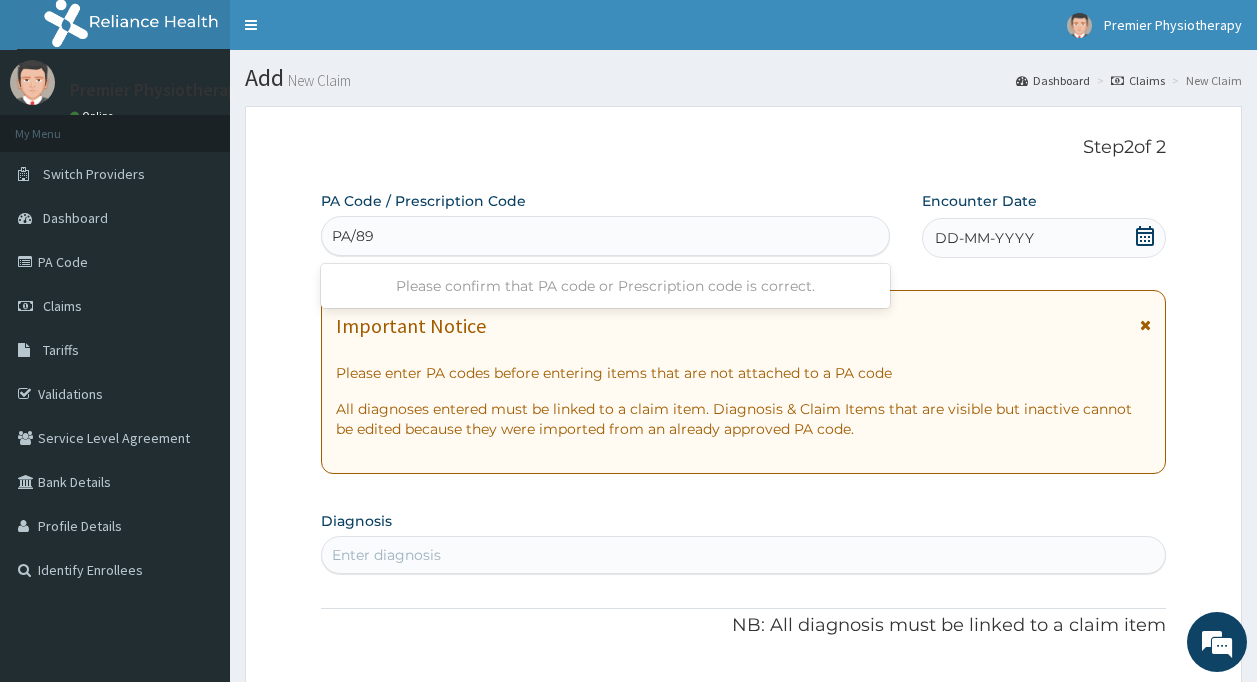 type on "PA/89A" 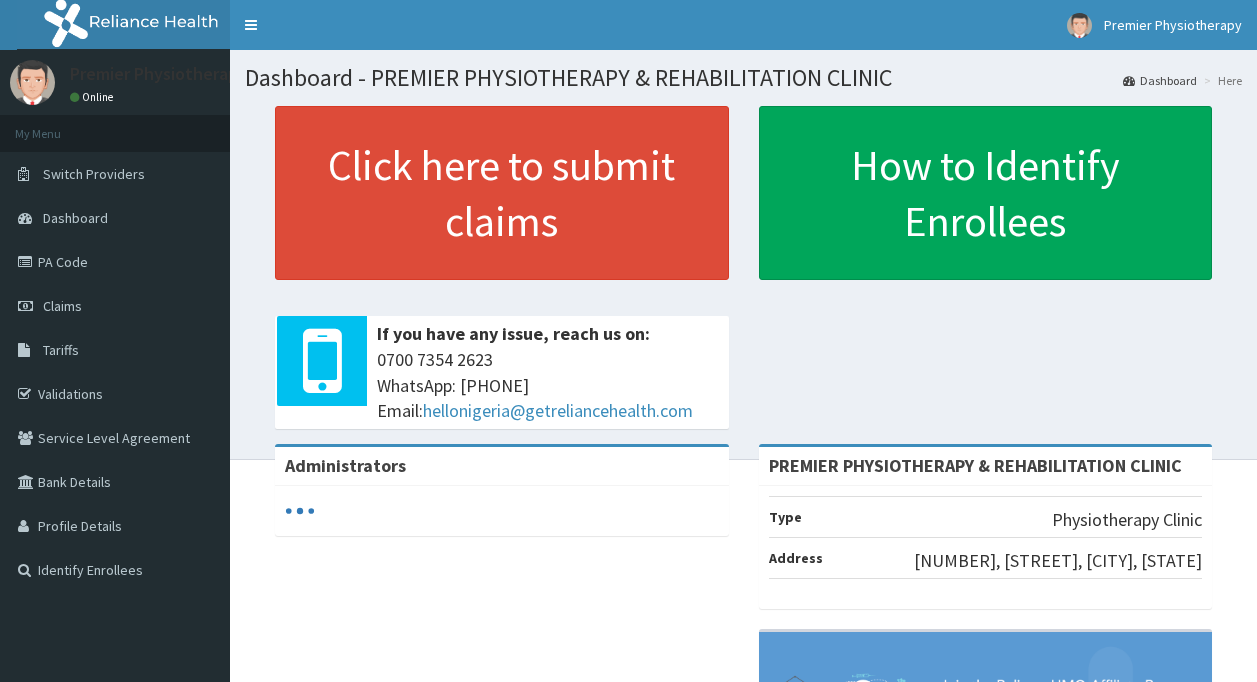 scroll, scrollTop: 0, scrollLeft: 0, axis: both 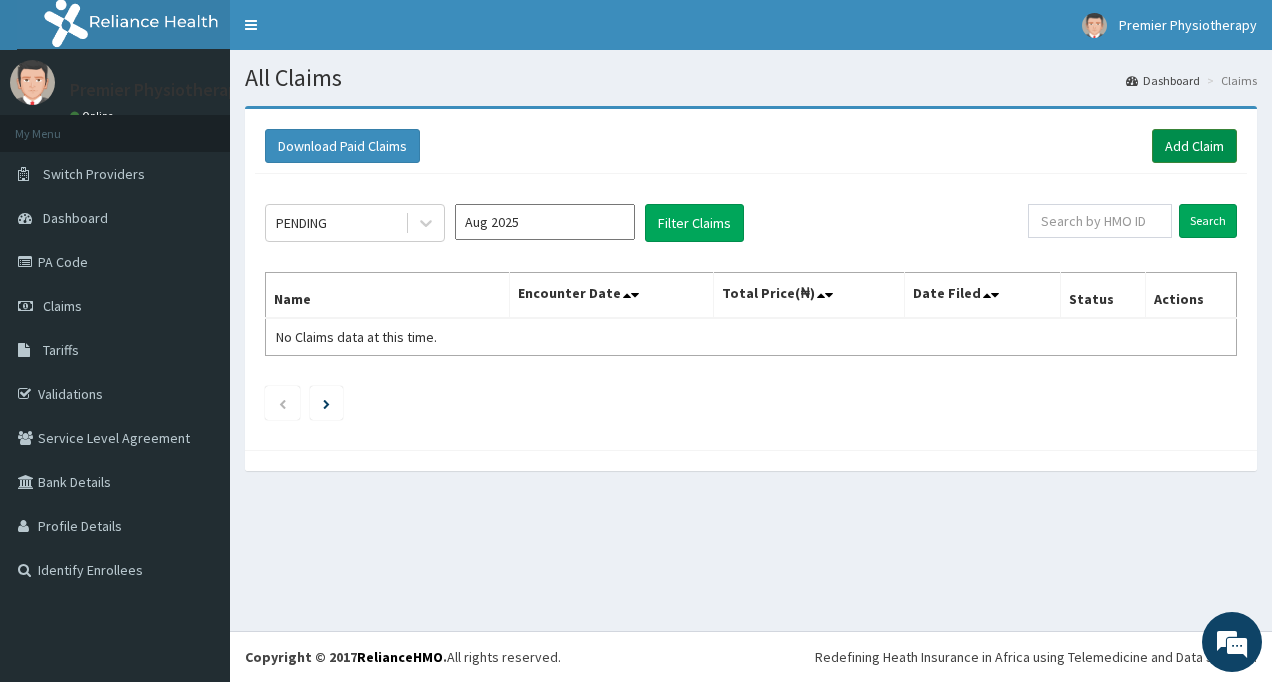 click on "Add Claim" at bounding box center [1194, 146] 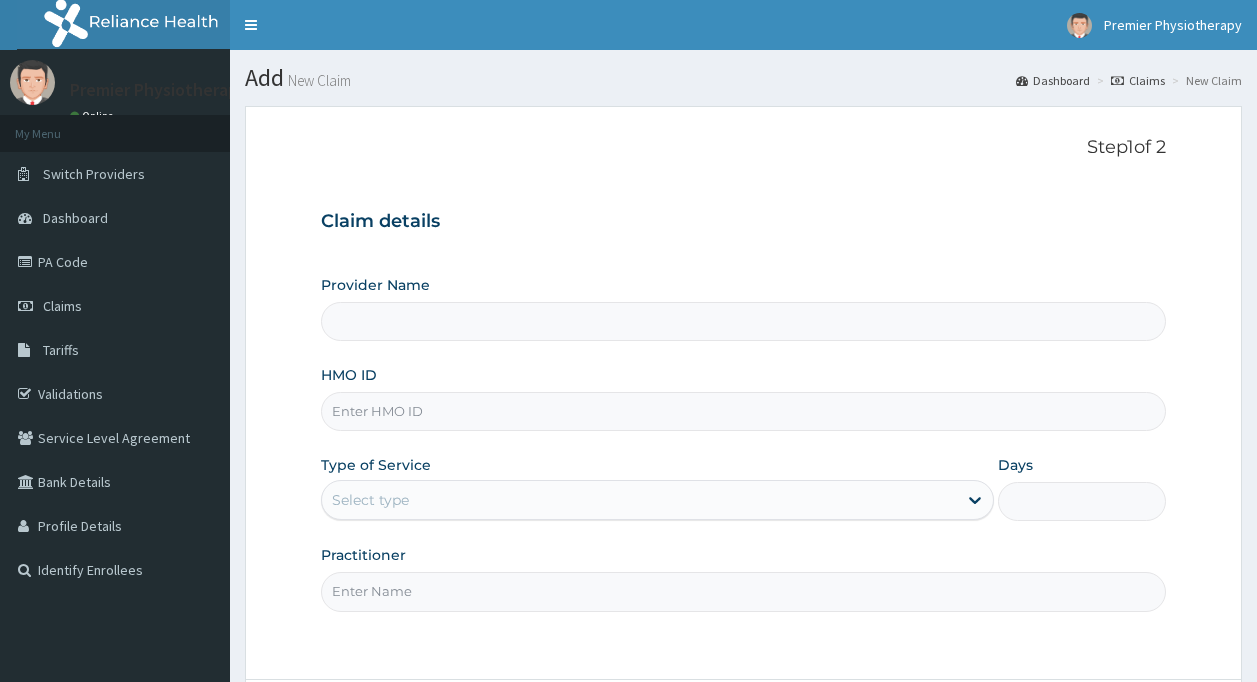 scroll, scrollTop: 0, scrollLeft: 0, axis: both 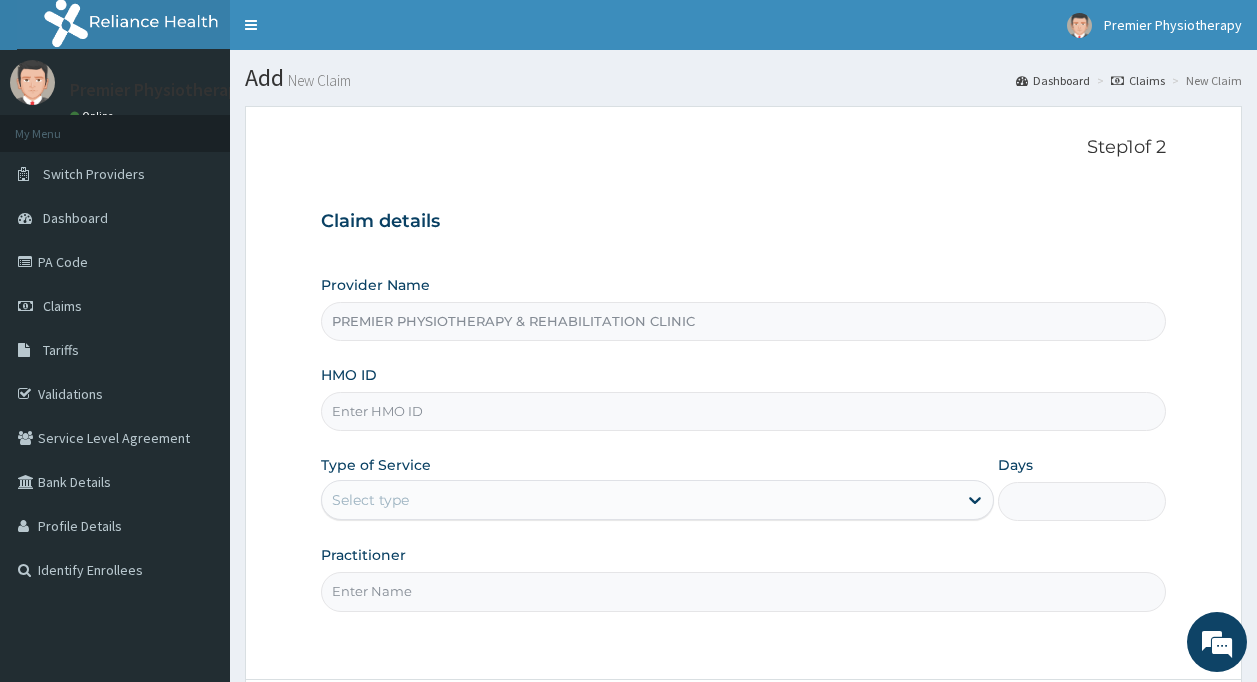 click on "HMO ID" at bounding box center (744, 411) 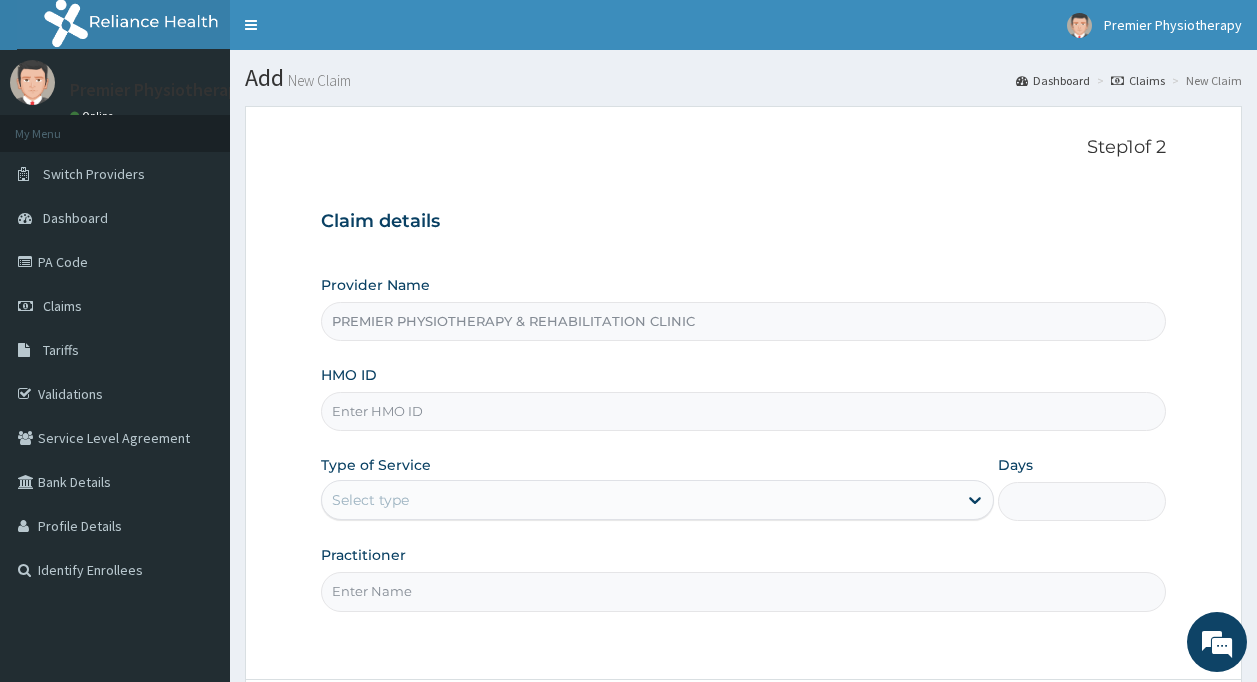 type on "cYA/10803/A" 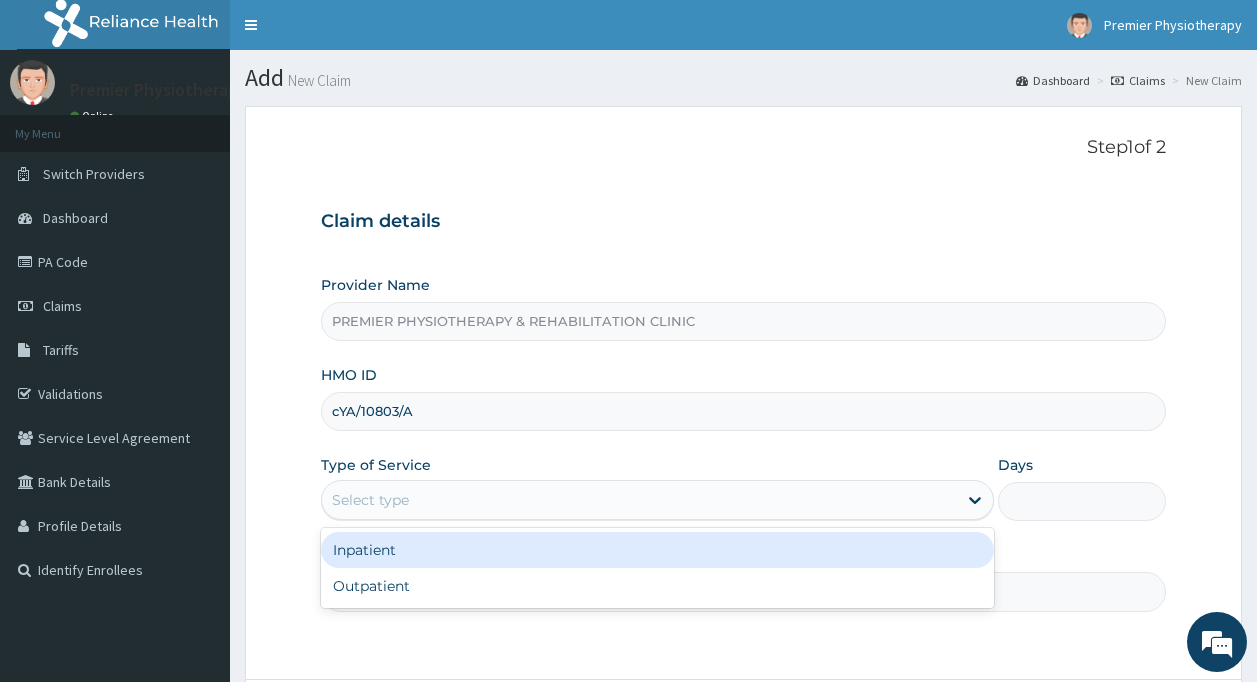 click on "Select type" at bounding box center [639, 500] 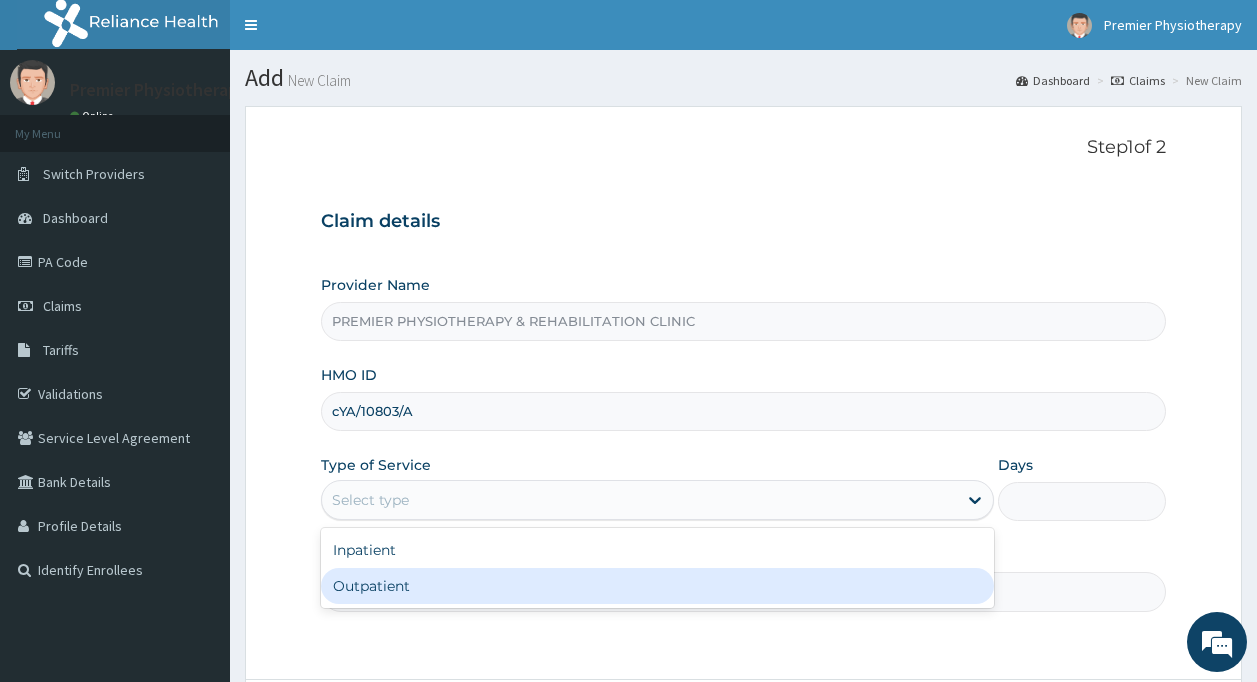 click on "Outpatient" at bounding box center [657, 586] 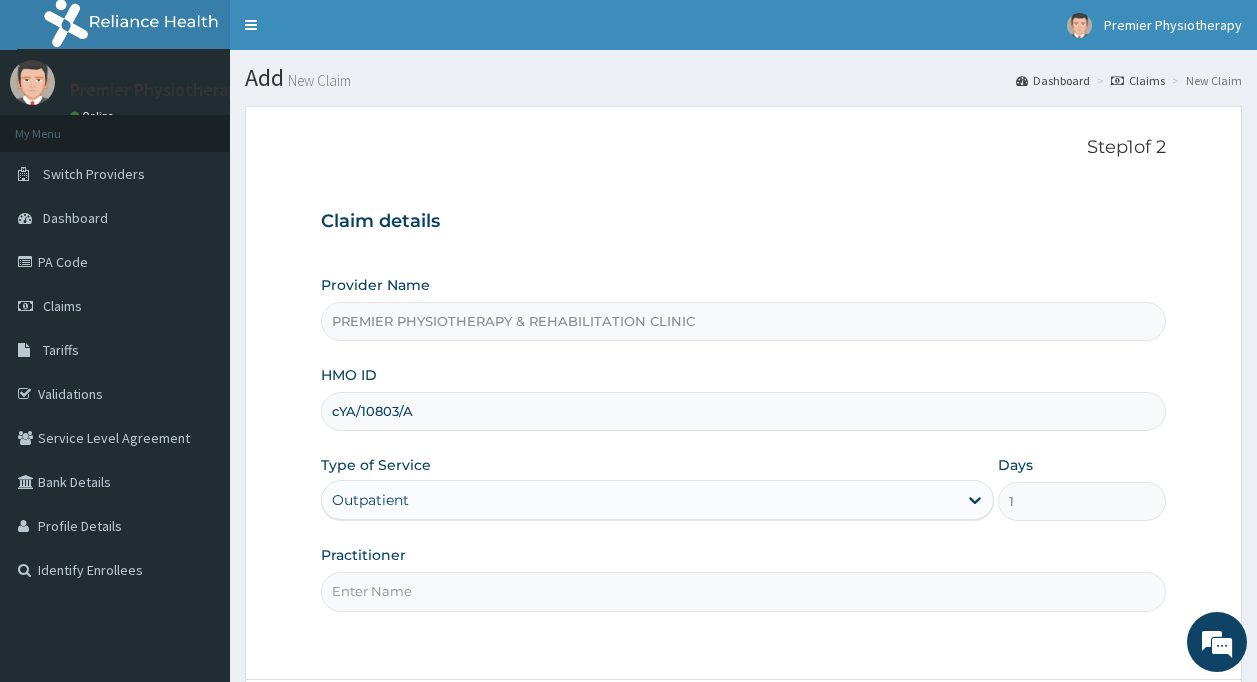 click on "Practitioner" at bounding box center (744, 591) 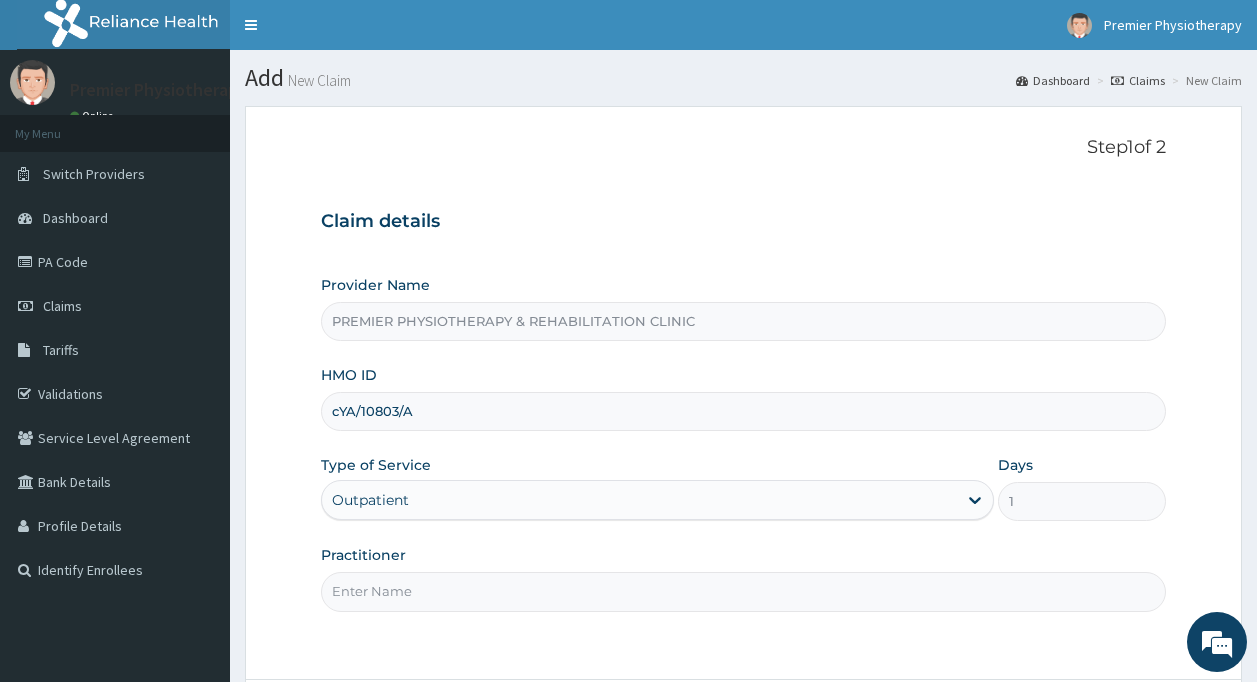 scroll, scrollTop: 0, scrollLeft: 0, axis: both 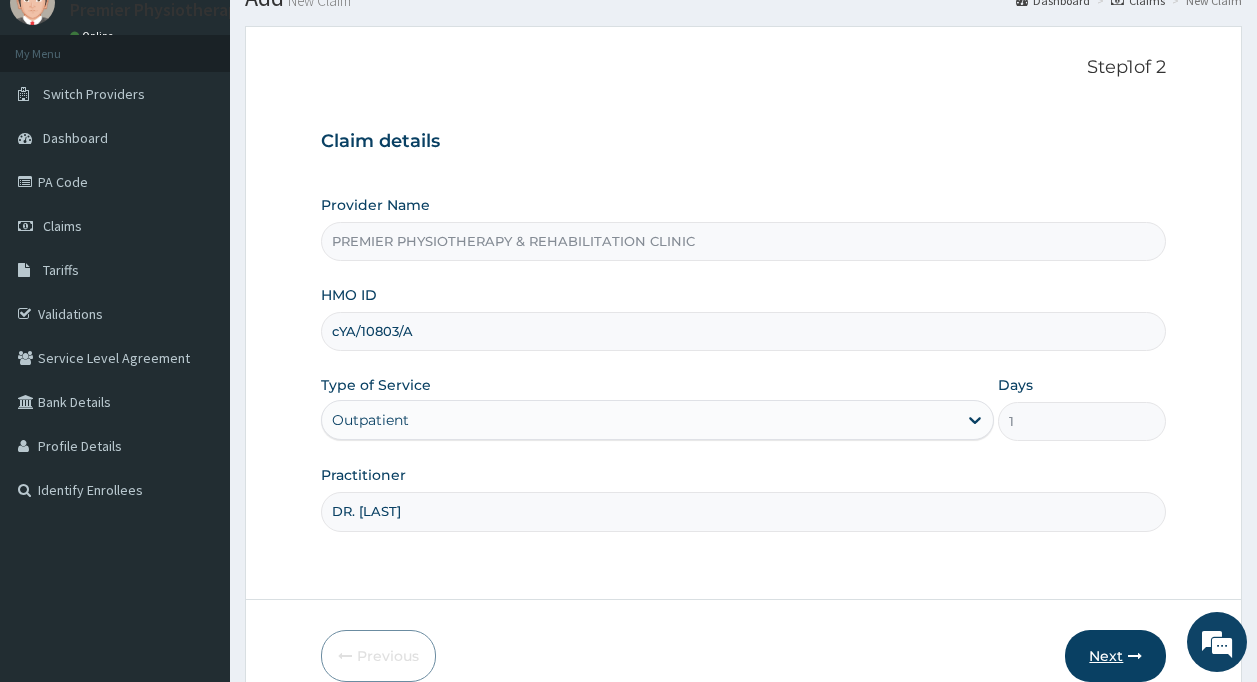 type on "DR. [LAST]" 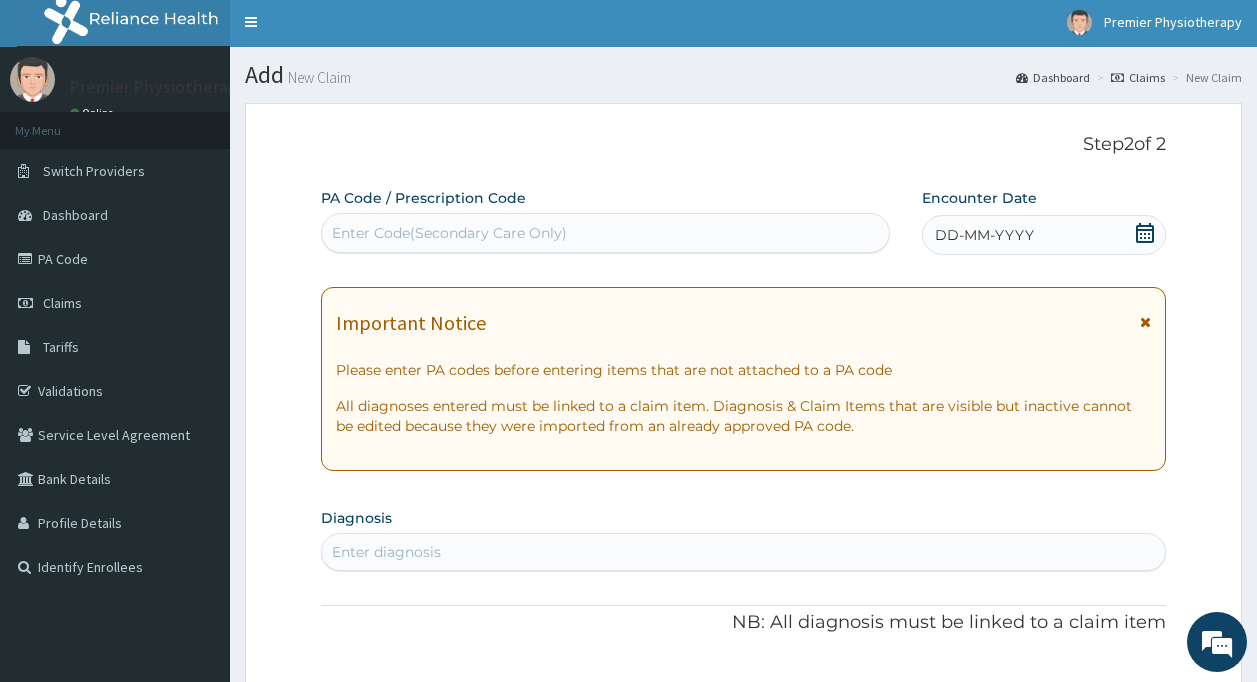 scroll, scrollTop: 0, scrollLeft: 0, axis: both 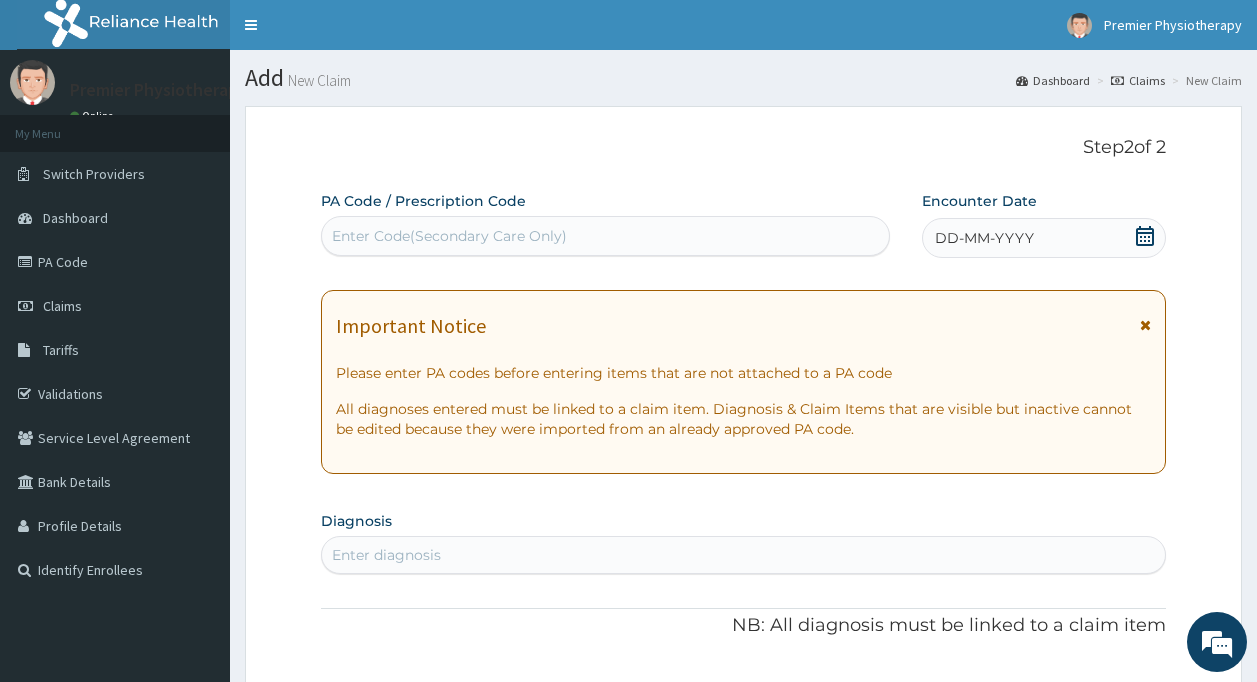 click on "Enter Code(Secondary Care Only)" at bounding box center [606, 236] 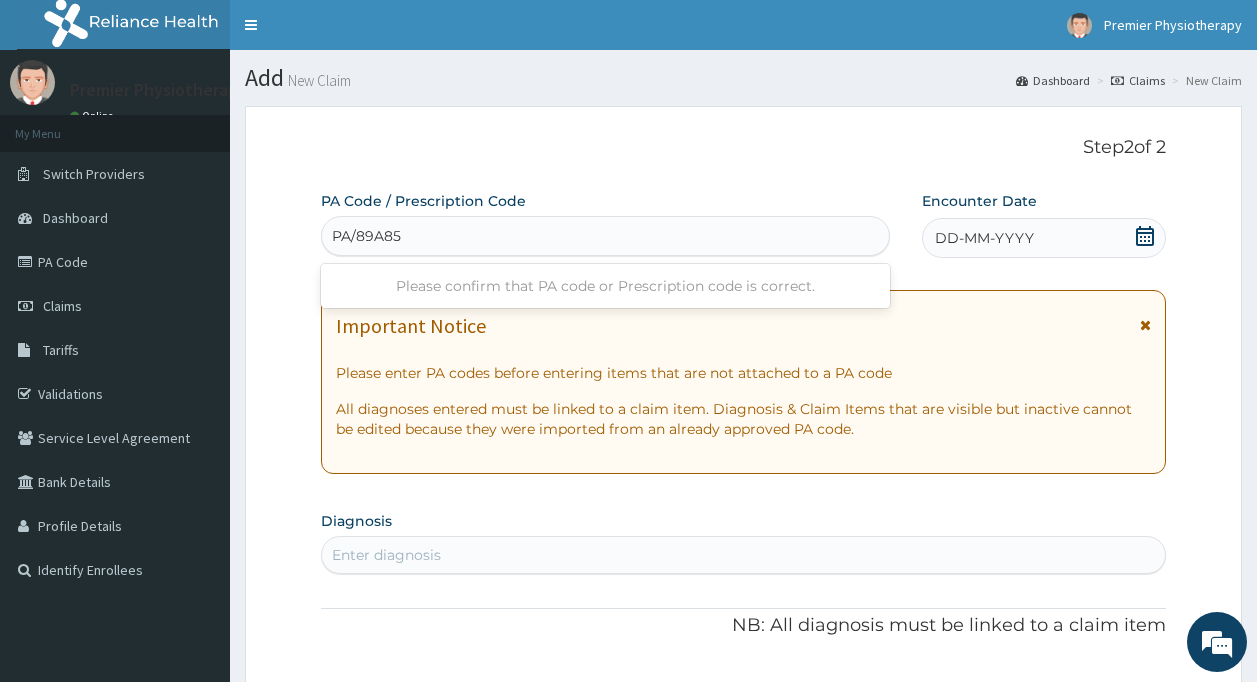 type on "PA/89A85C" 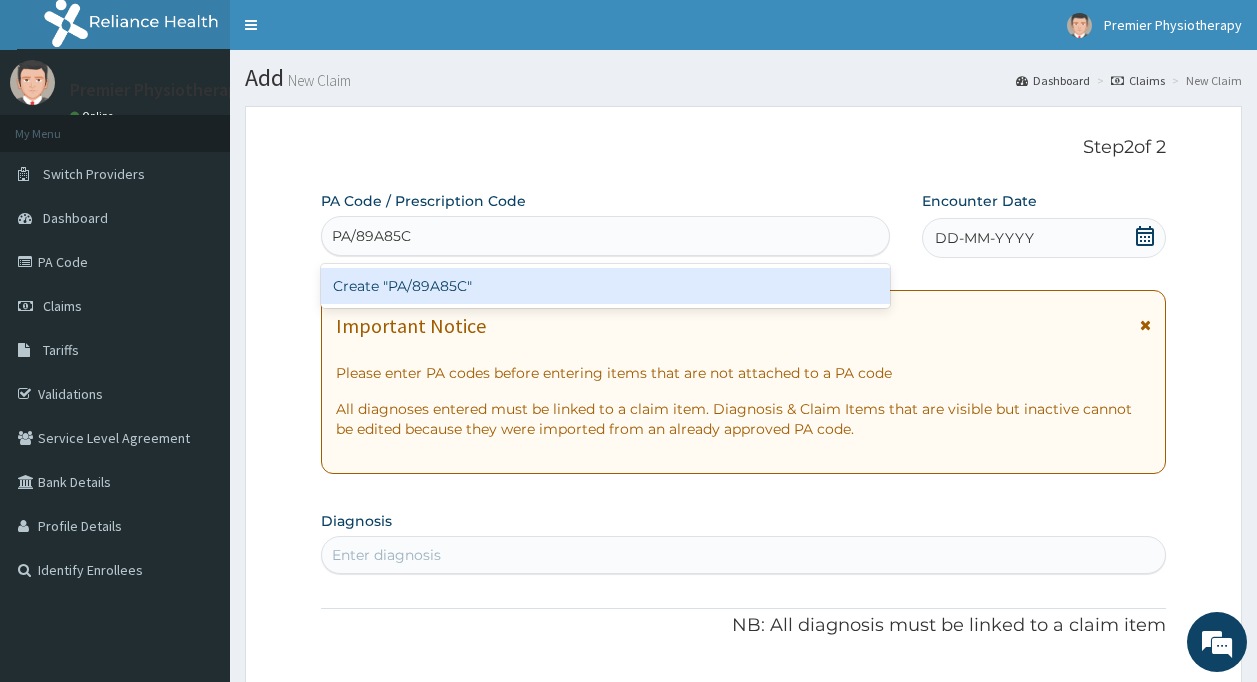 click on "Create "PA/89A85C"" at bounding box center (606, 286) 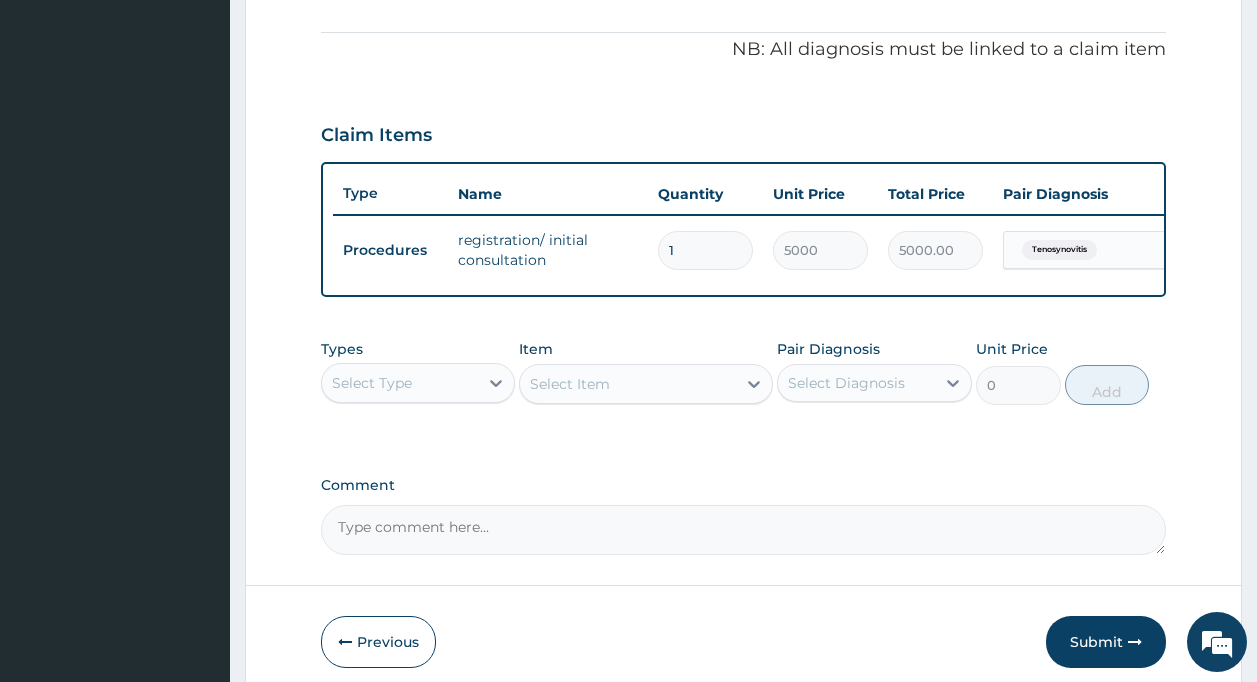 scroll, scrollTop: 680, scrollLeft: 0, axis: vertical 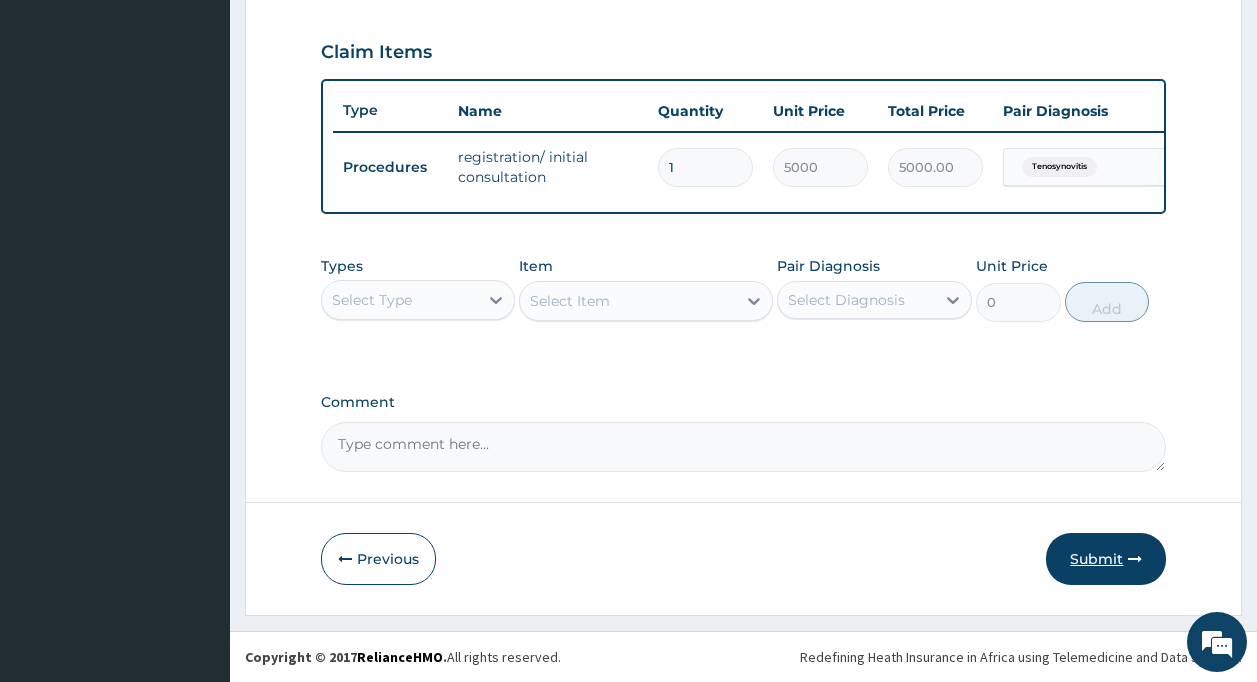click on "Submit" at bounding box center (1106, 559) 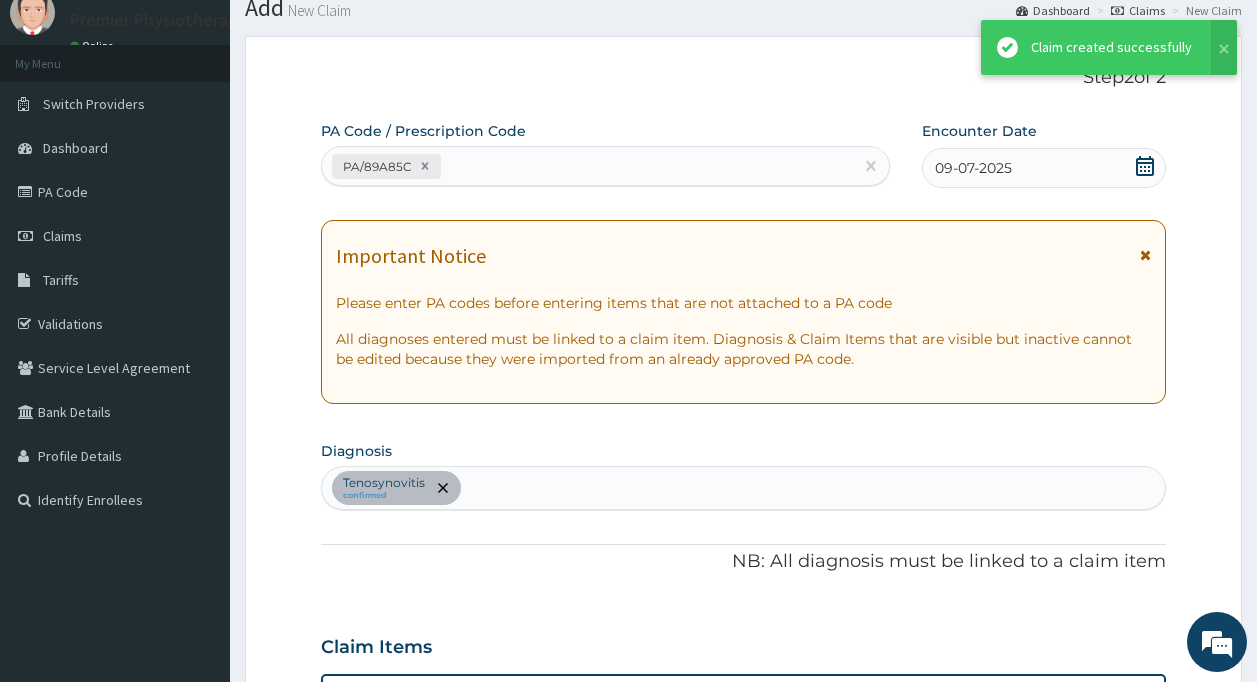 scroll, scrollTop: 680, scrollLeft: 0, axis: vertical 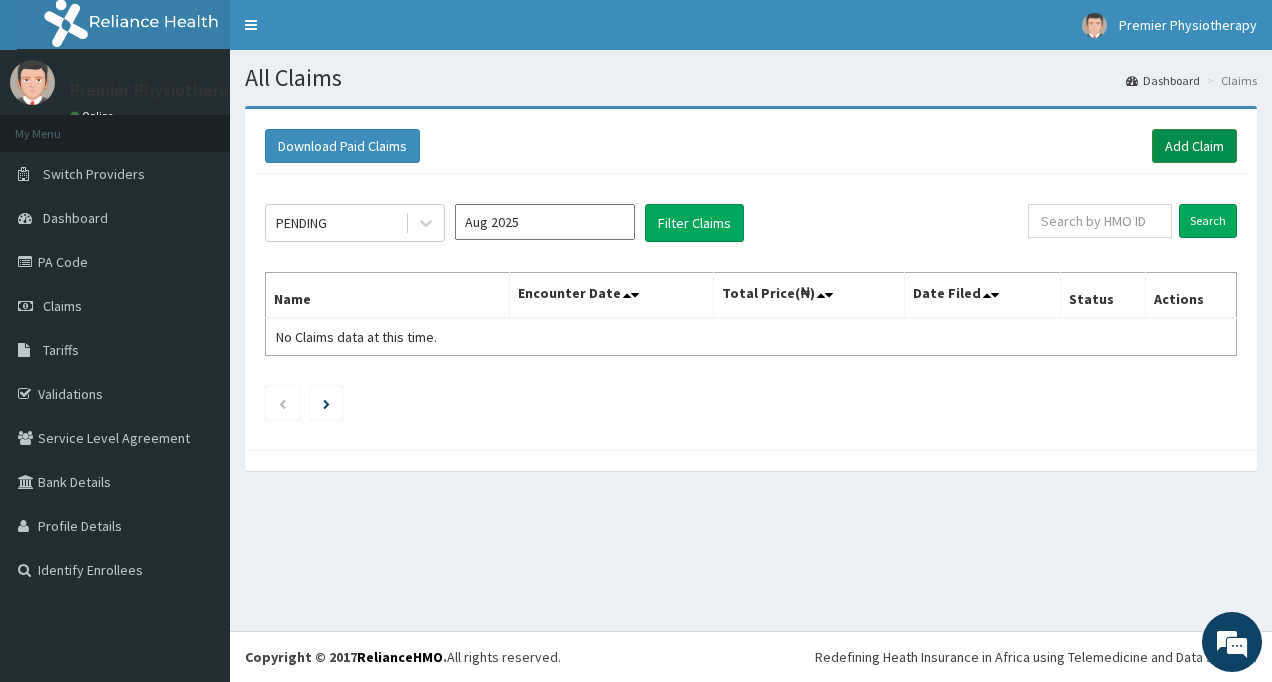 click on "Add Claim" at bounding box center (1194, 146) 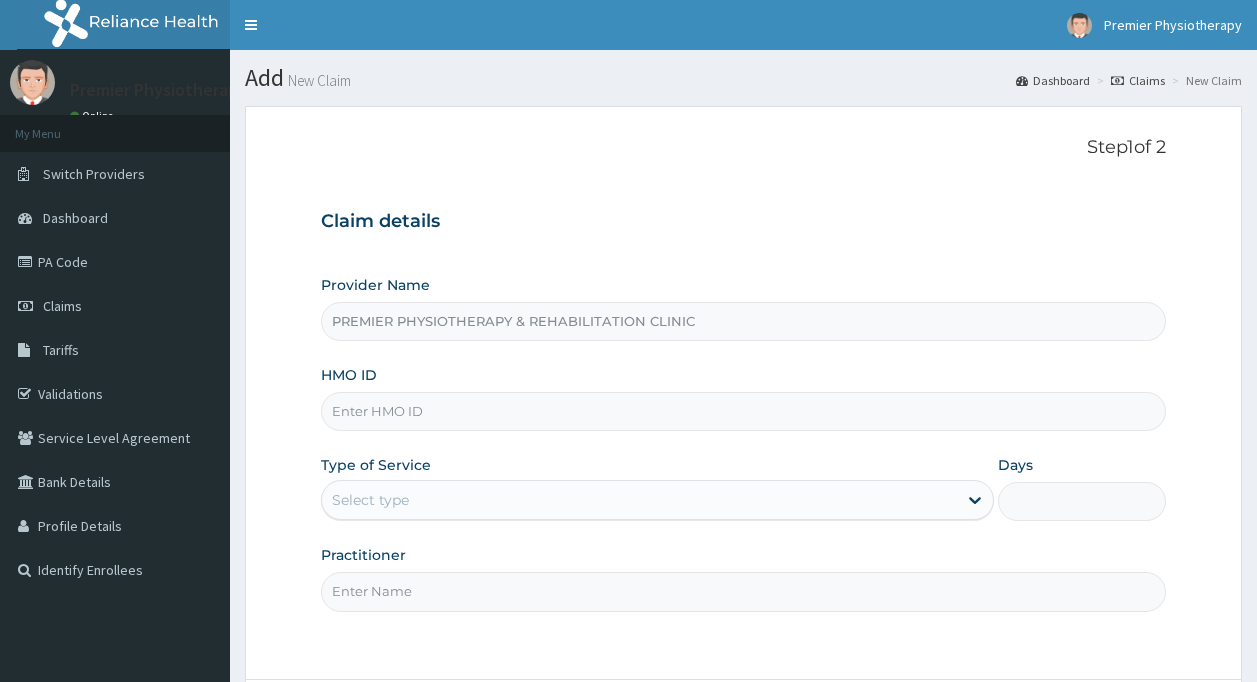 scroll, scrollTop: 0, scrollLeft: 0, axis: both 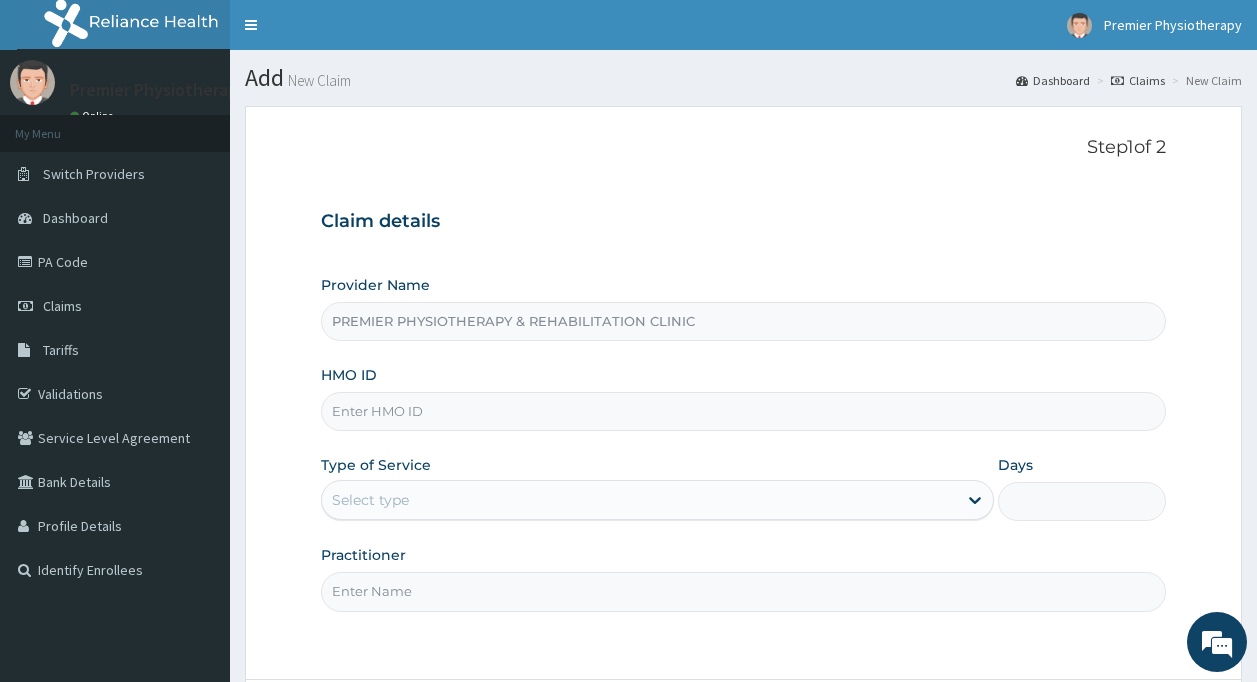 click on "HMO ID" at bounding box center [744, 411] 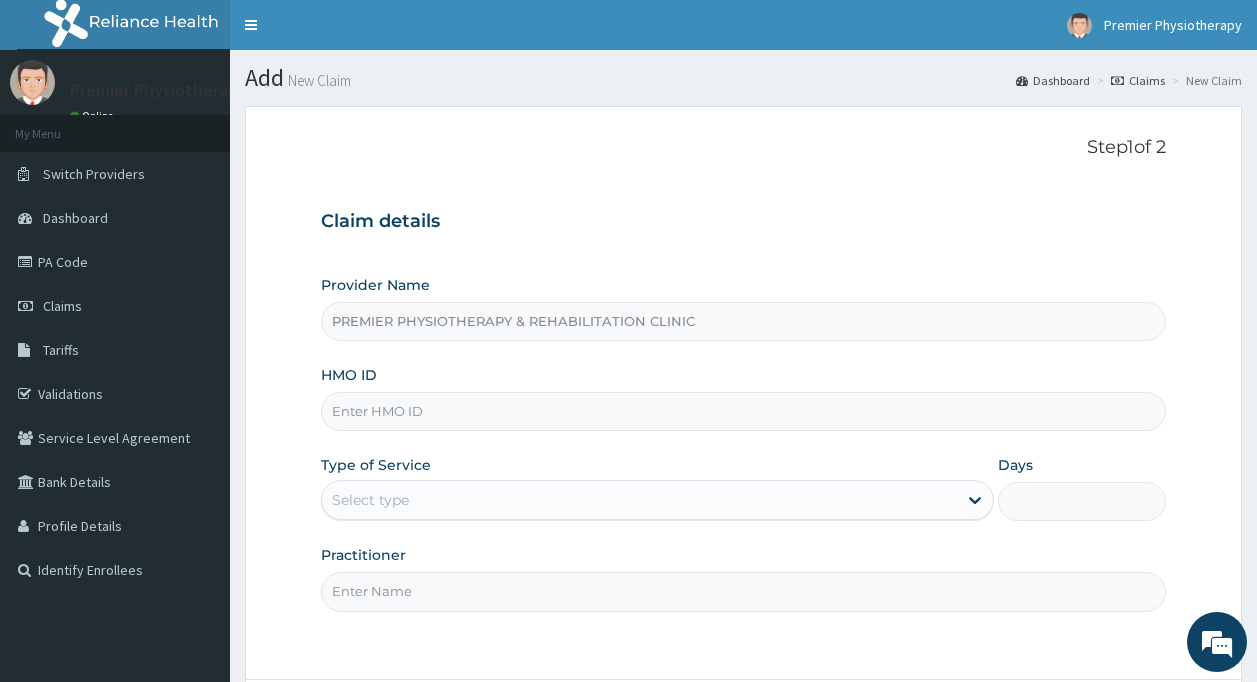 type on "cYA/10803/A" 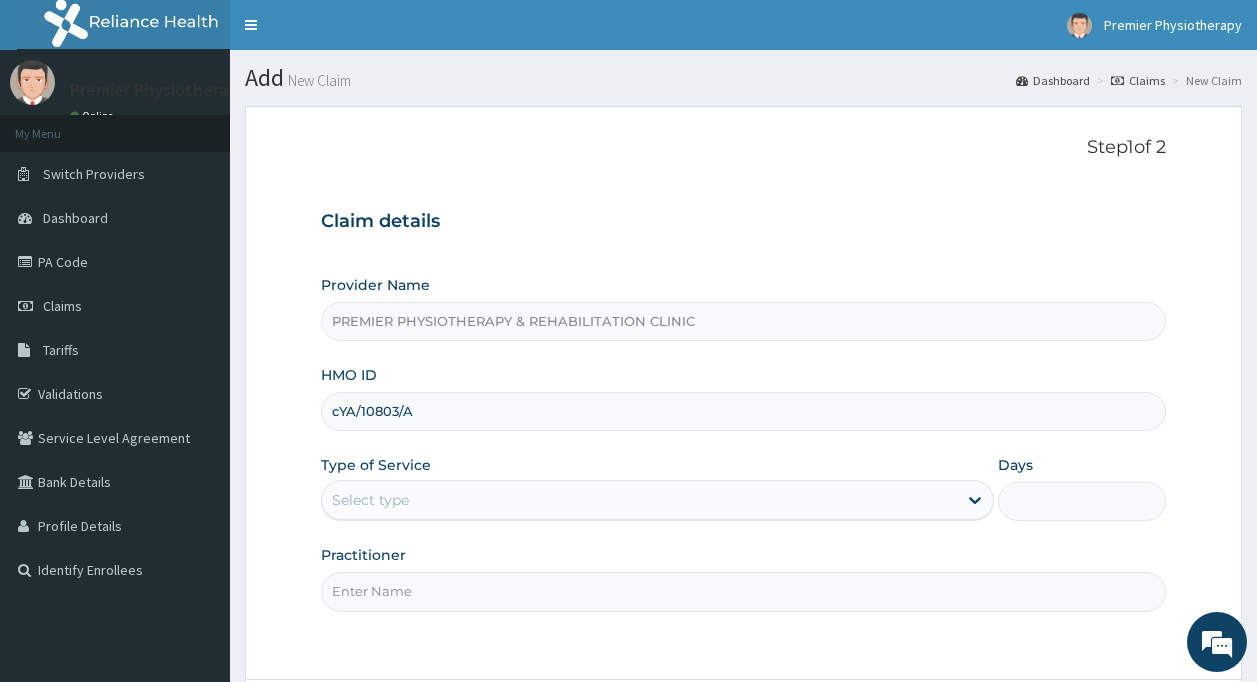 click on "Select type" at bounding box center (370, 500) 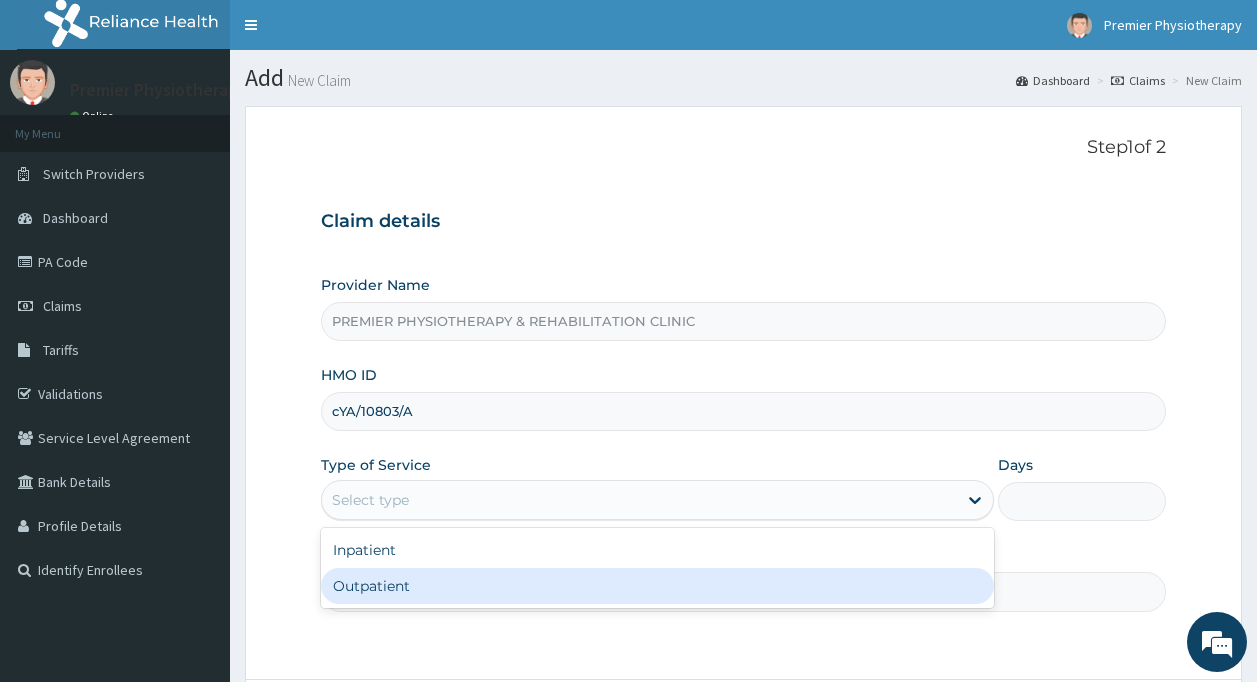 click on "Outpatient" at bounding box center (657, 586) 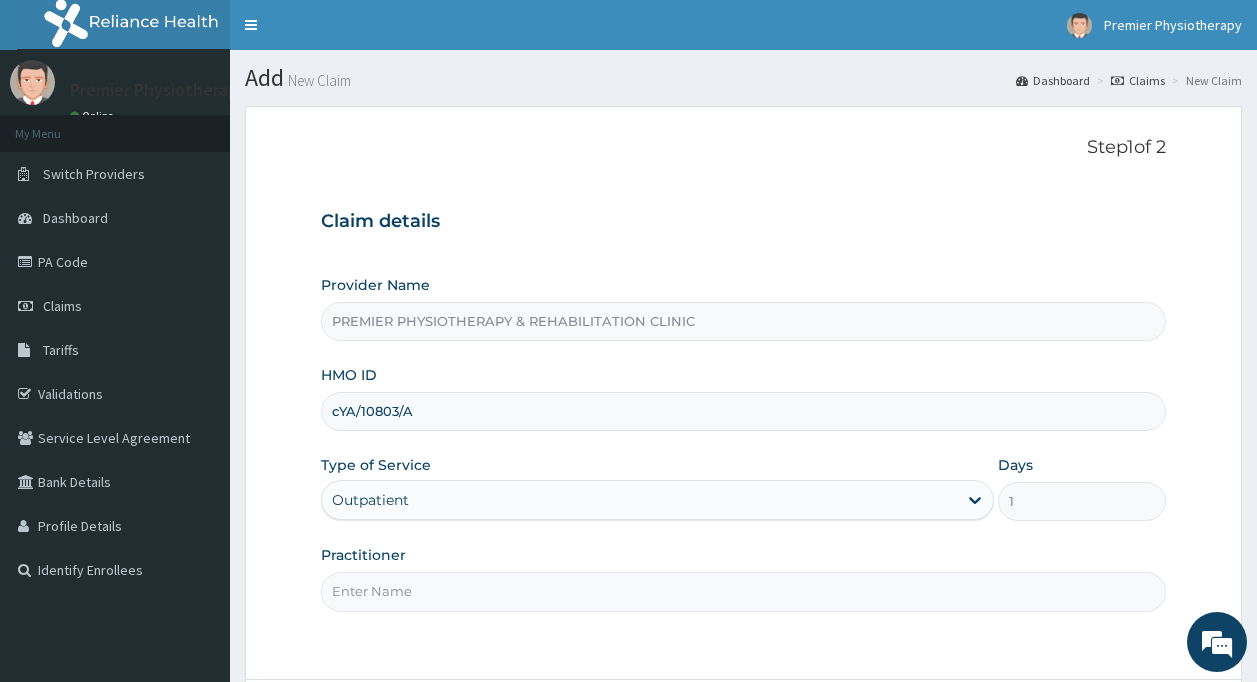 click on "Practitioner" at bounding box center [744, 591] 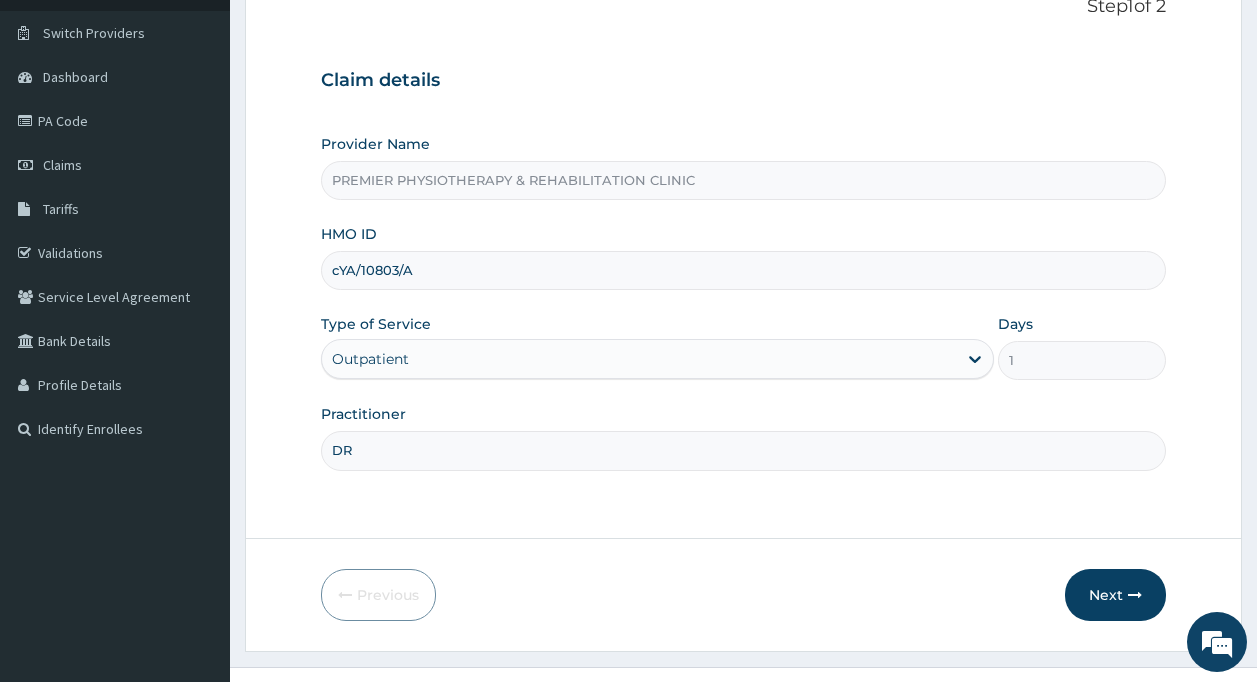 scroll, scrollTop: 177, scrollLeft: 0, axis: vertical 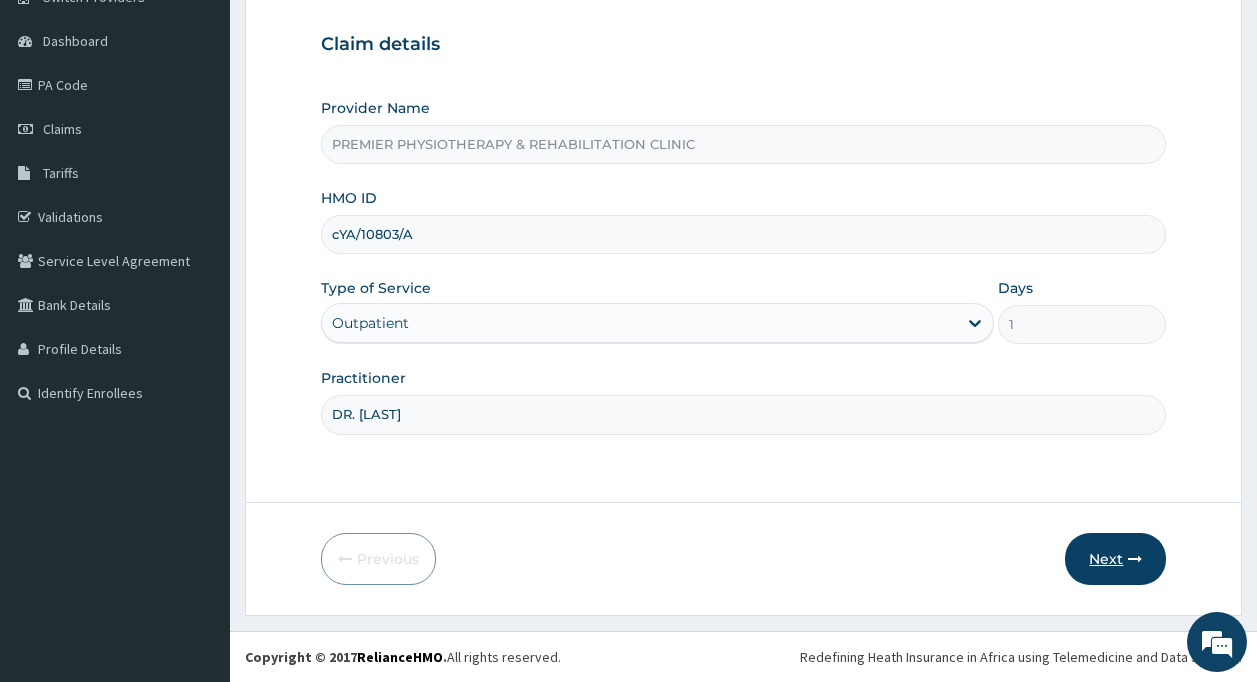 type on "DR. [LAST]" 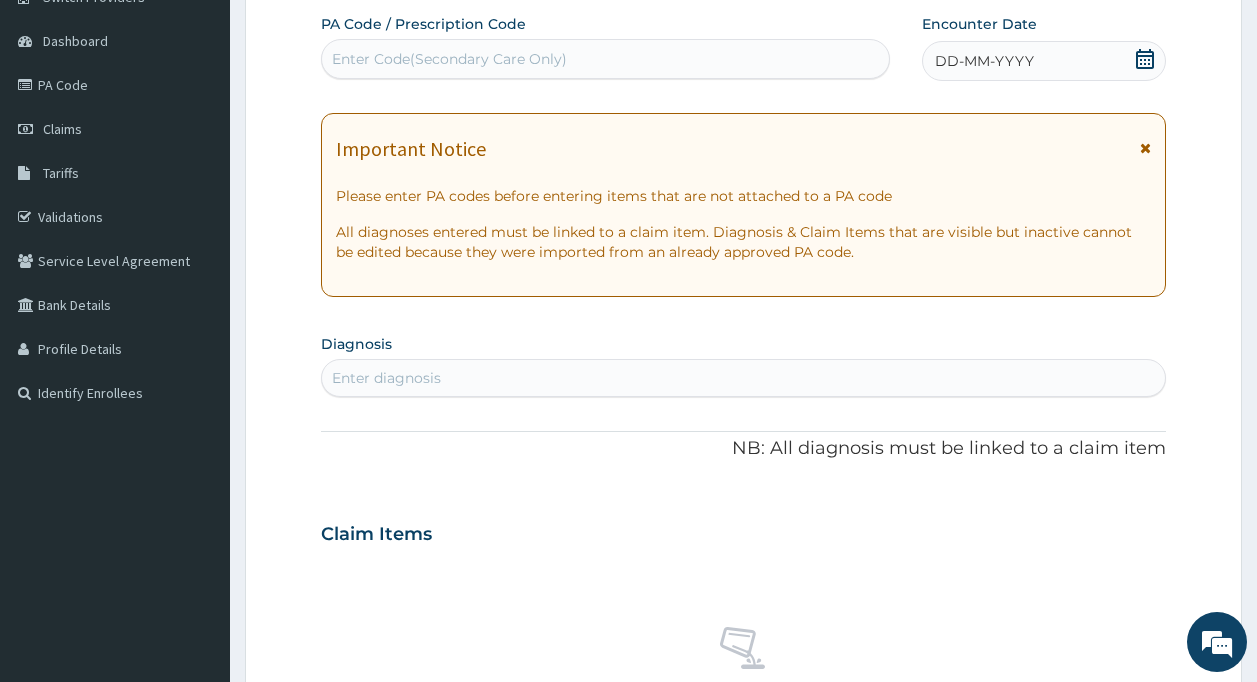 click on "Enter Code(Secondary Care Only)" at bounding box center (449, 59) 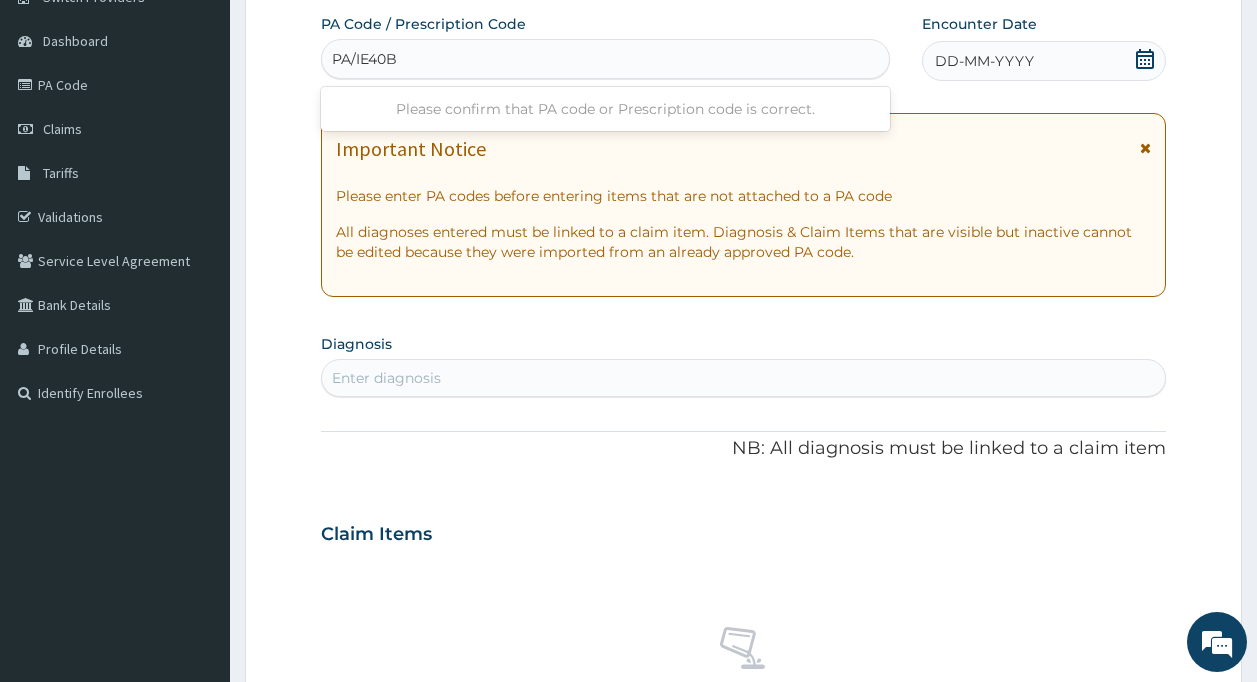 type on "PA/IE40BF" 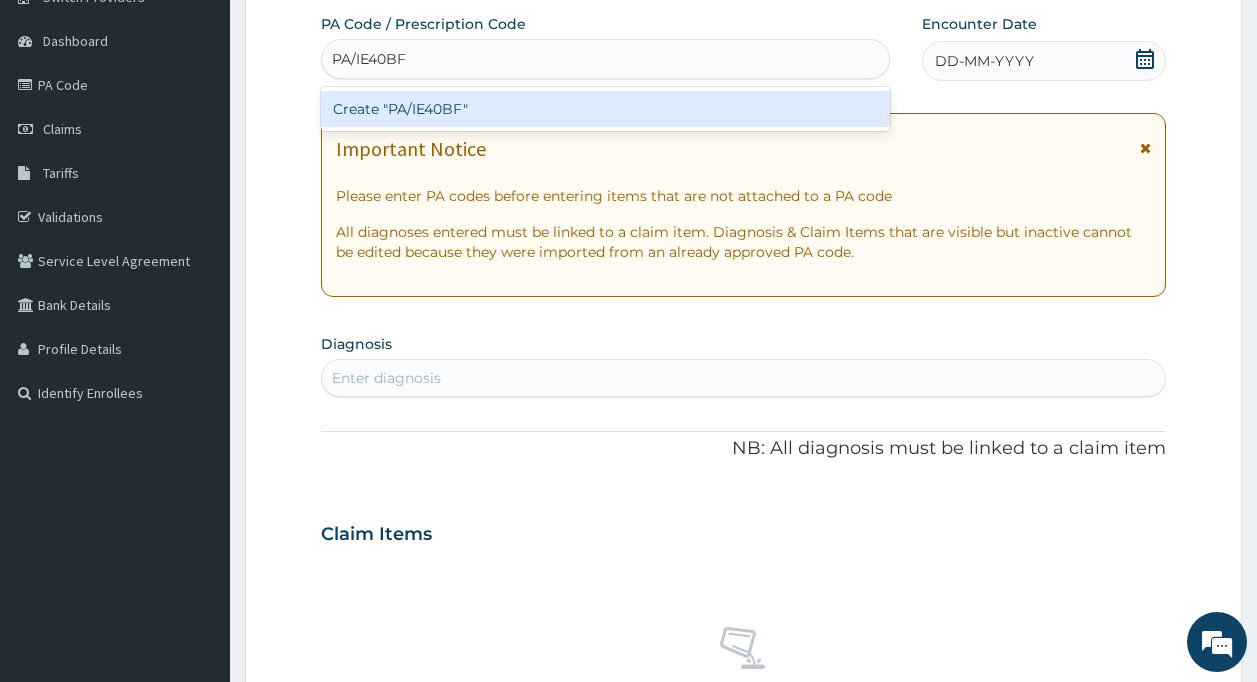 click on "Create "PA/IE40BF"" at bounding box center [606, 109] 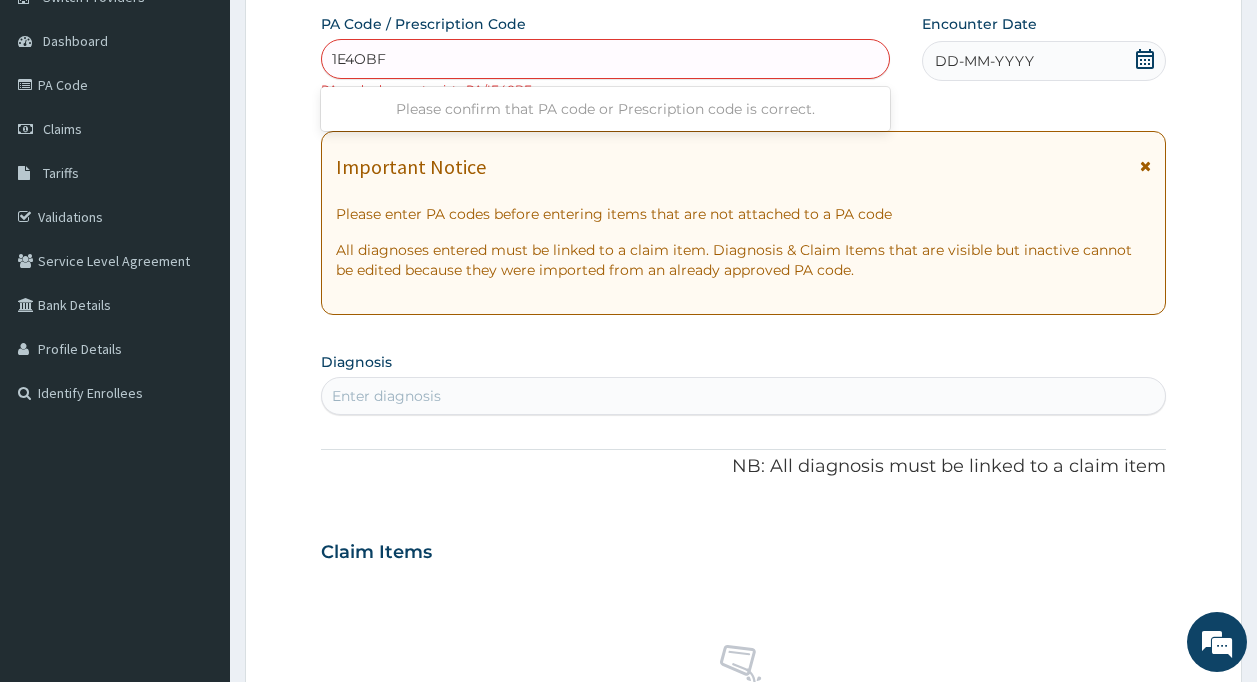 click on "1E4OBF" at bounding box center (360, 59) 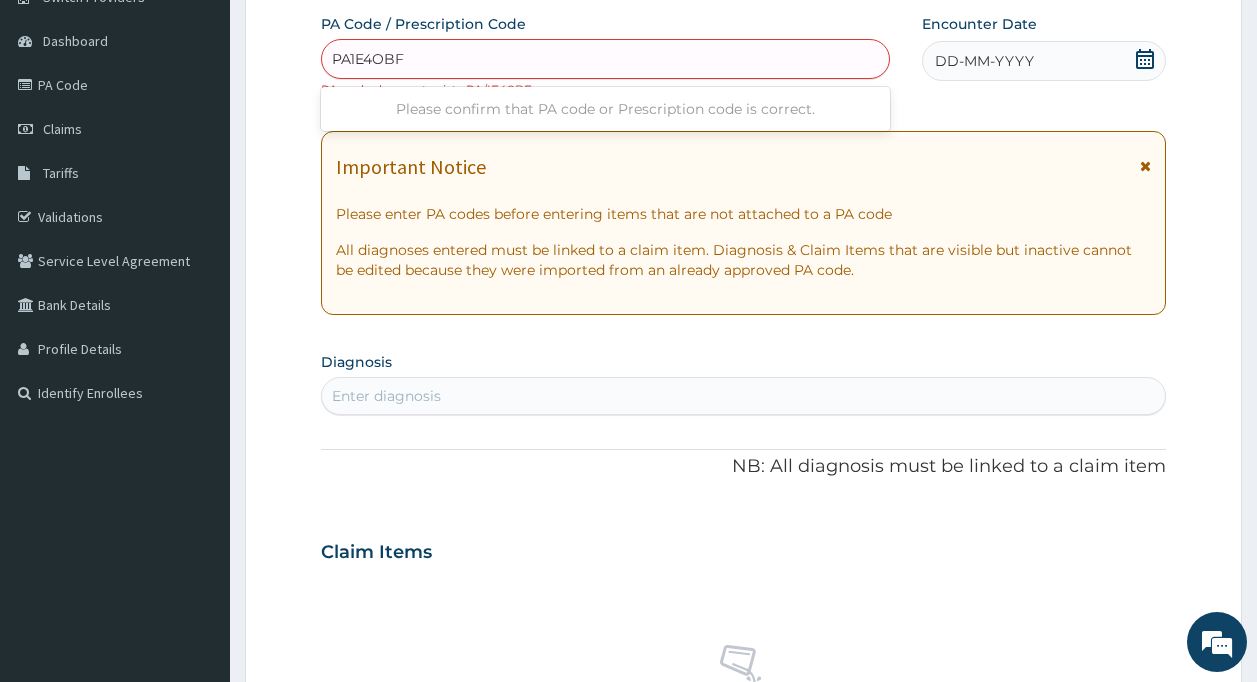 type on "PA/1E4OBF" 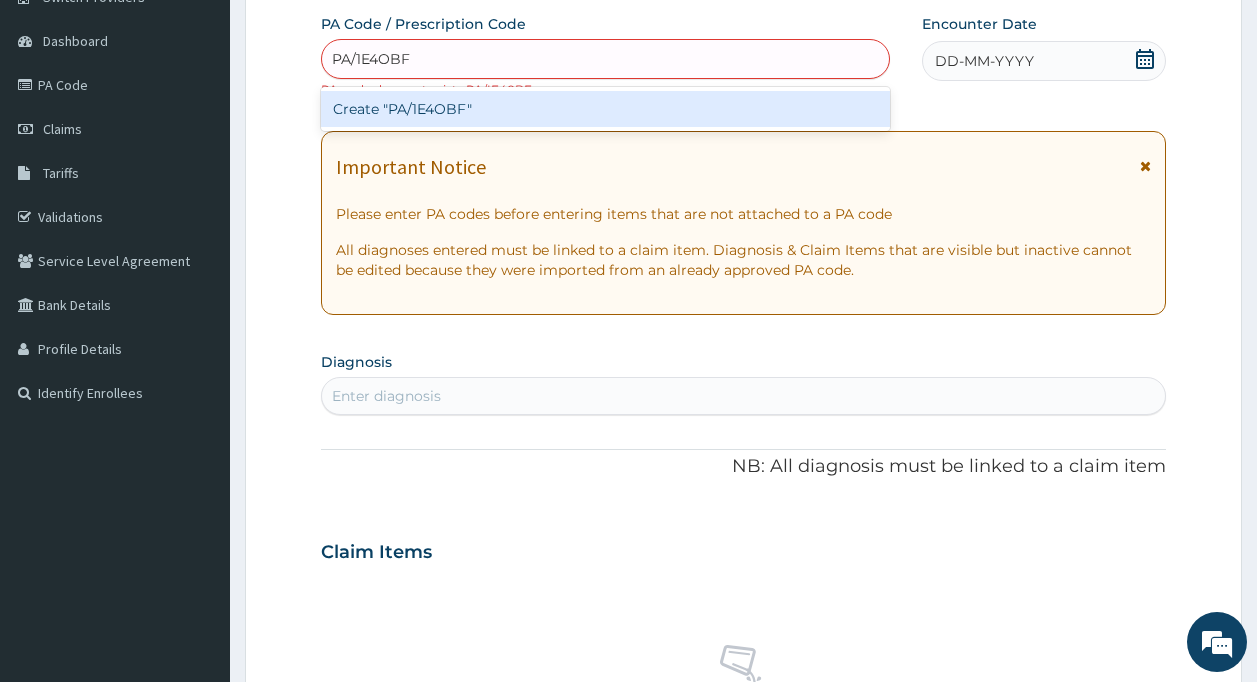 click on "Create "PA/1E4OBF"" at bounding box center (606, 109) 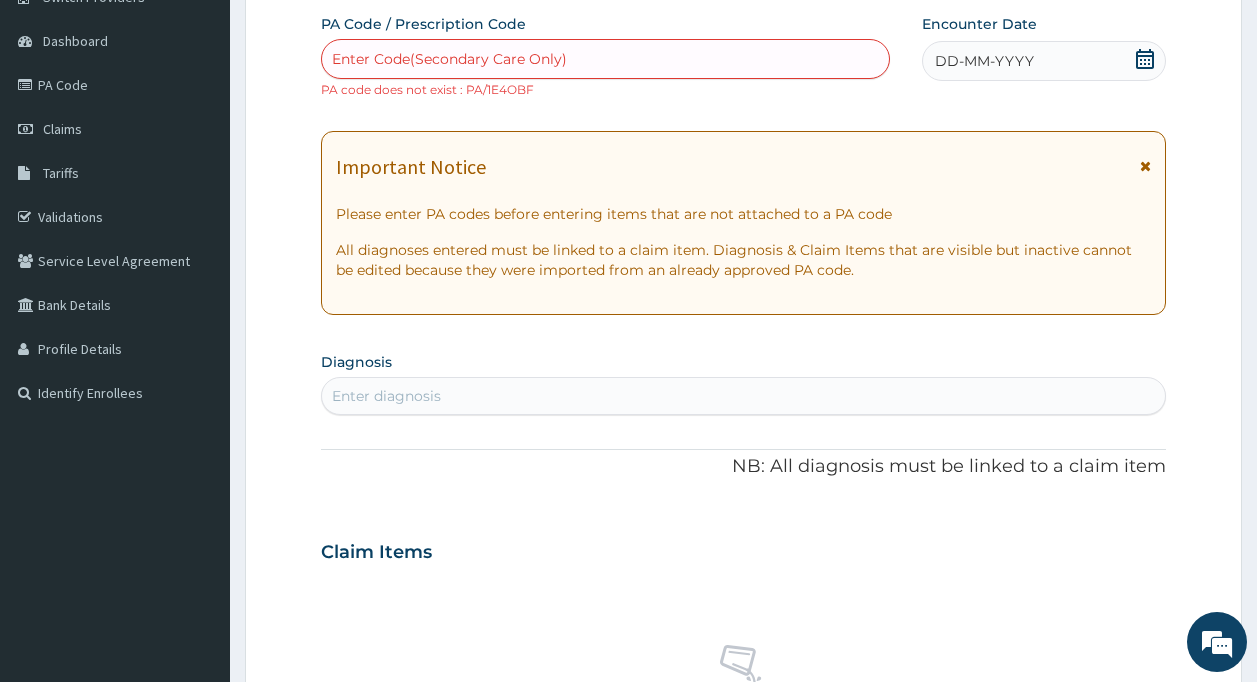 click on "Enter Code(Secondary Care Only)" at bounding box center (449, 59) 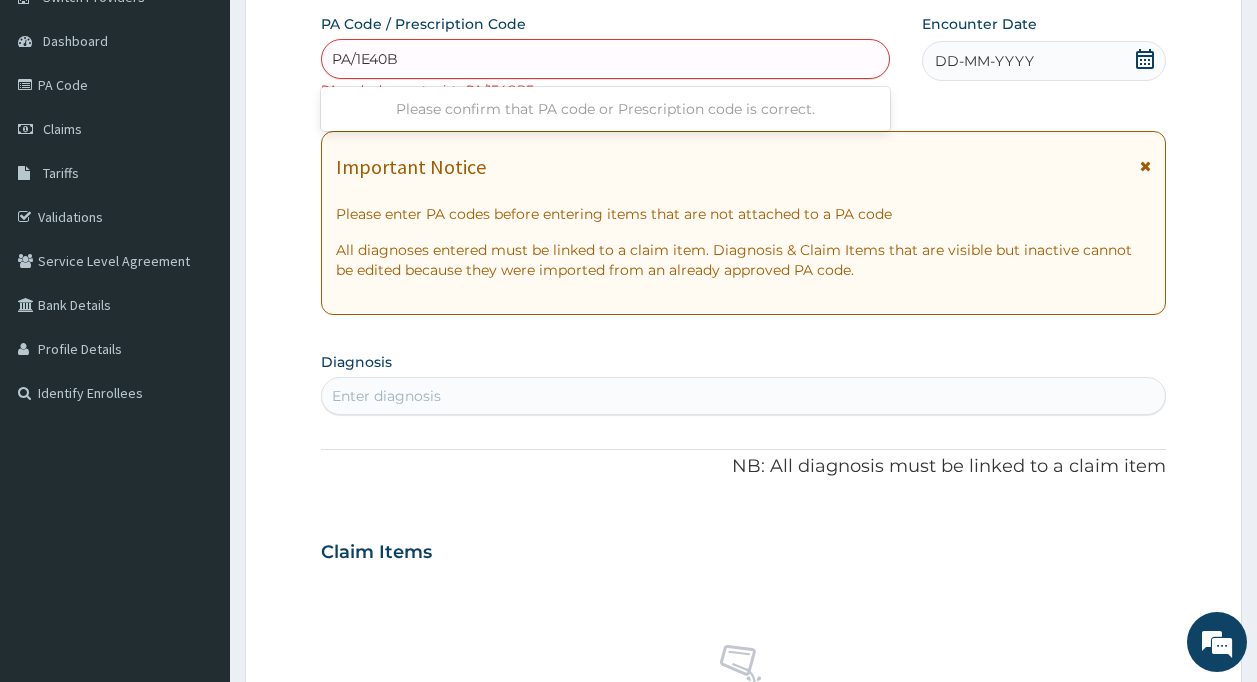 type on "PA/1E40BF" 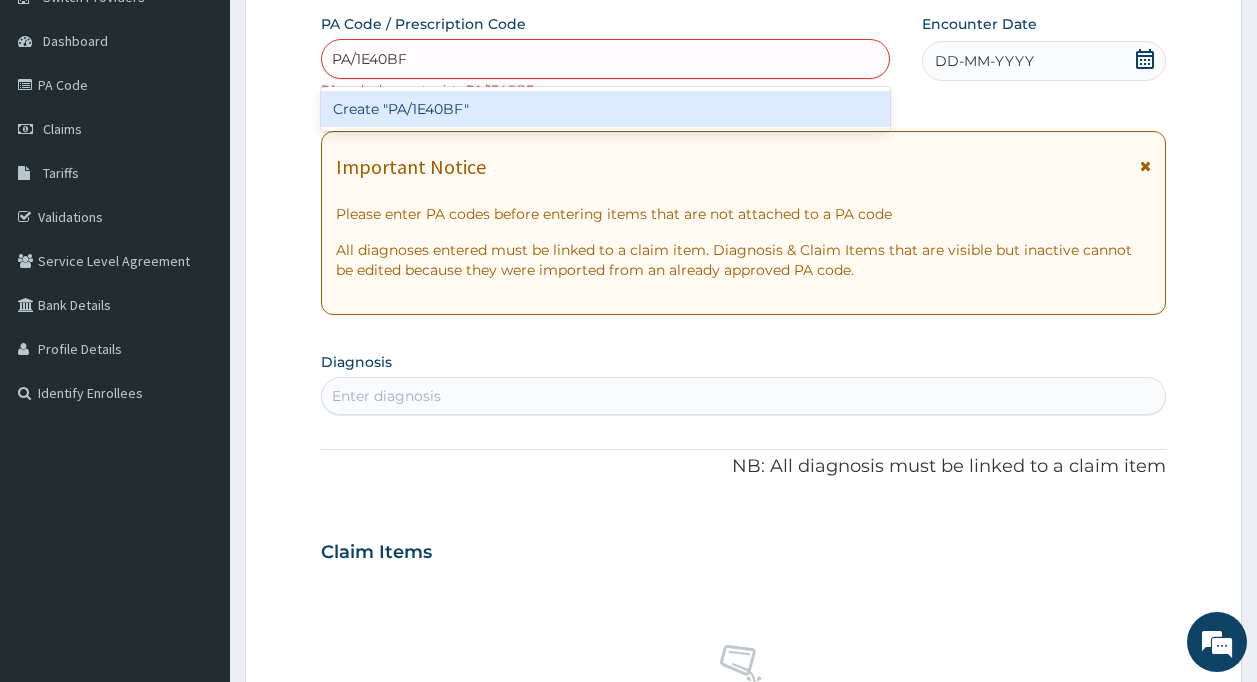 click on "Create "PA/1E40BF"" at bounding box center (606, 109) 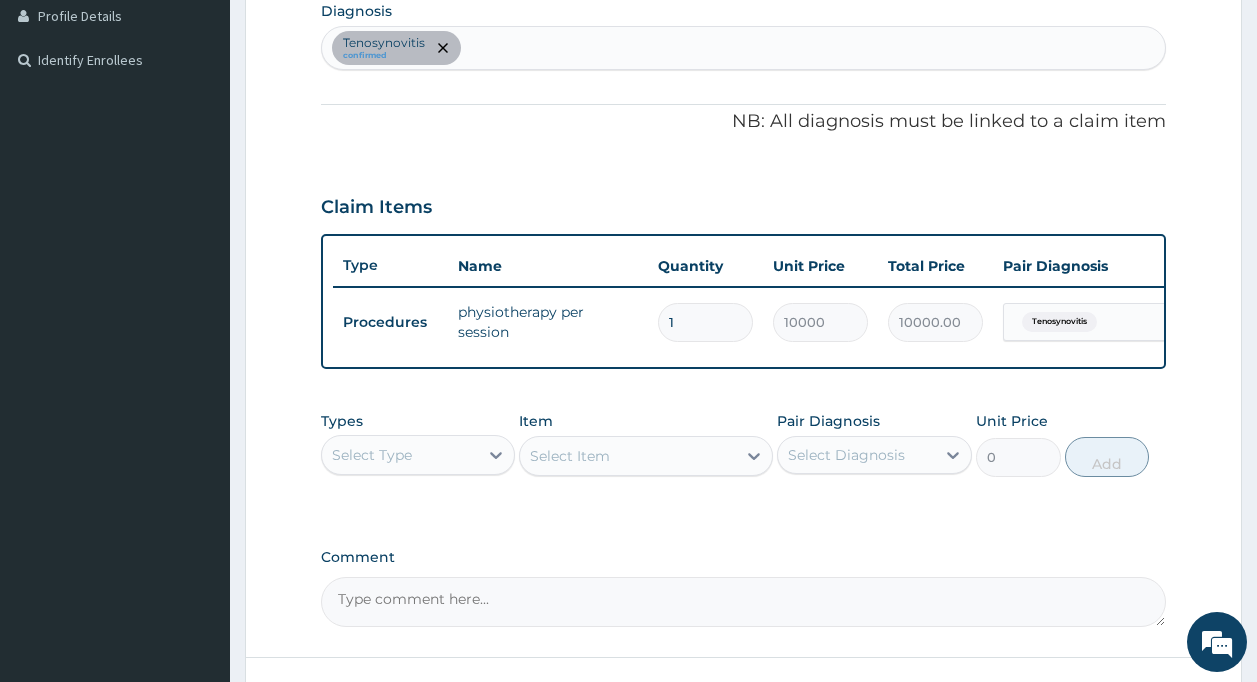 scroll, scrollTop: 590, scrollLeft: 0, axis: vertical 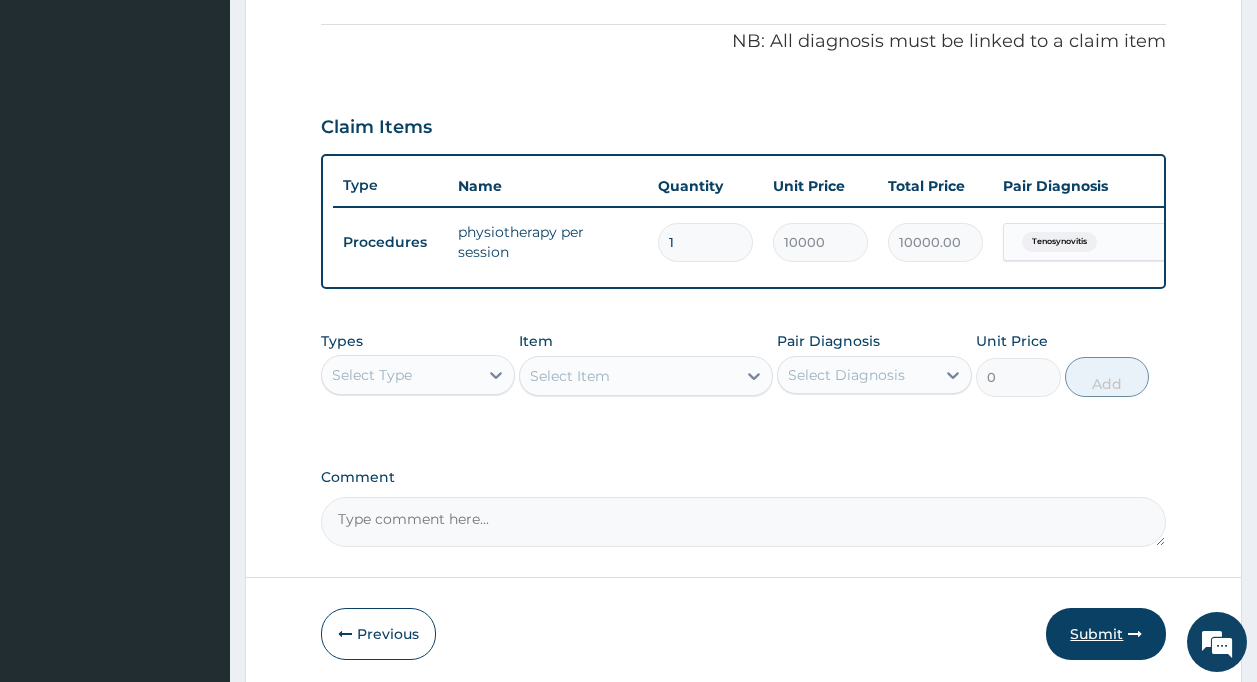 click on "Submit" at bounding box center [1106, 634] 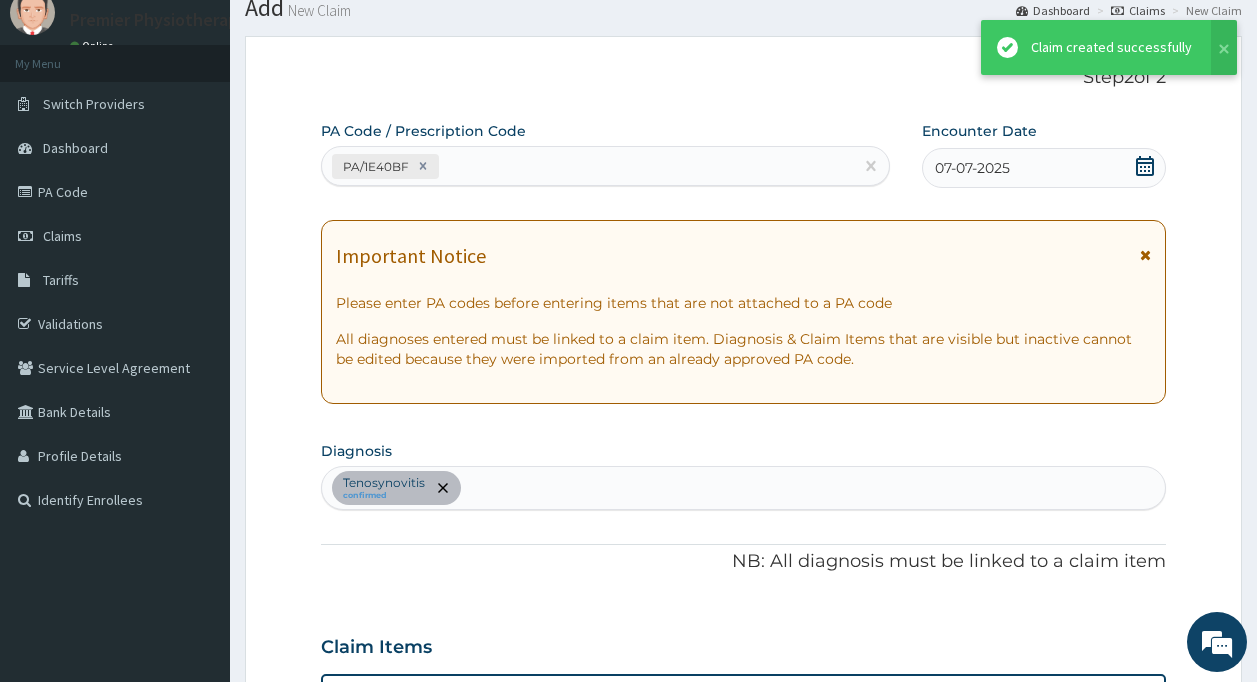 scroll, scrollTop: 590, scrollLeft: 0, axis: vertical 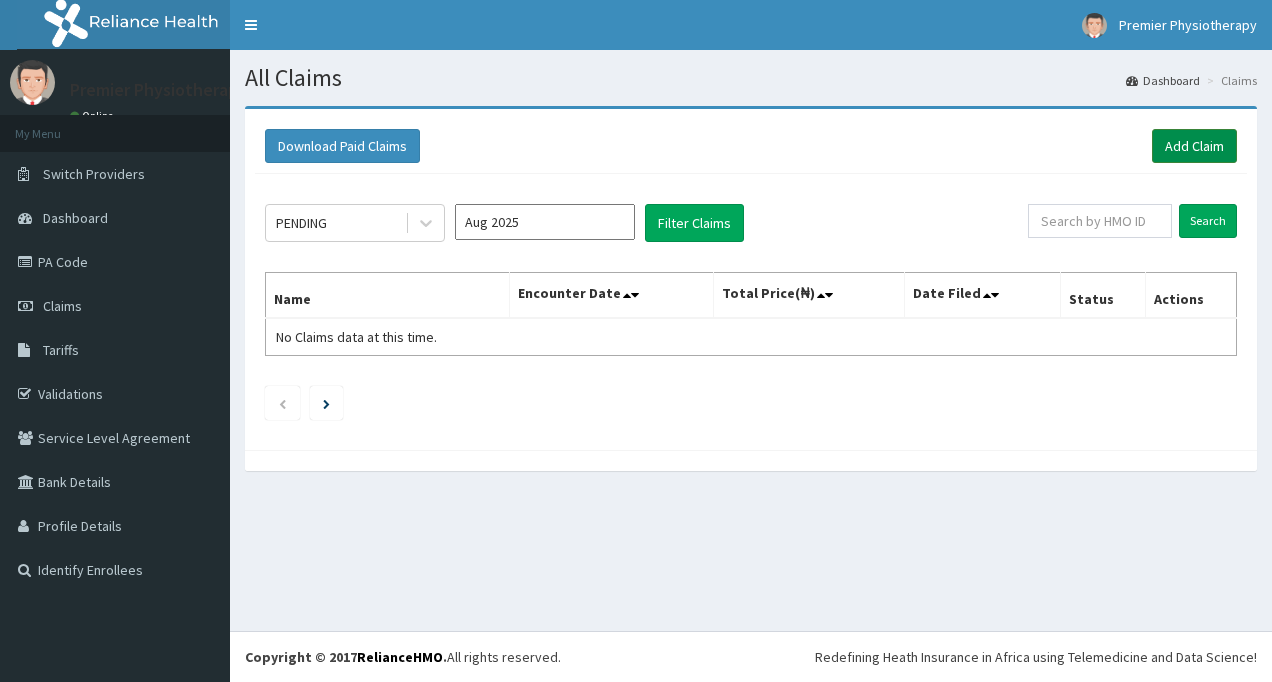 click on "Add Claim" at bounding box center [1194, 146] 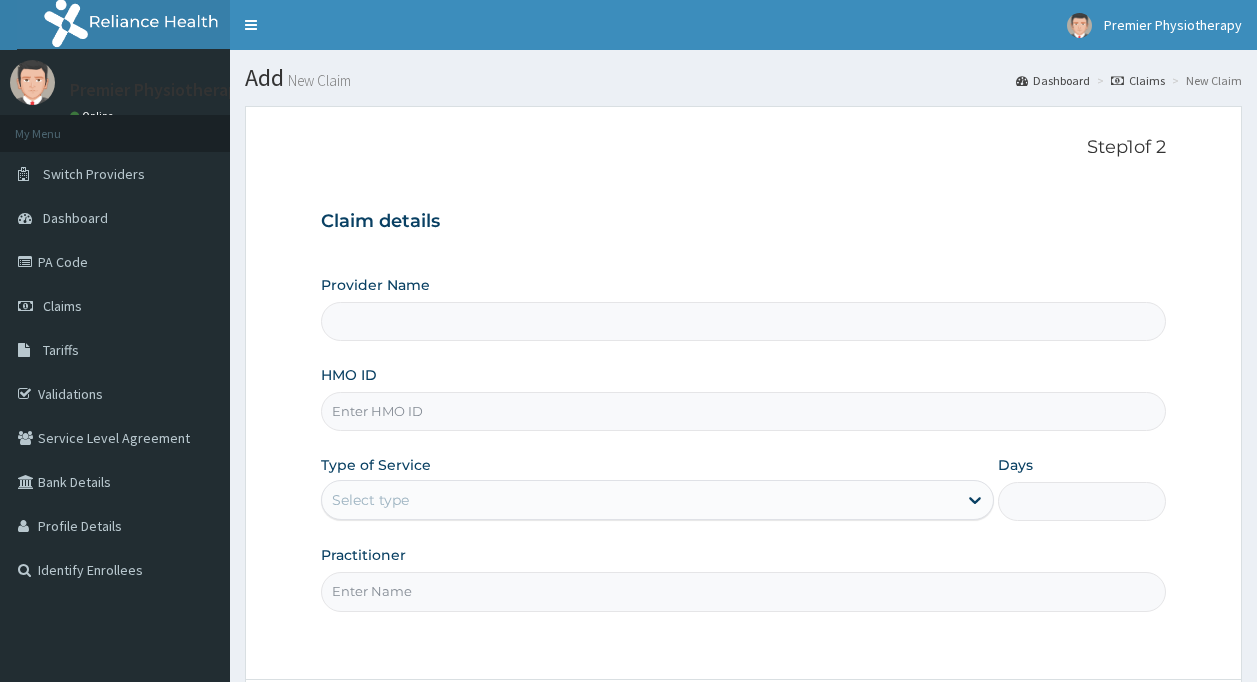 scroll, scrollTop: 0, scrollLeft: 0, axis: both 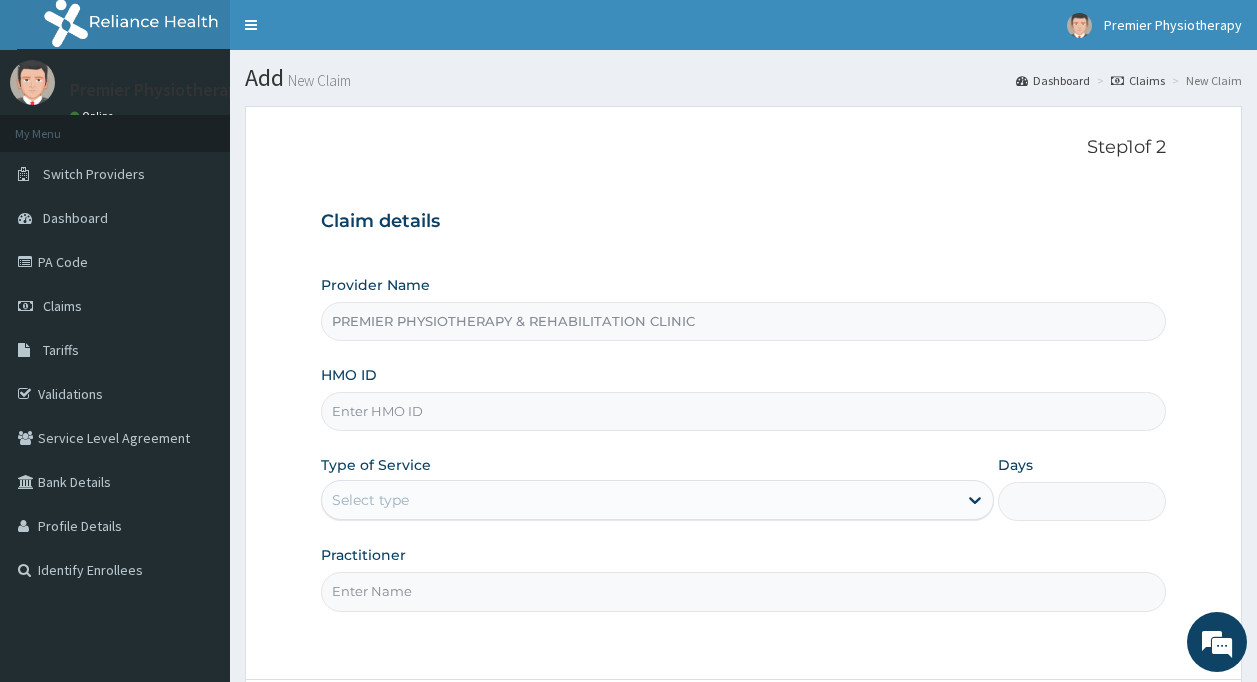 click on "HMO ID" at bounding box center [744, 411] 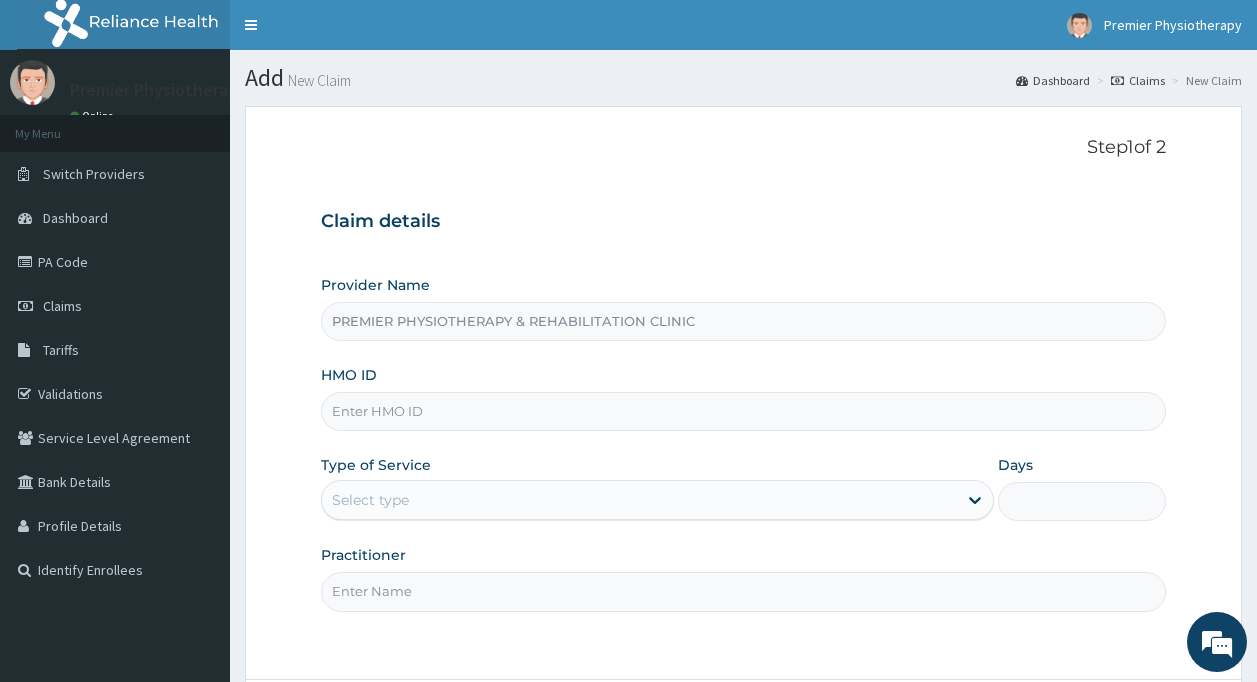 type on "RET/46165/A" 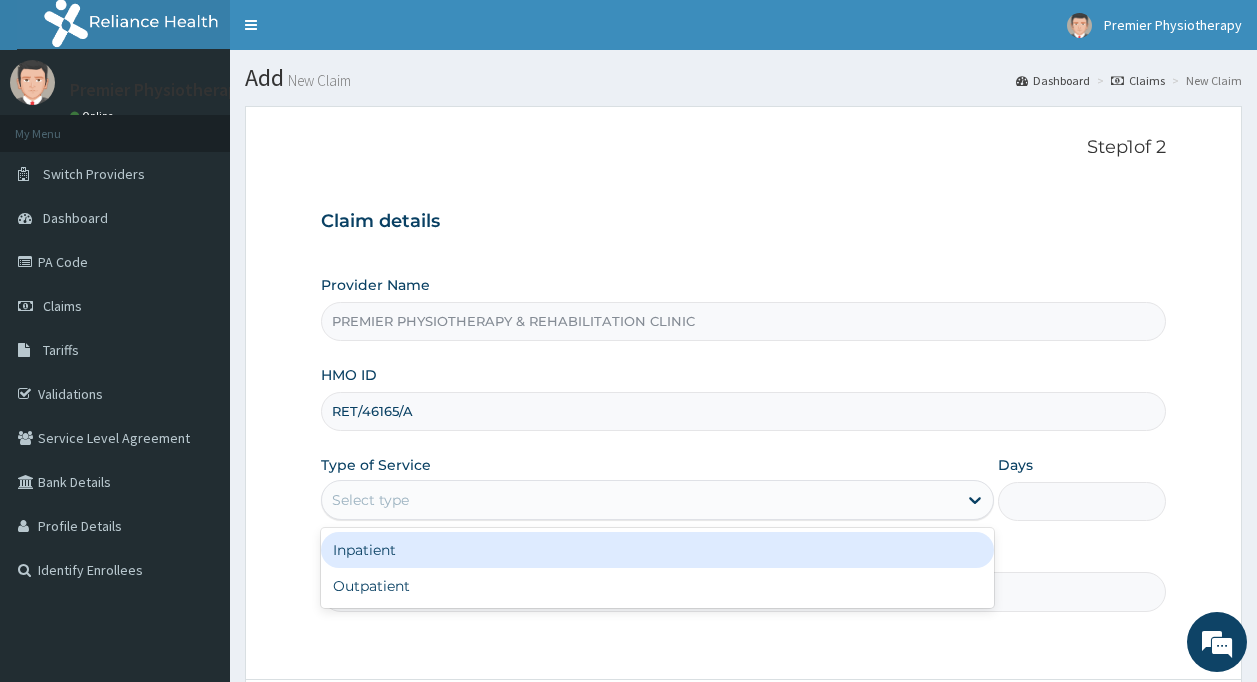 click on "Select type" at bounding box center (639, 500) 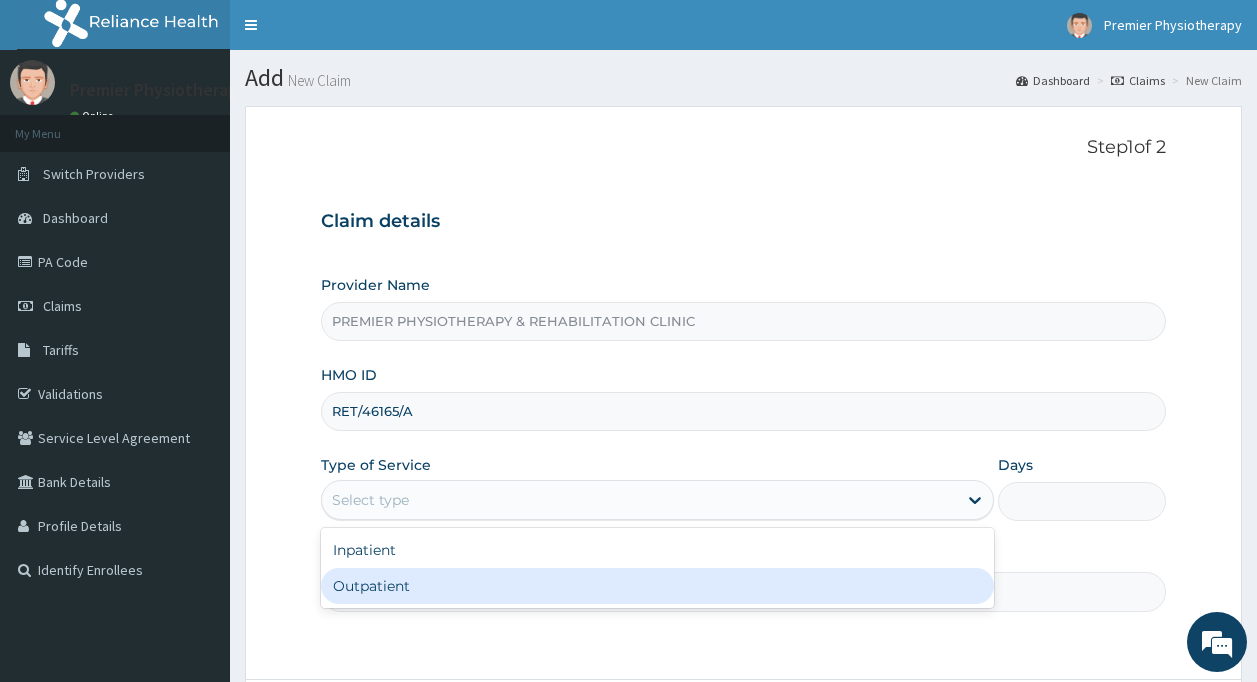 click on "Outpatient" at bounding box center (657, 586) 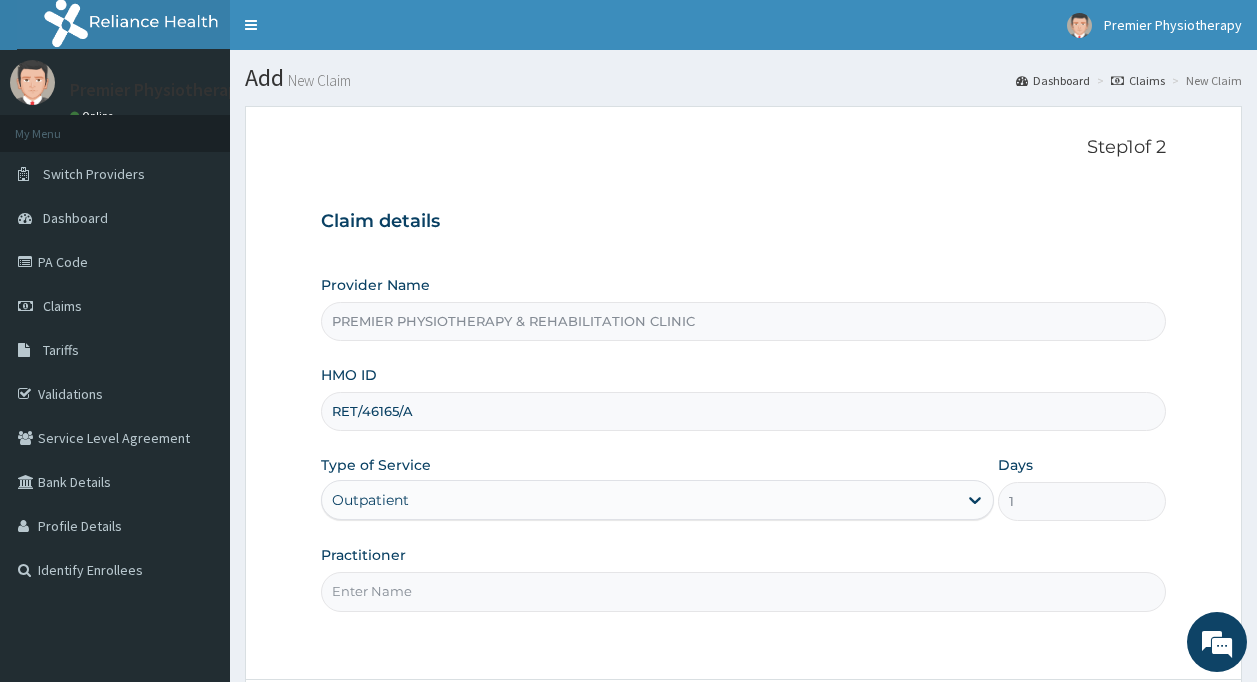 click on "Practitioner" at bounding box center [744, 591] 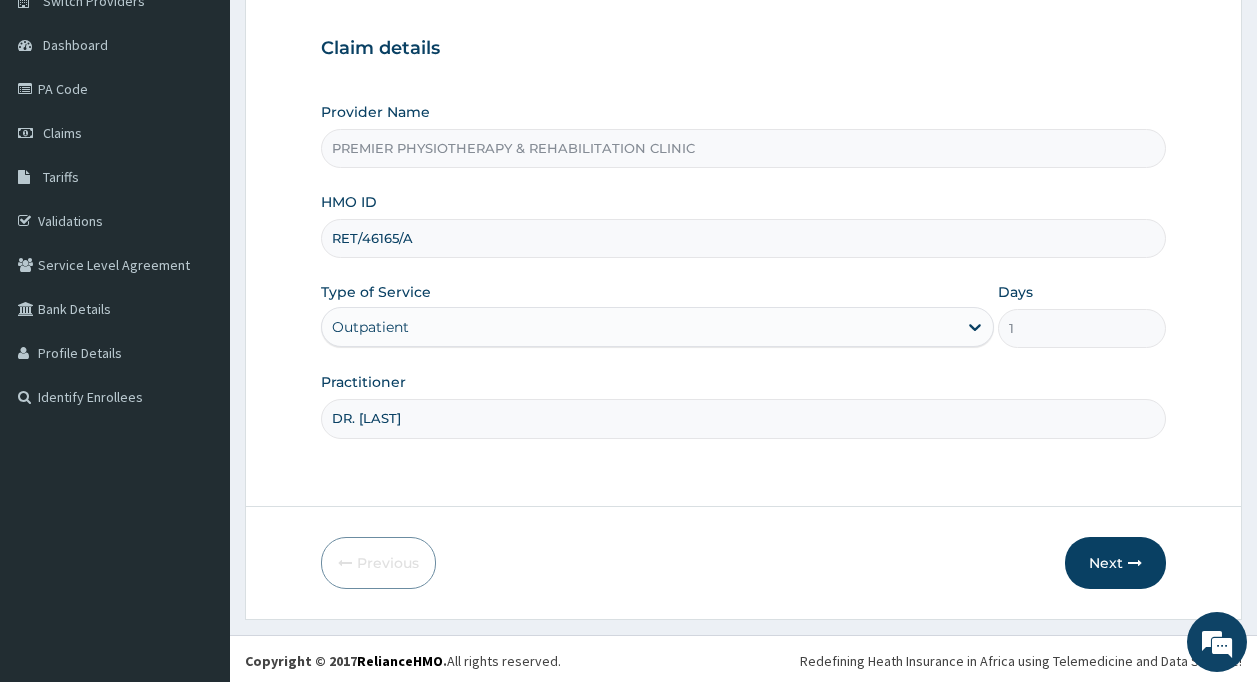 scroll, scrollTop: 177, scrollLeft: 0, axis: vertical 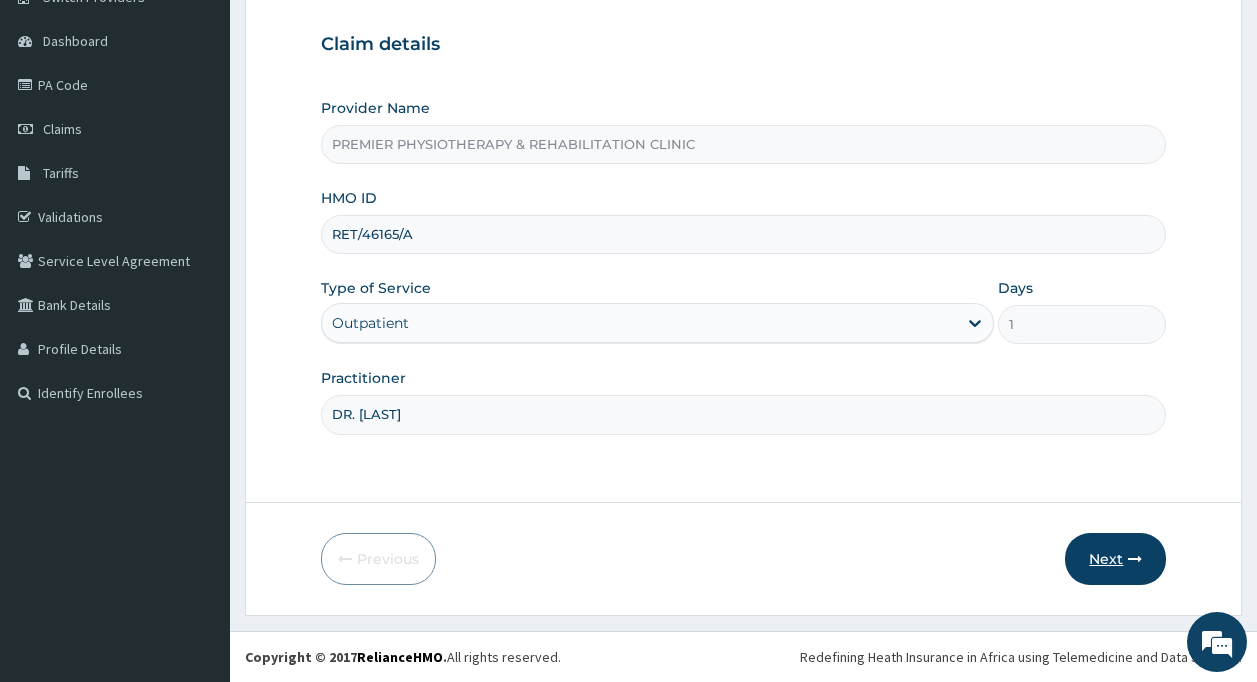 type on "DR. [LAST]" 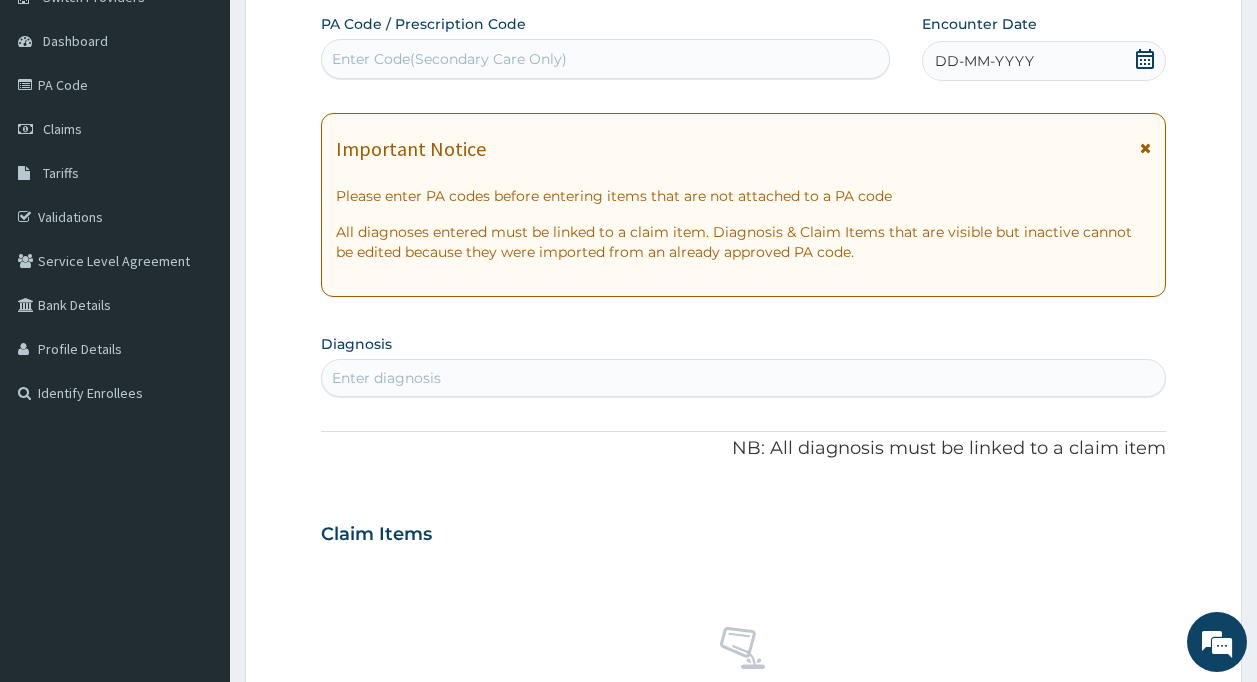 click on "Enter Code(Secondary Care Only)" at bounding box center [449, 59] 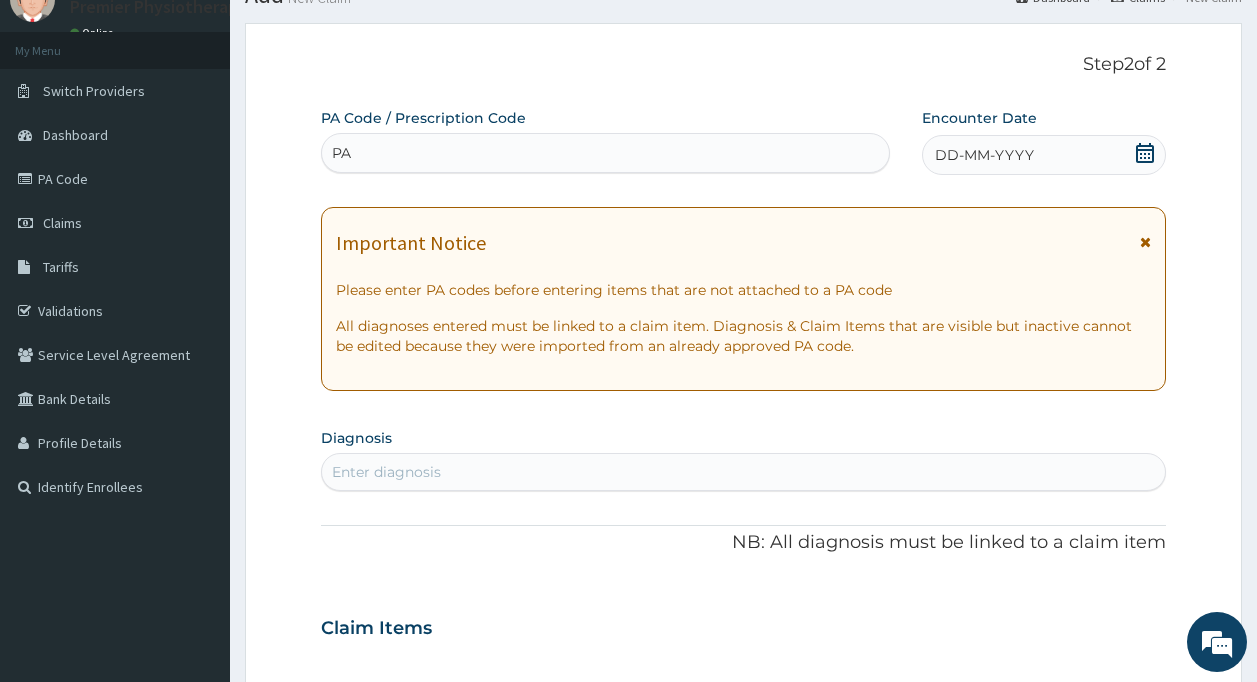 scroll, scrollTop: 77, scrollLeft: 0, axis: vertical 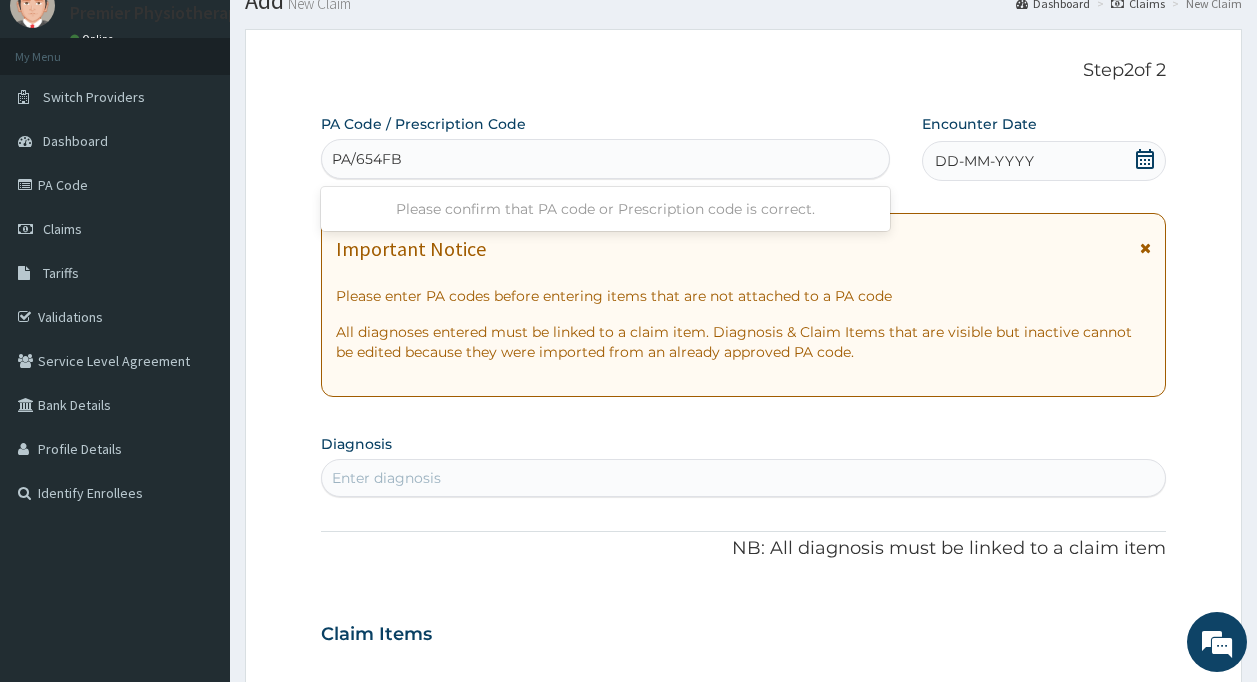 type on "PA/654FB6" 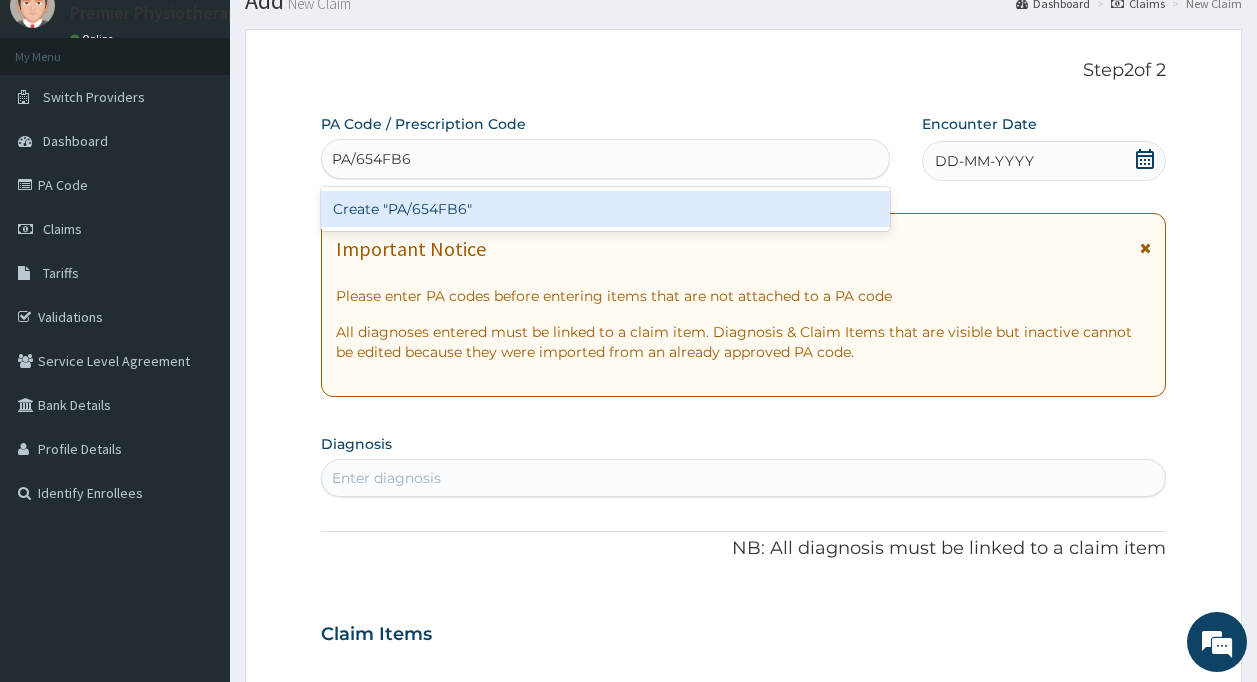 click on "Create "PA/654FB6"" at bounding box center (606, 209) 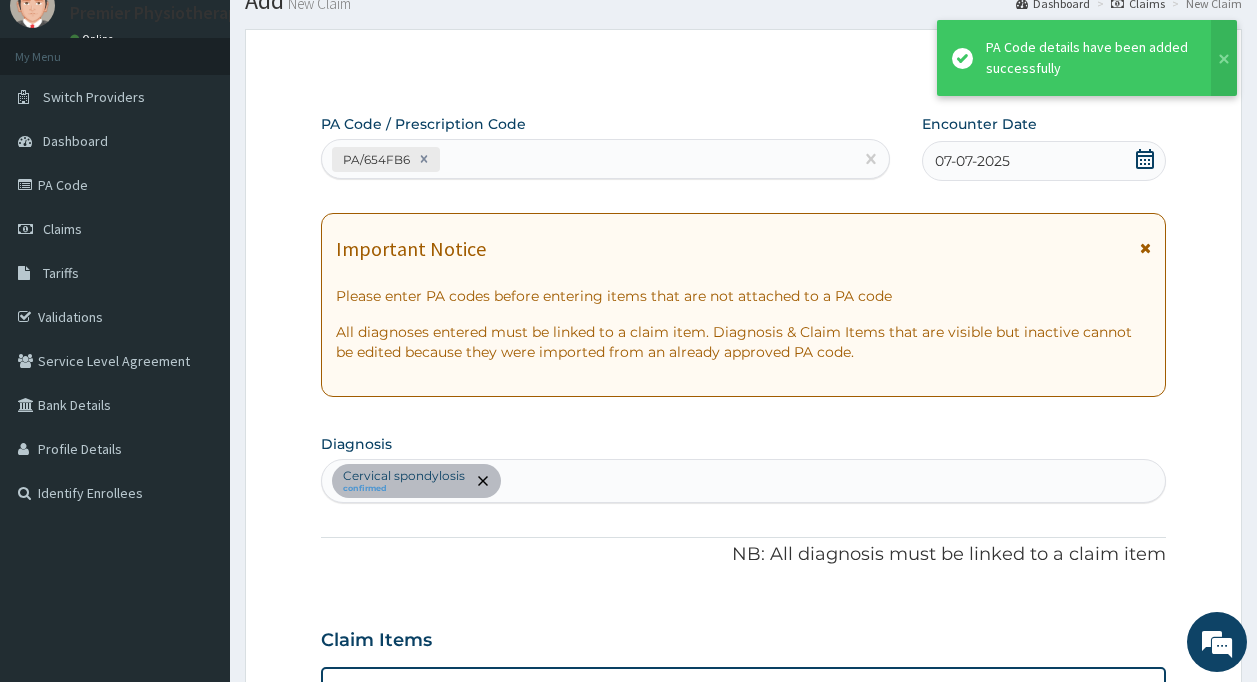 scroll, scrollTop: 491, scrollLeft: 0, axis: vertical 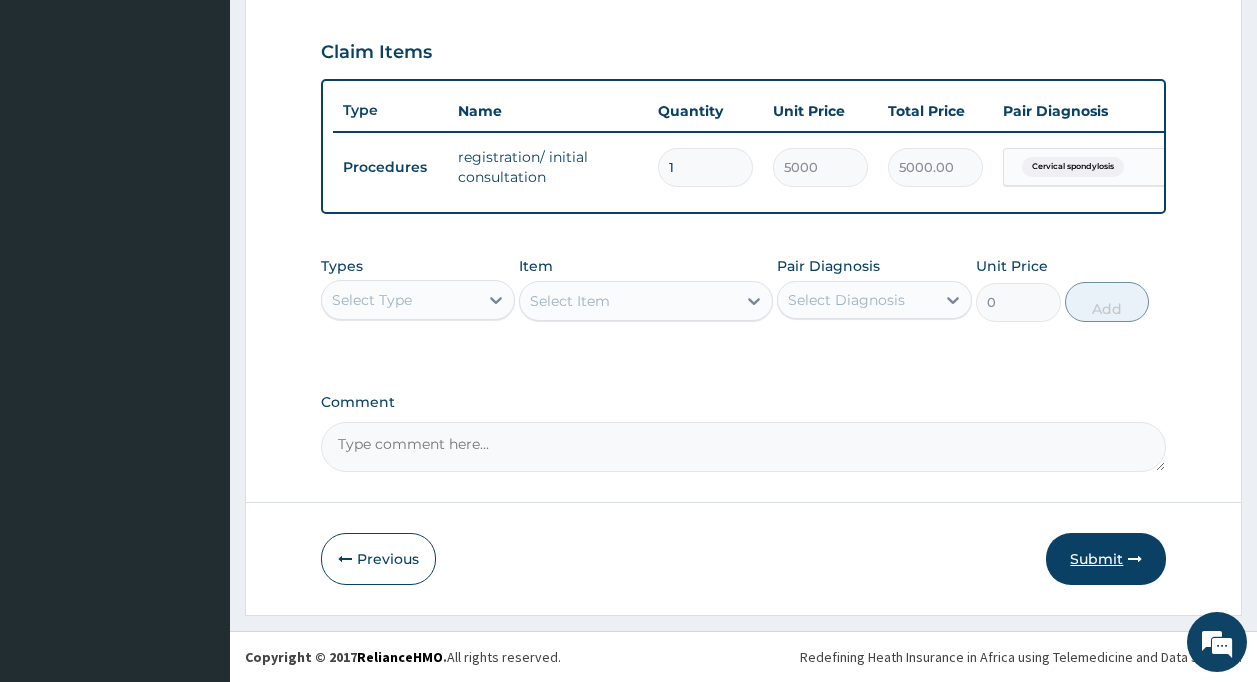 click on "Submit" at bounding box center (1106, 559) 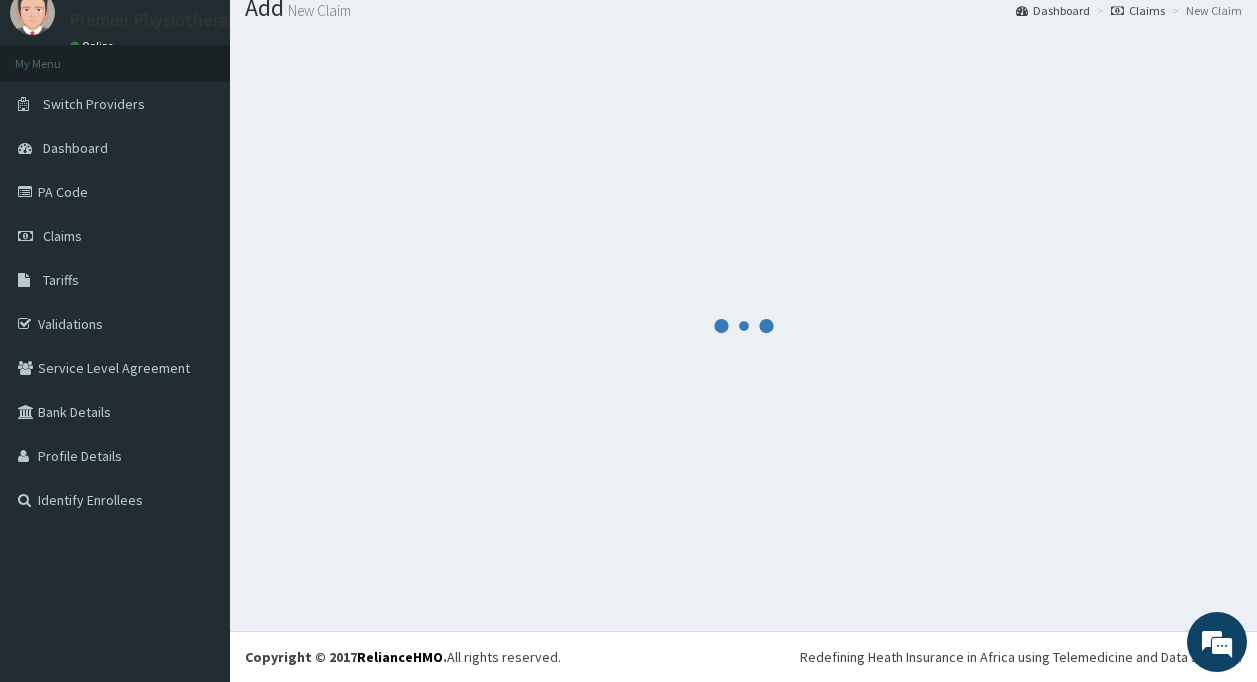 scroll, scrollTop: 680, scrollLeft: 0, axis: vertical 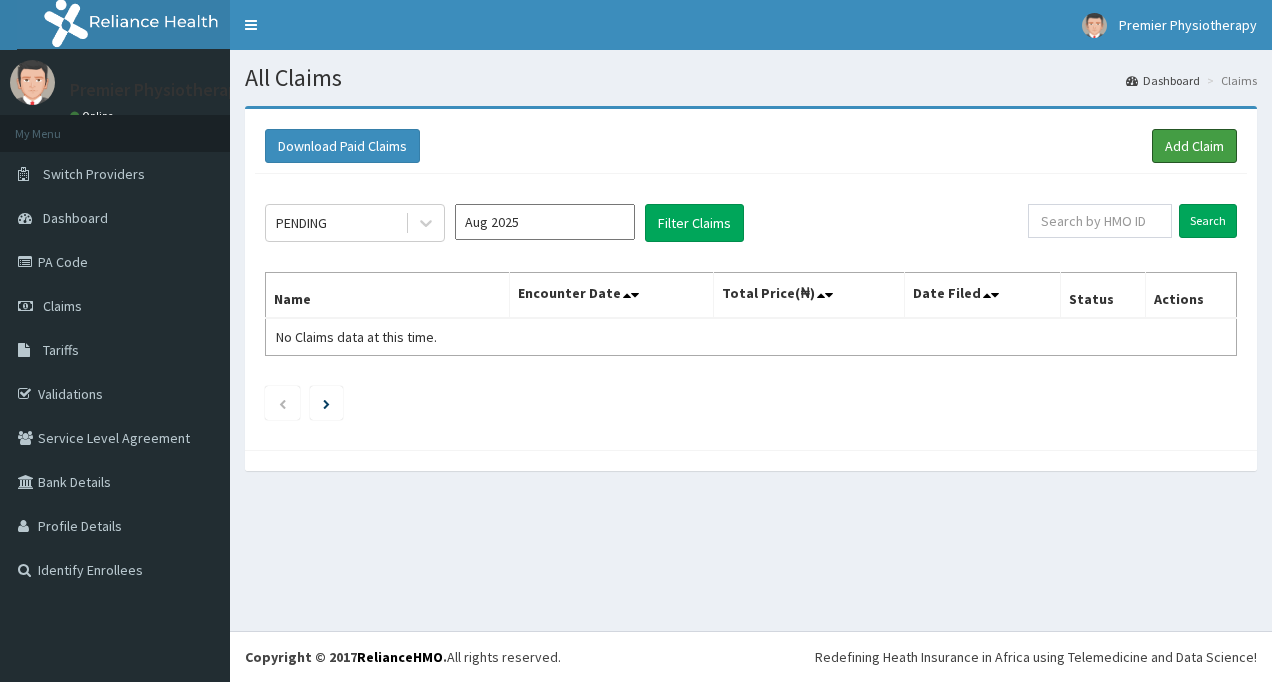 click on "Add Claim" at bounding box center (1194, 146) 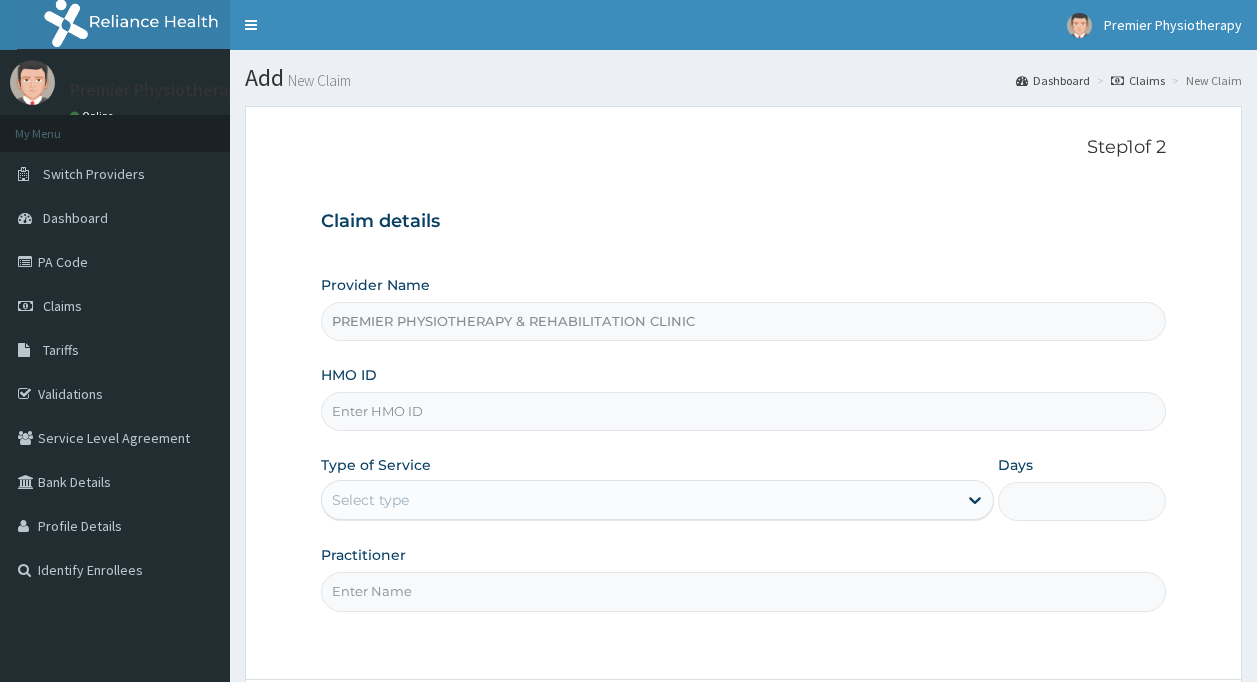 scroll, scrollTop: 0, scrollLeft: 0, axis: both 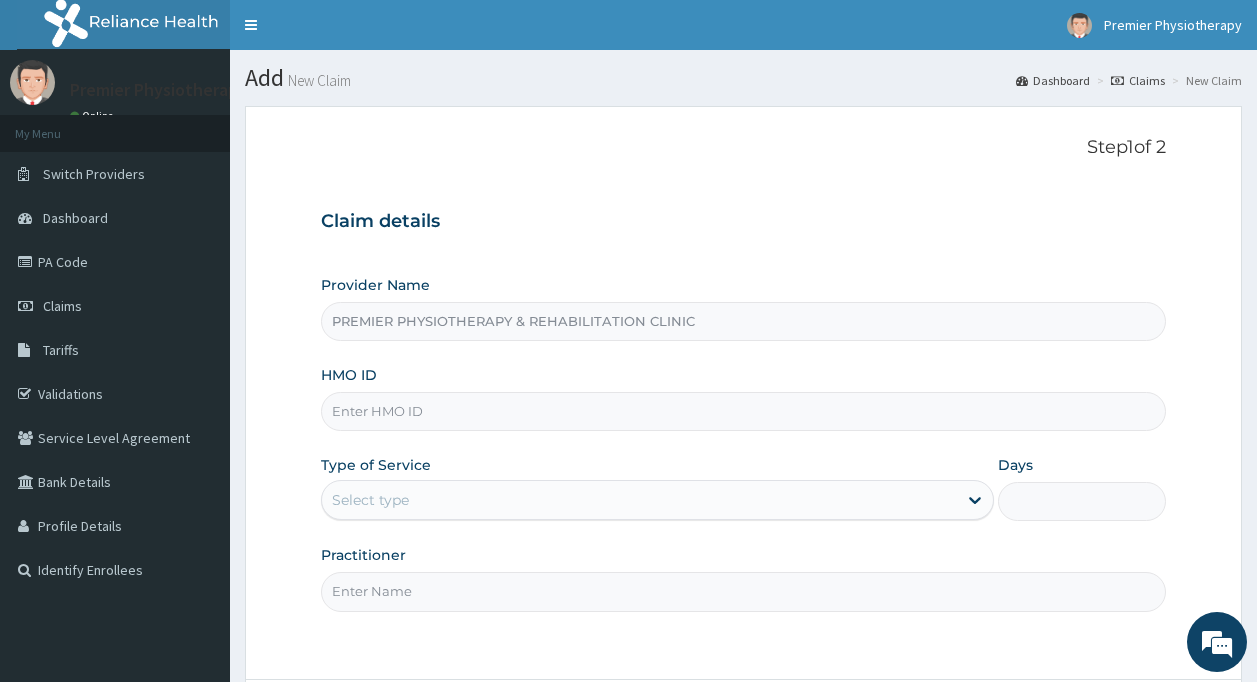click on "HMO ID" at bounding box center [744, 411] 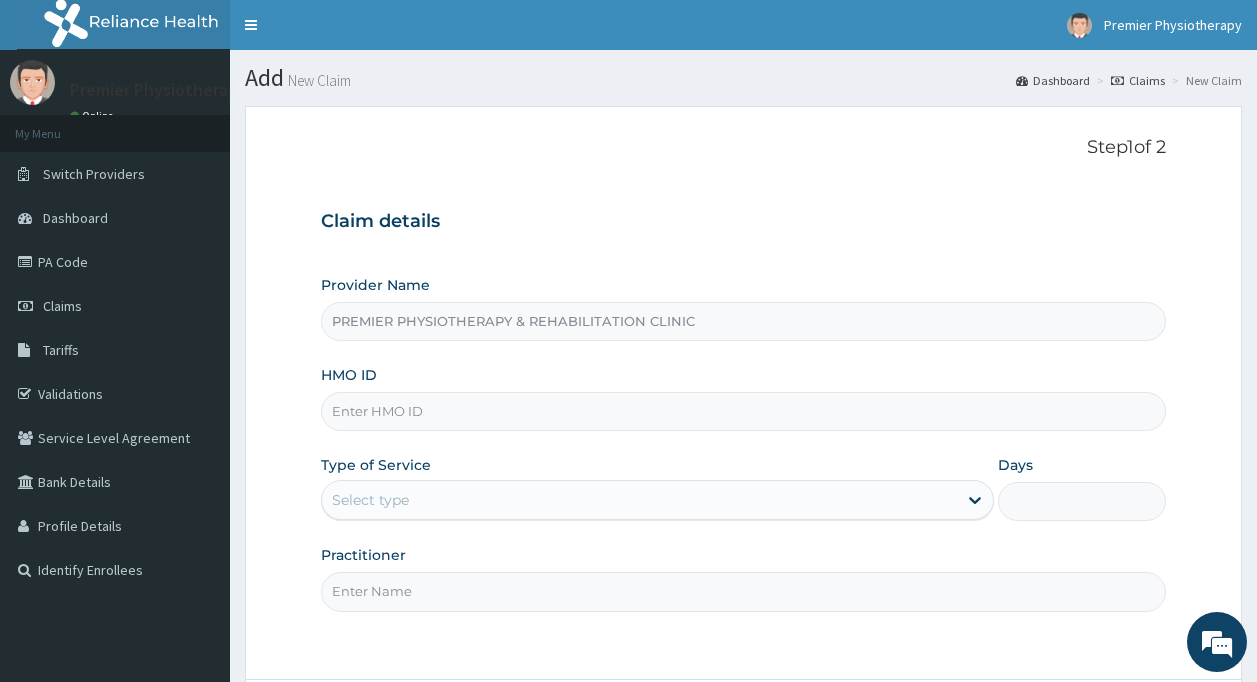 type on "RET/46165/A" 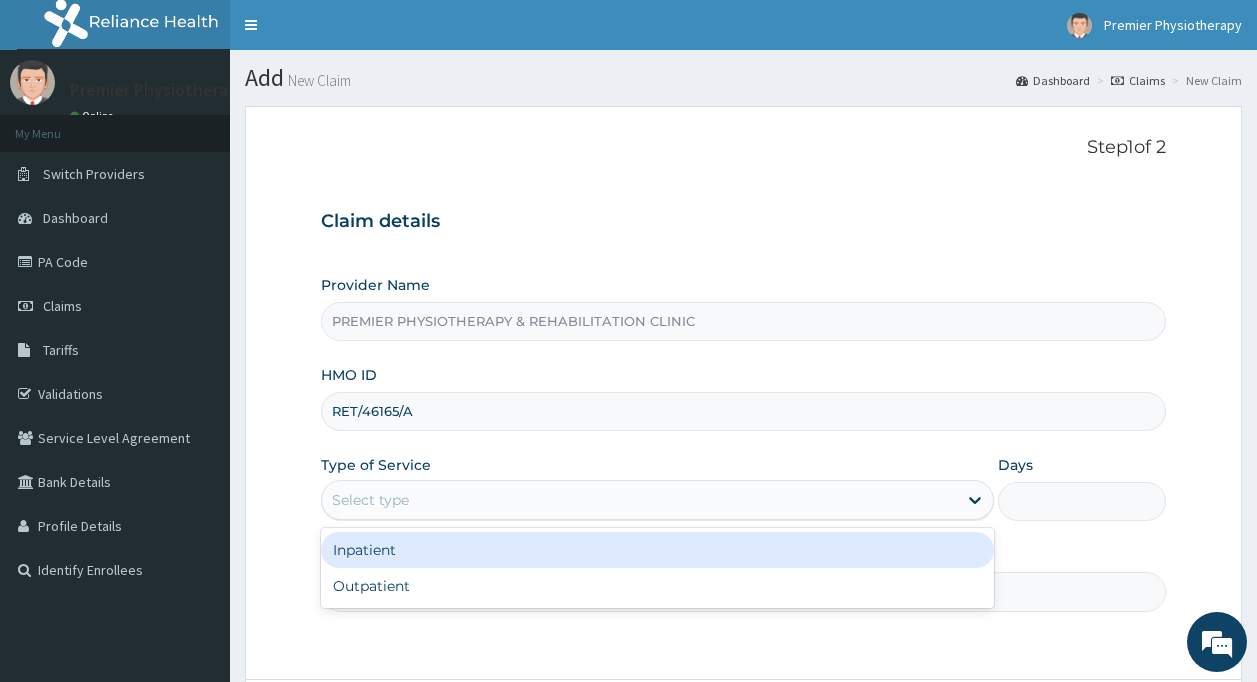 click on "Select type" at bounding box center [370, 500] 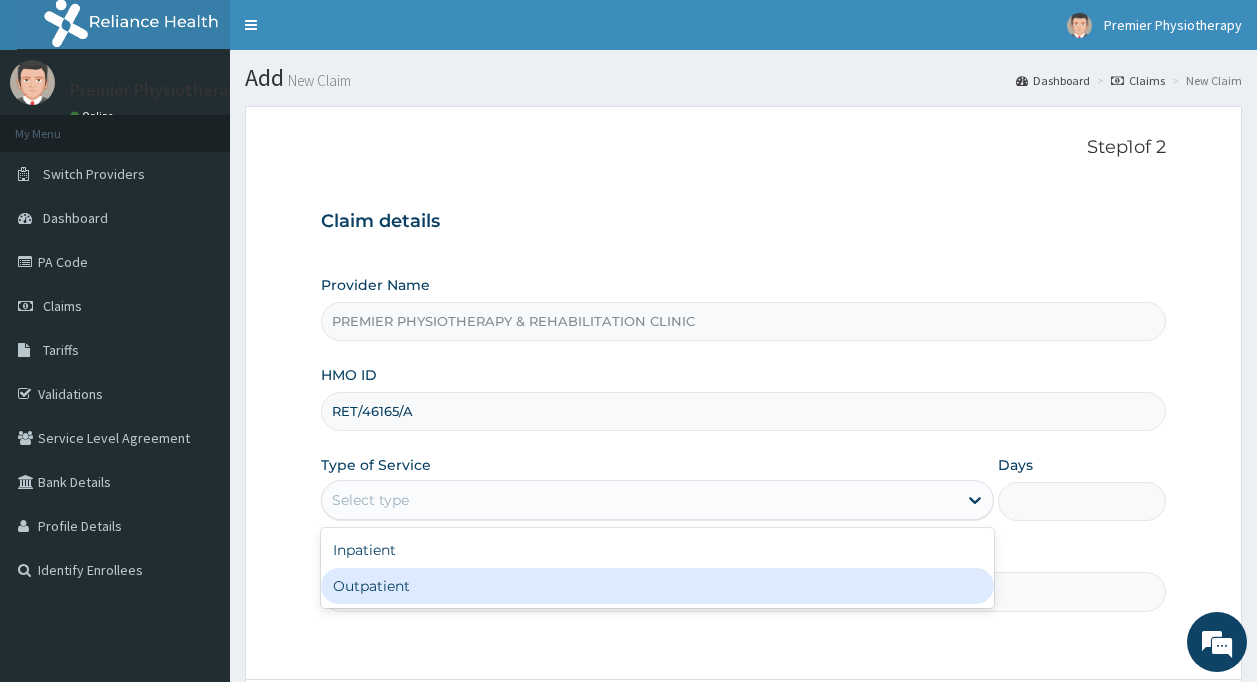 click on "Outpatient" at bounding box center [657, 586] 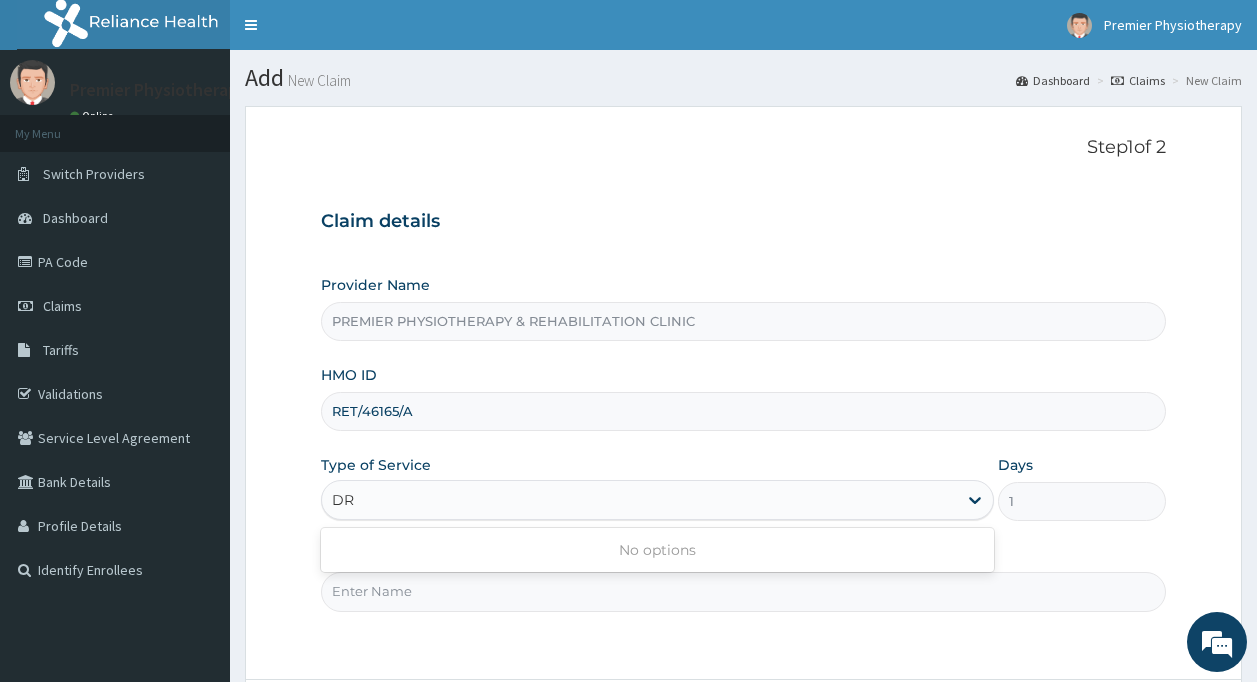 scroll, scrollTop: 0, scrollLeft: 0, axis: both 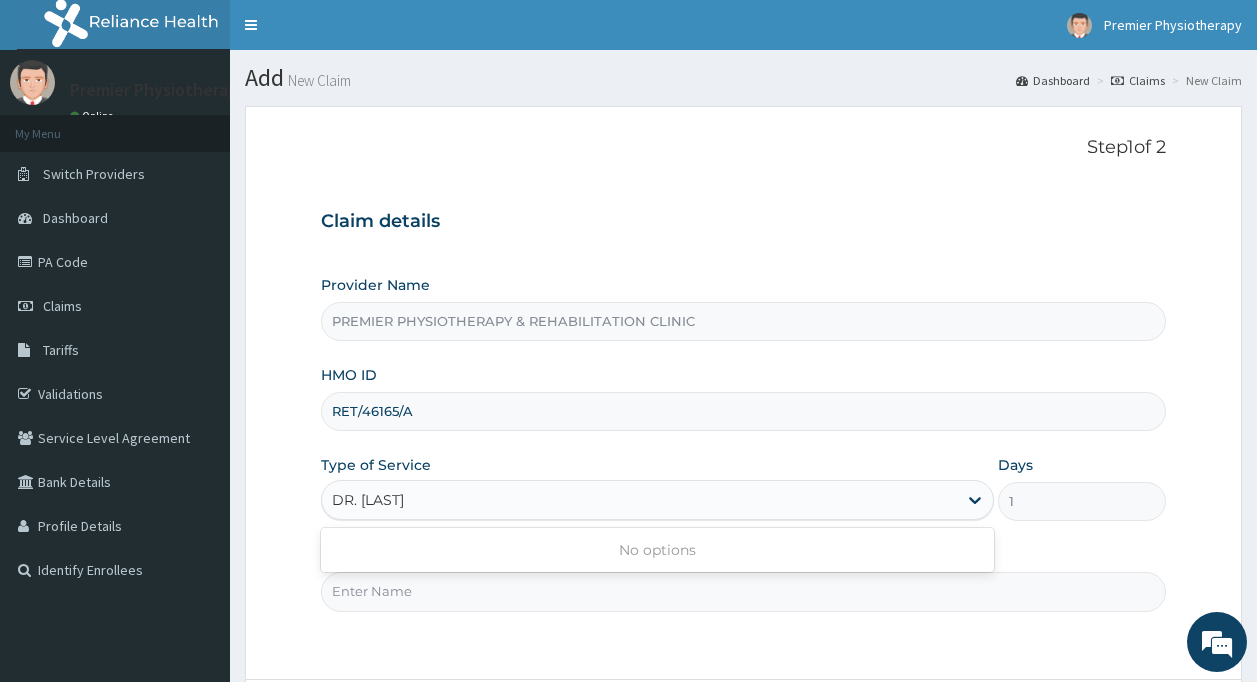 type on "DR. ERNEST" 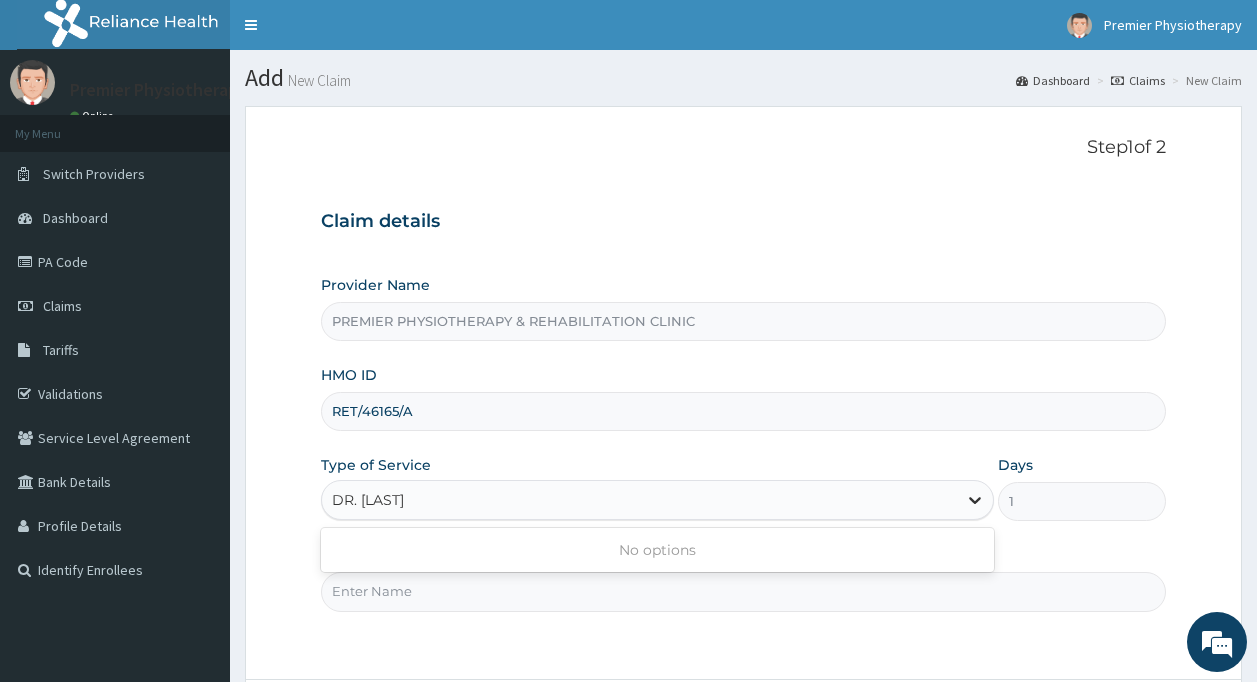 type 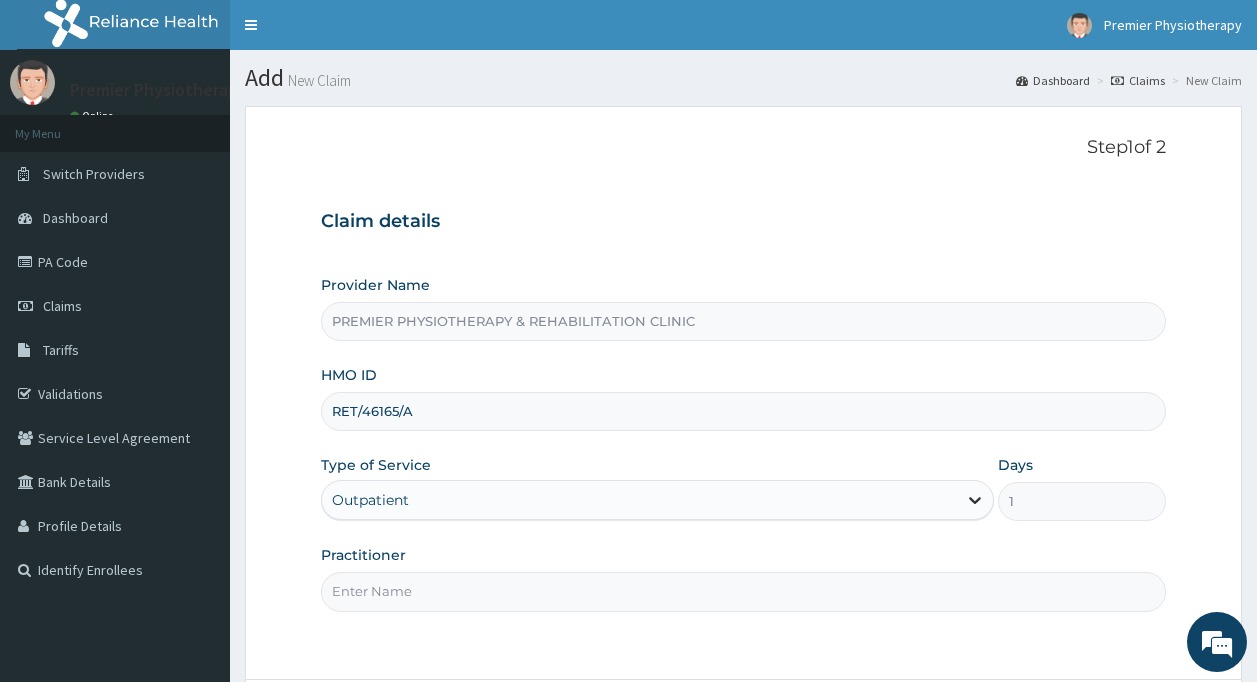 click 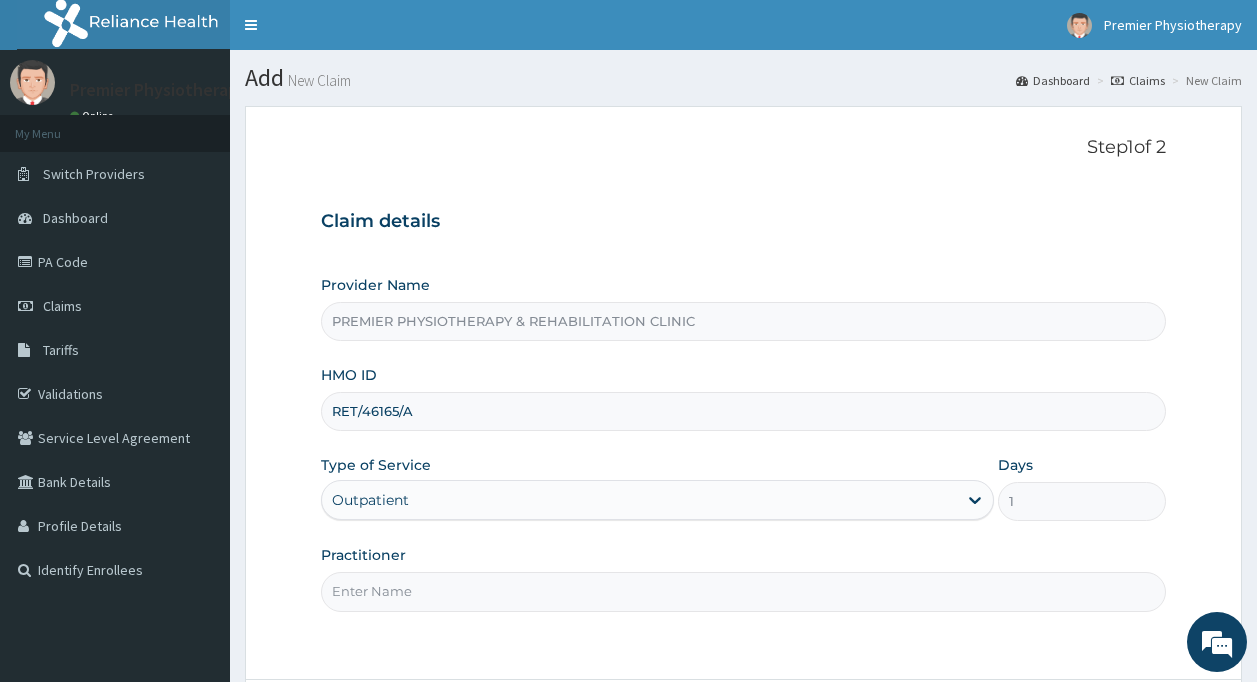 click on "Practitioner" at bounding box center (744, 591) 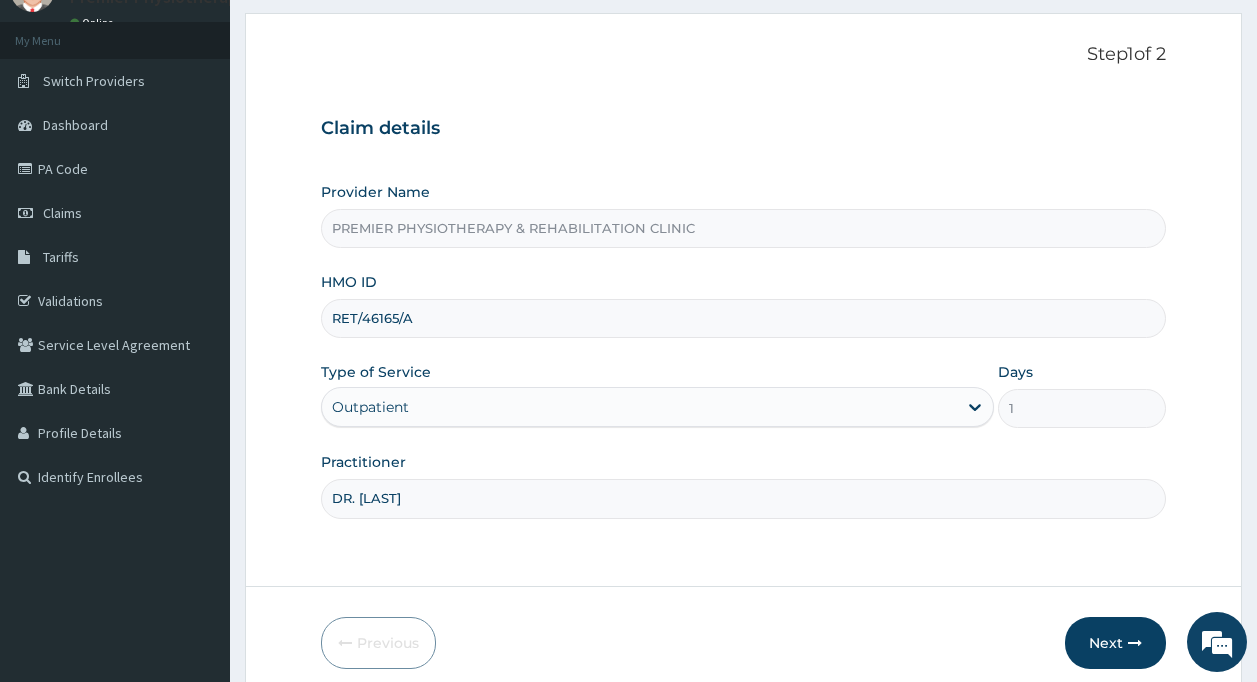 scroll, scrollTop: 177, scrollLeft: 0, axis: vertical 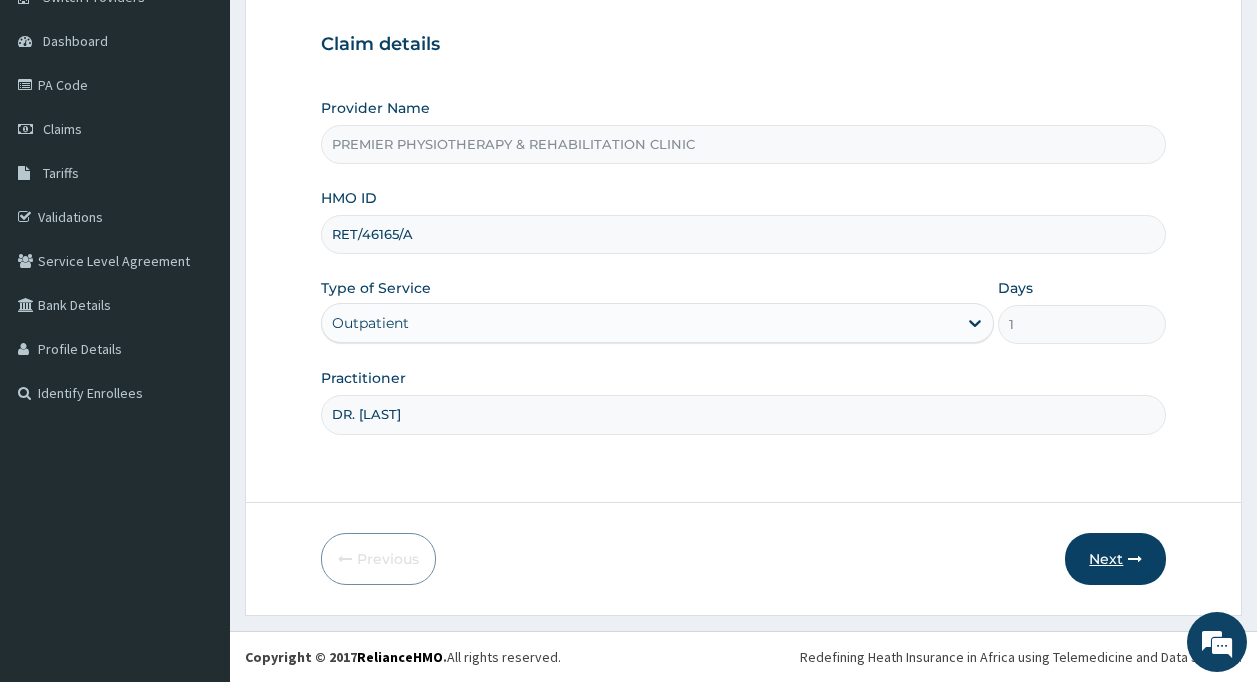 type on "DR. [LAST]" 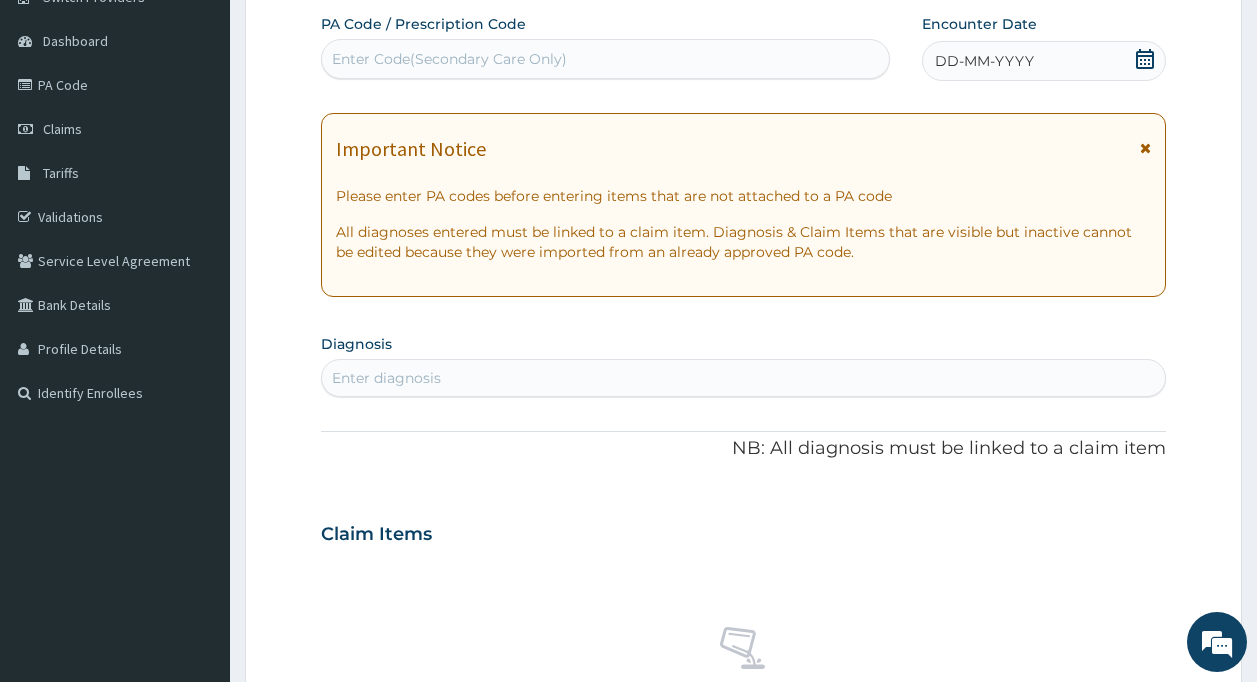 click on "Enter Code(Secondary Care Only)" at bounding box center (449, 59) 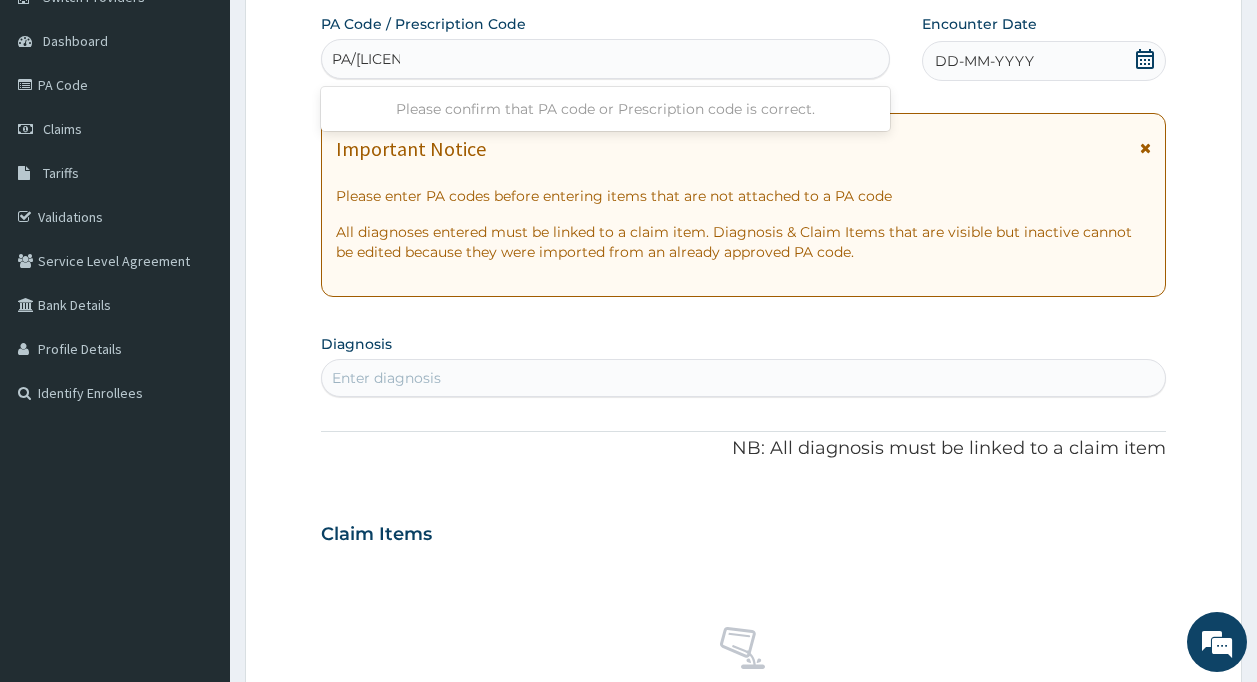 type on "PA/2F5588" 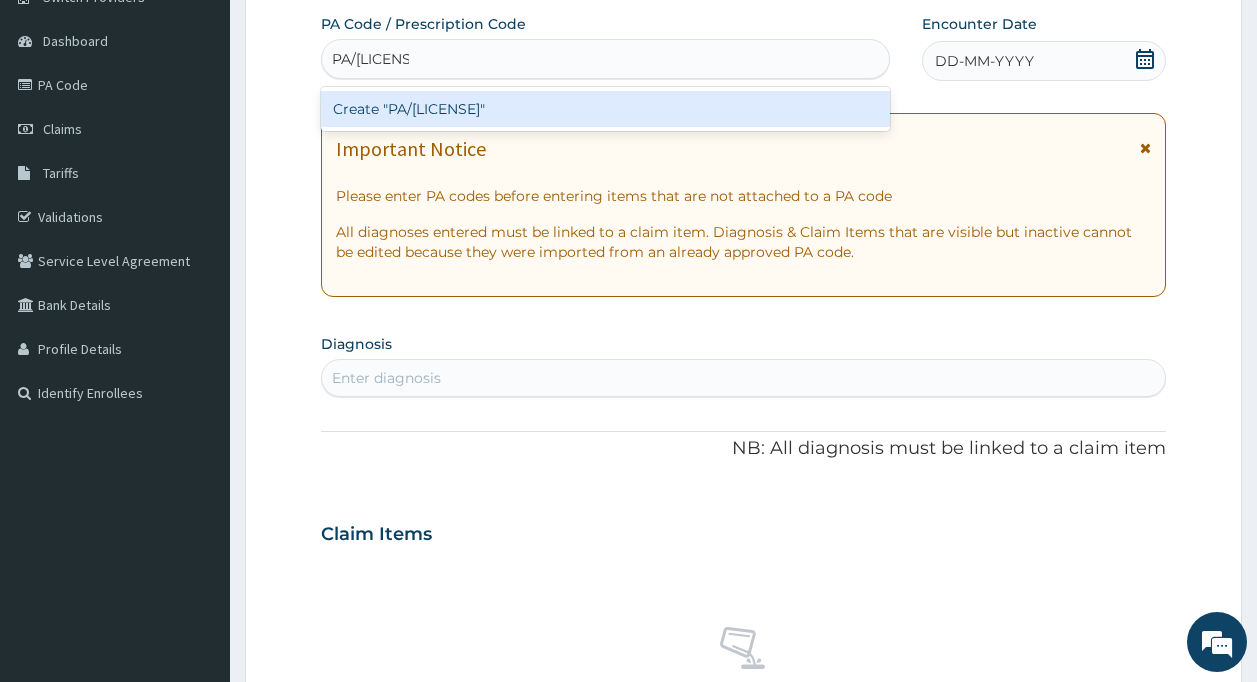 click on "Create "PA/2F5588"" at bounding box center [606, 109] 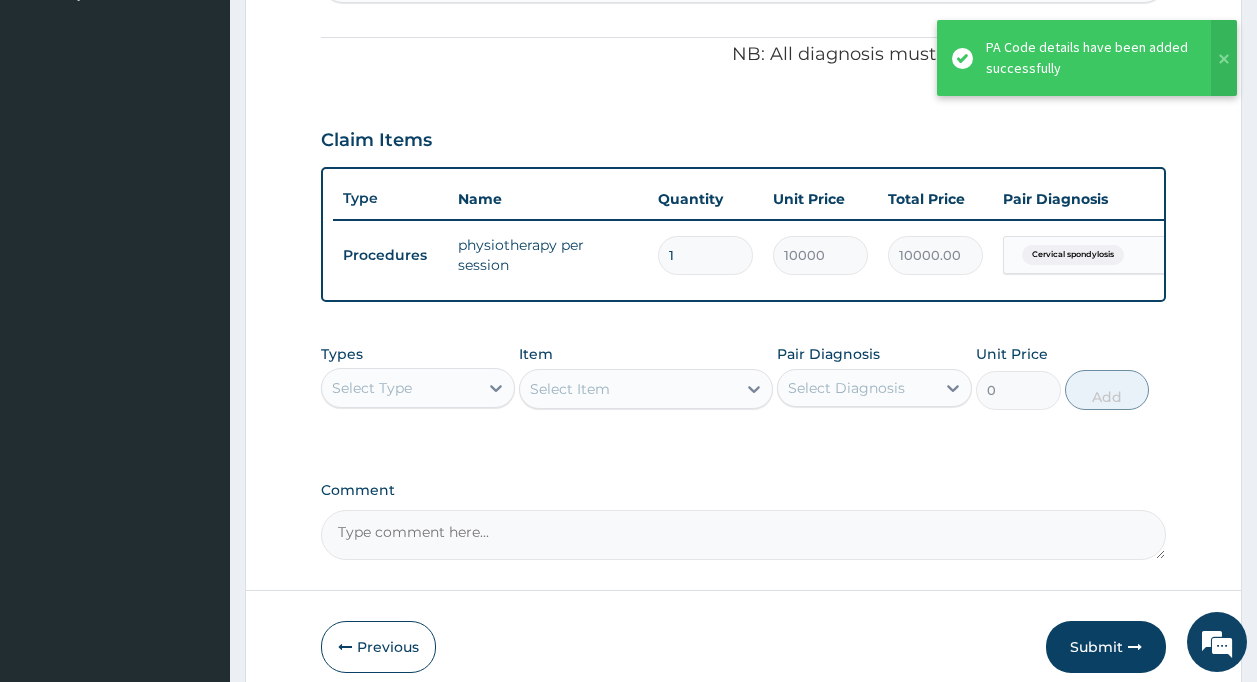 scroll, scrollTop: 680, scrollLeft: 0, axis: vertical 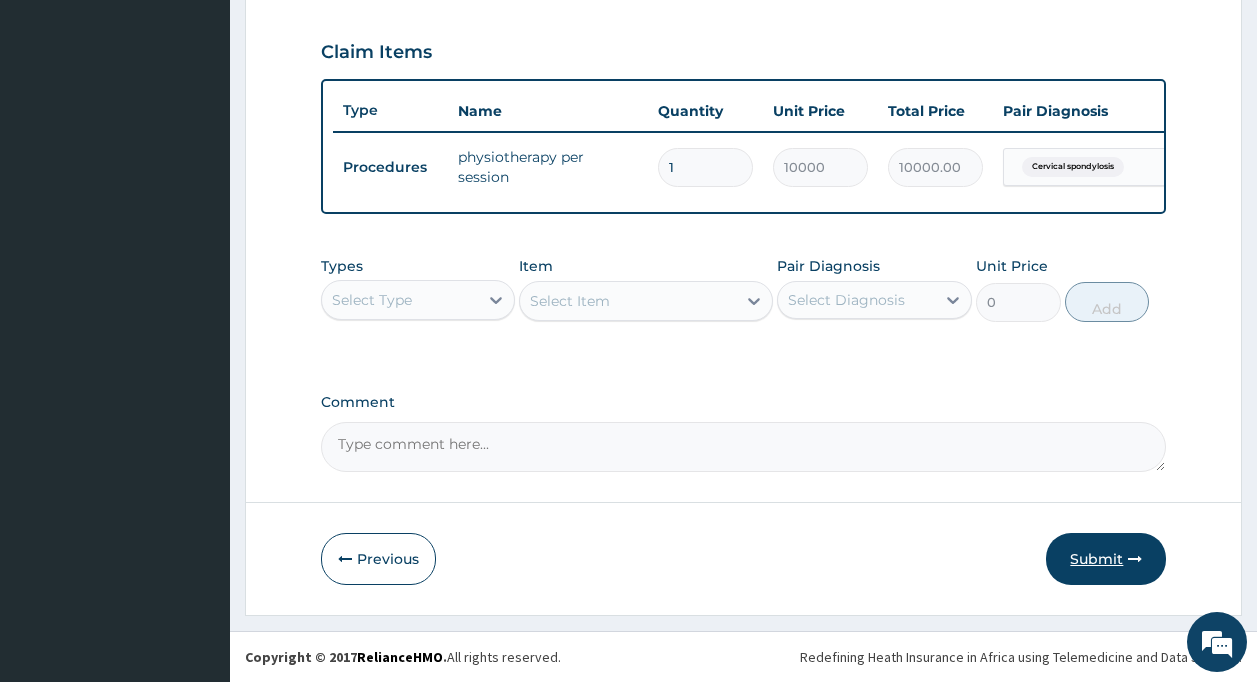 click on "Submit" at bounding box center [1106, 559] 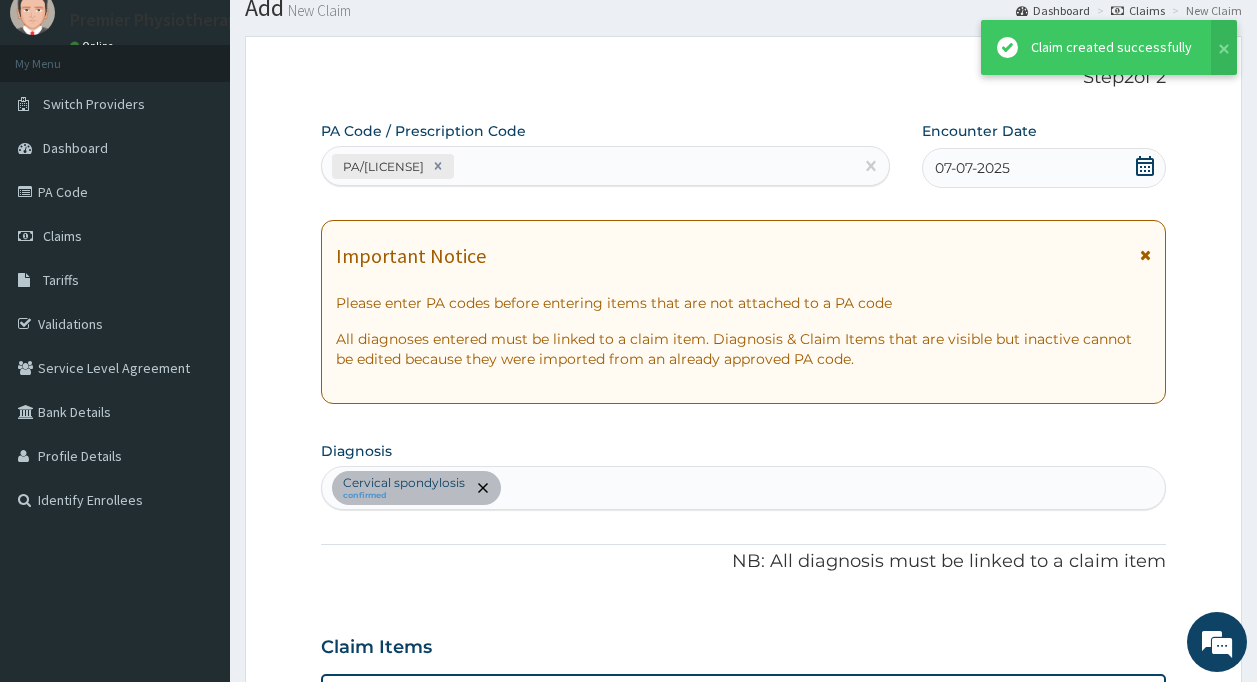 scroll, scrollTop: 680, scrollLeft: 0, axis: vertical 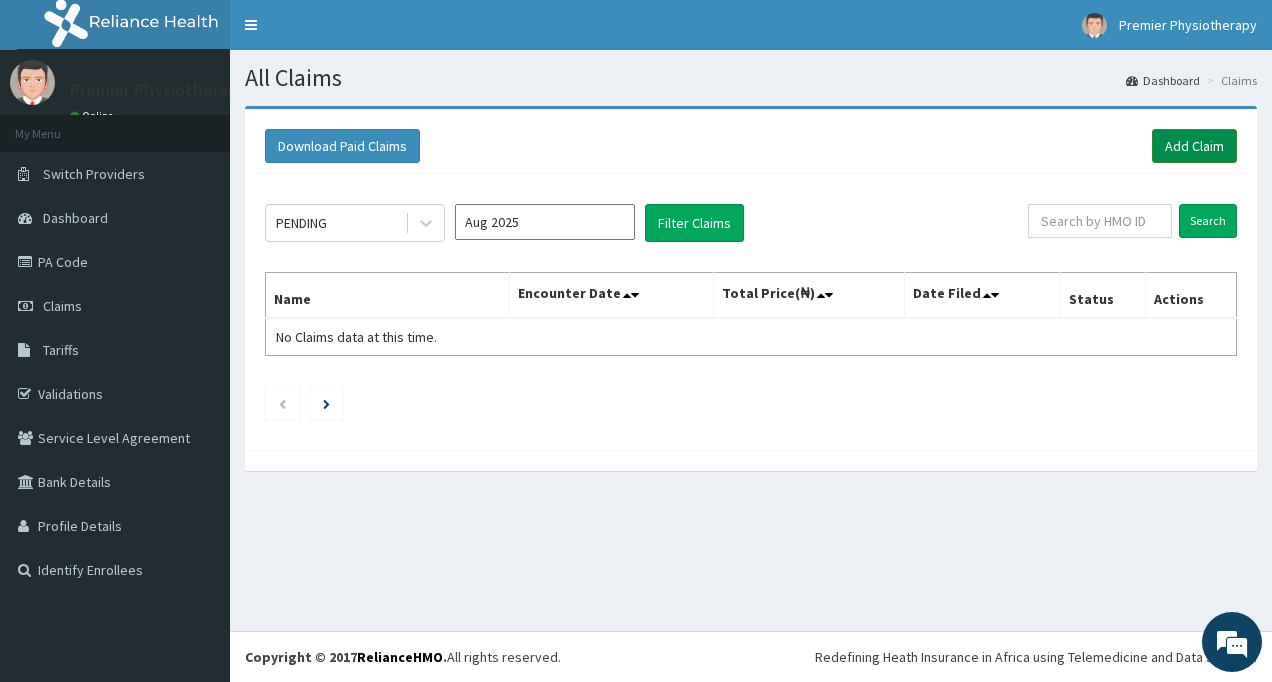 click on "Add Claim" at bounding box center (1194, 146) 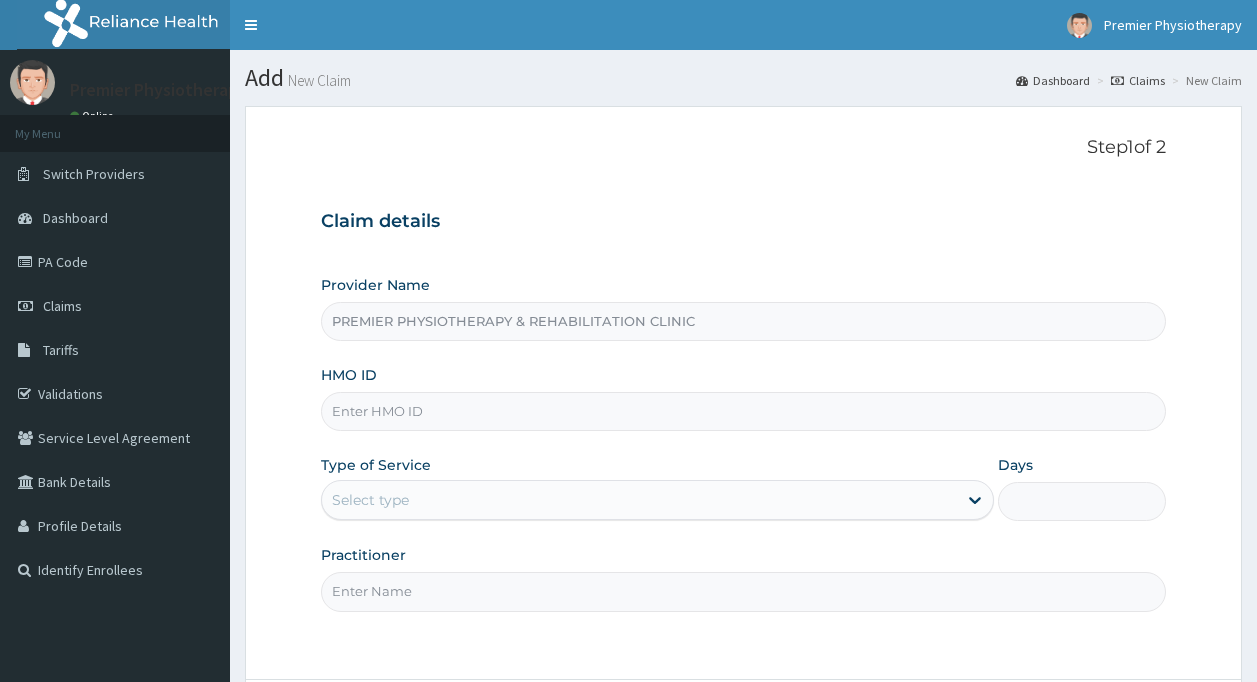 scroll, scrollTop: 0, scrollLeft: 0, axis: both 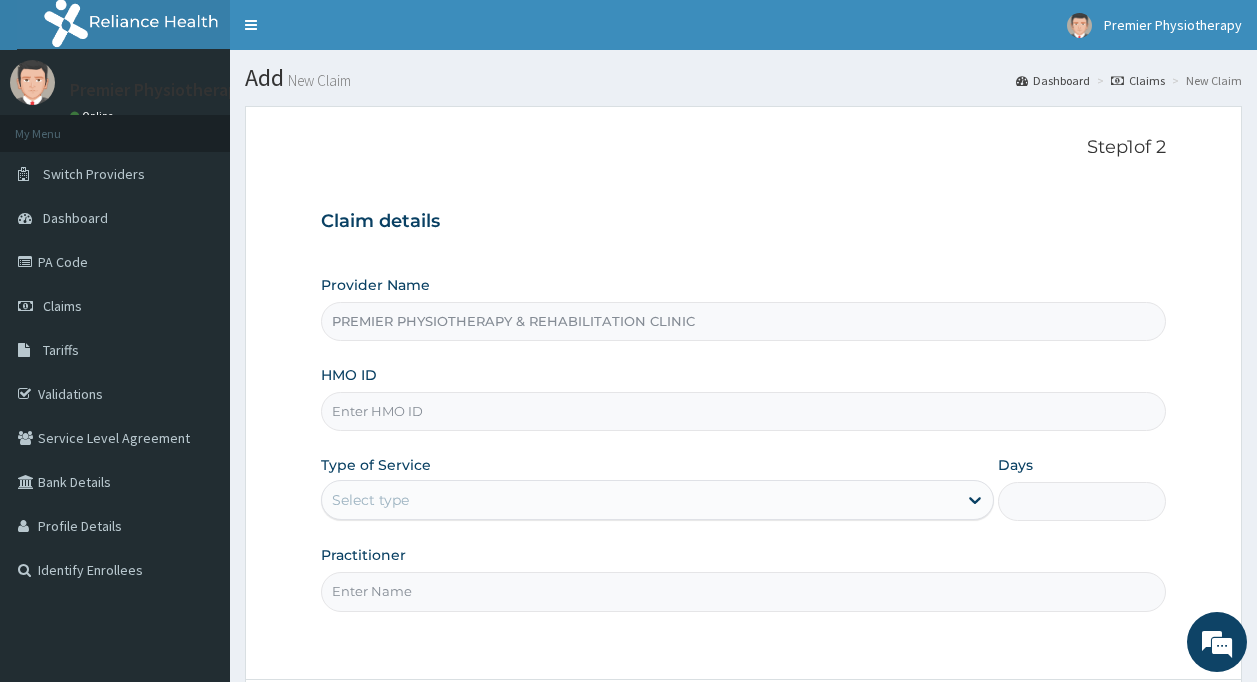 click on "HMO ID" at bounding box center (744, 411) 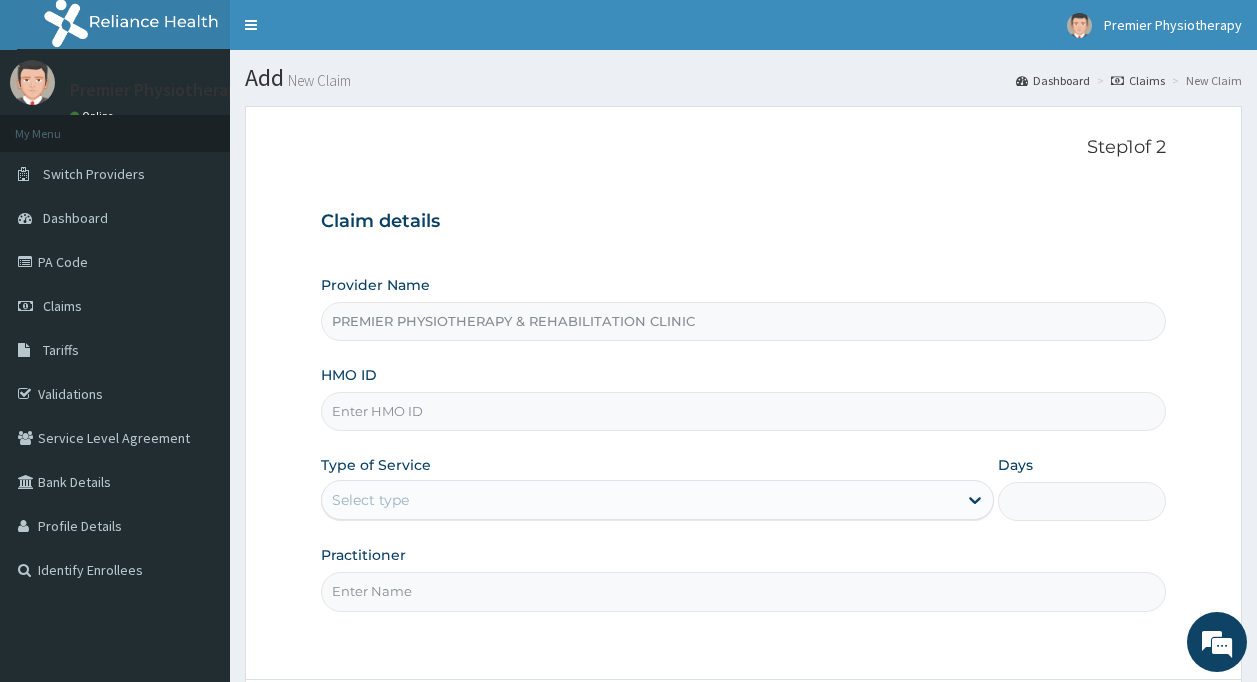 scroll, scrollTop: 0, scrollLeft: 0, axis: both 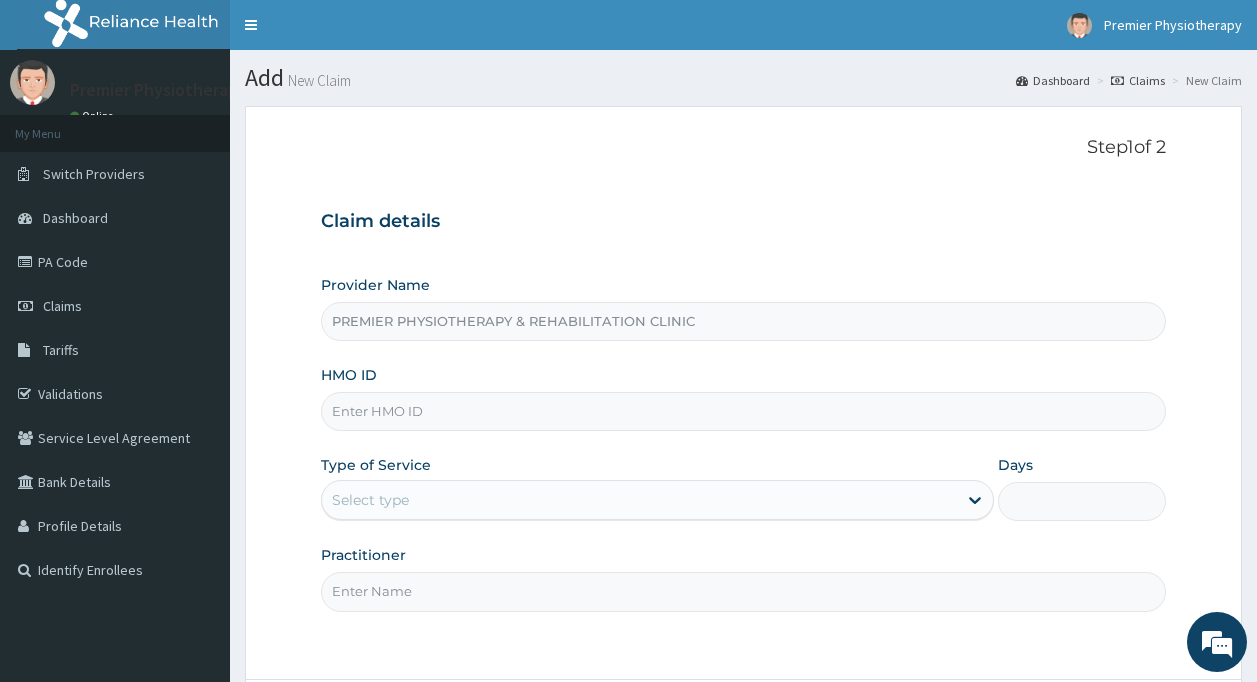 type on "cYA/10803/A" 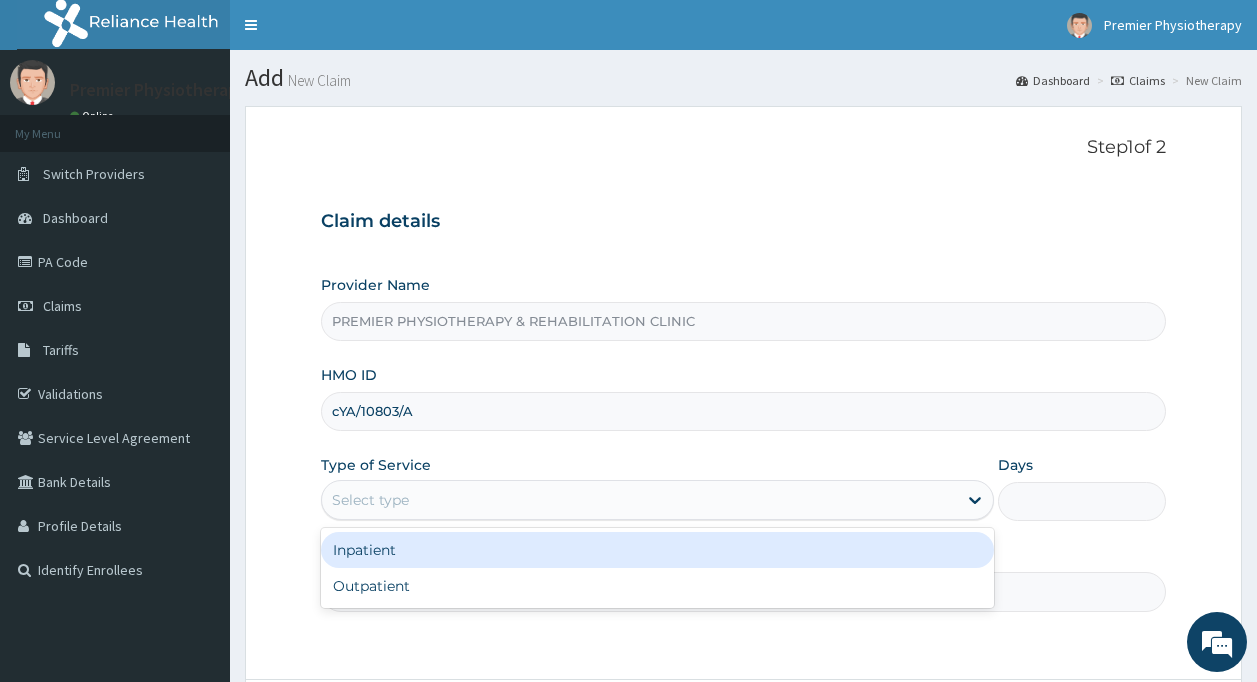 click on "Select type" at bounding box center (639, 500) 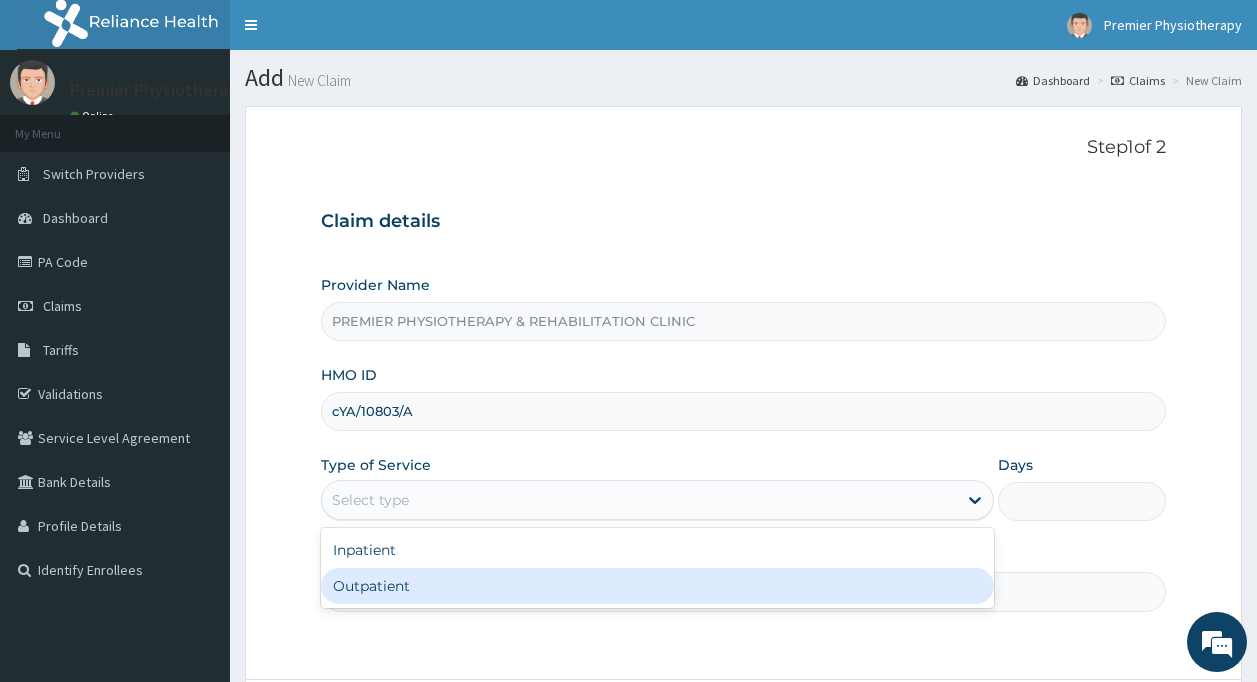 click on "Outpatient" at bounding box center (657, 586) 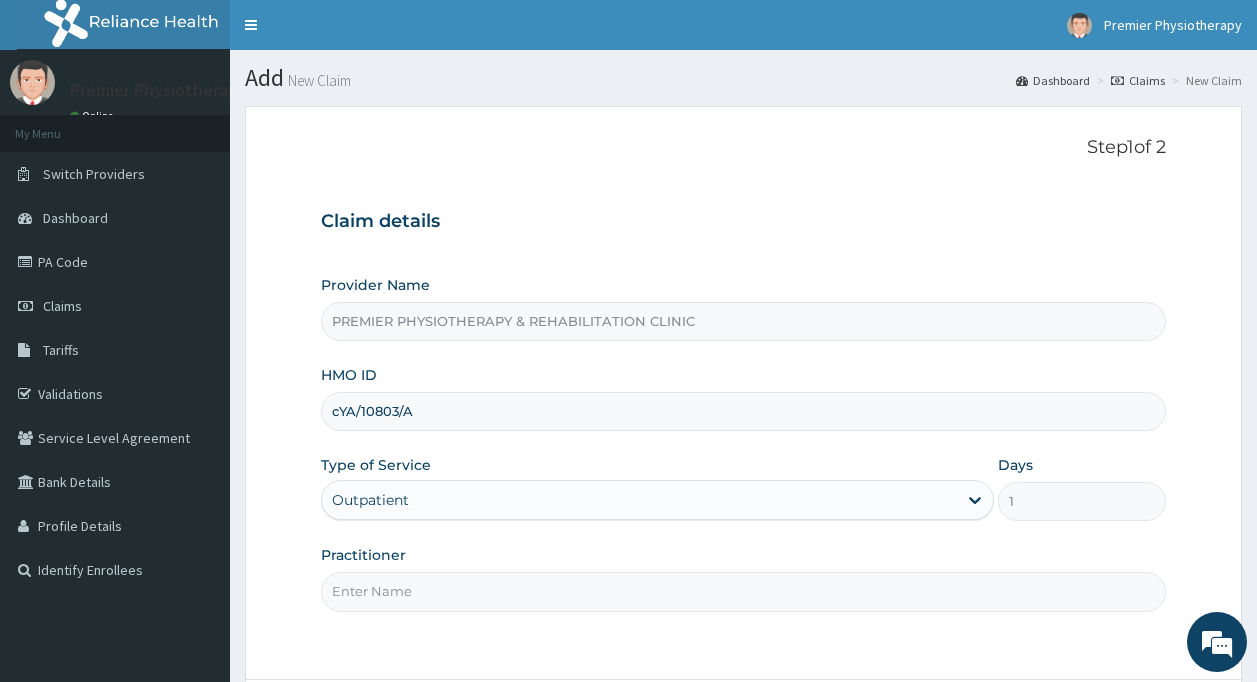 click on "Practitioner" at bounding box center (744, 591) 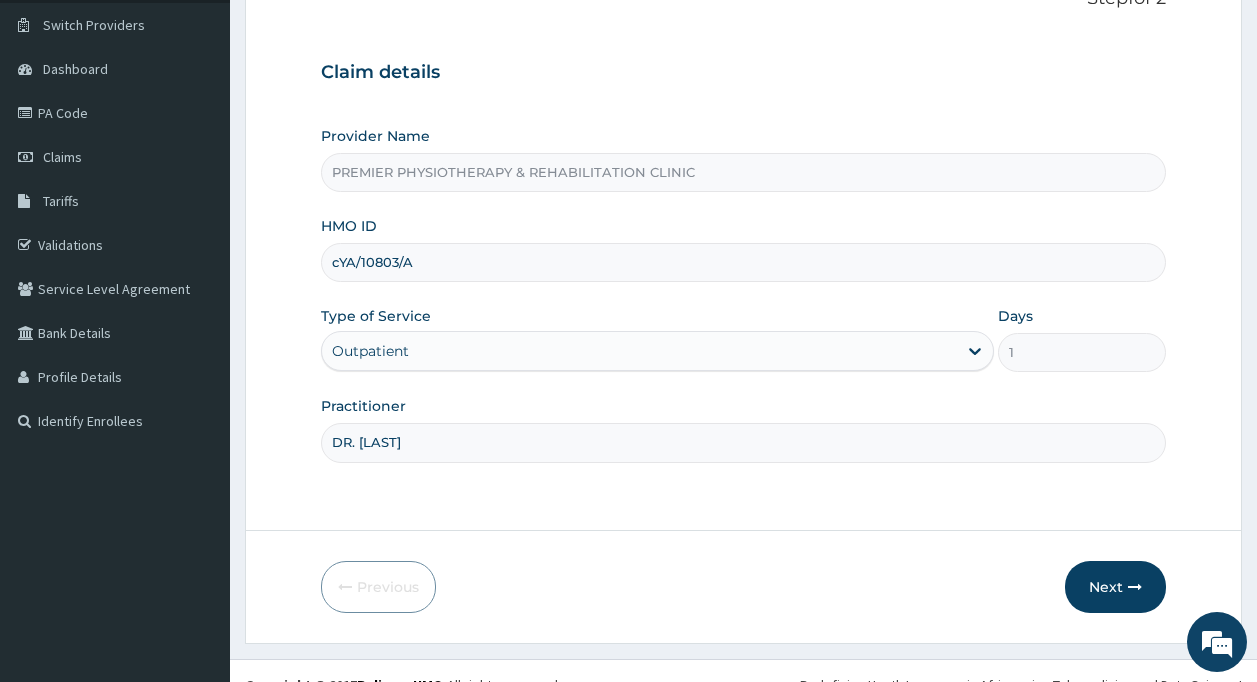 scroll, scrollTop: 177, scrollLeft: 0, axis: vertical 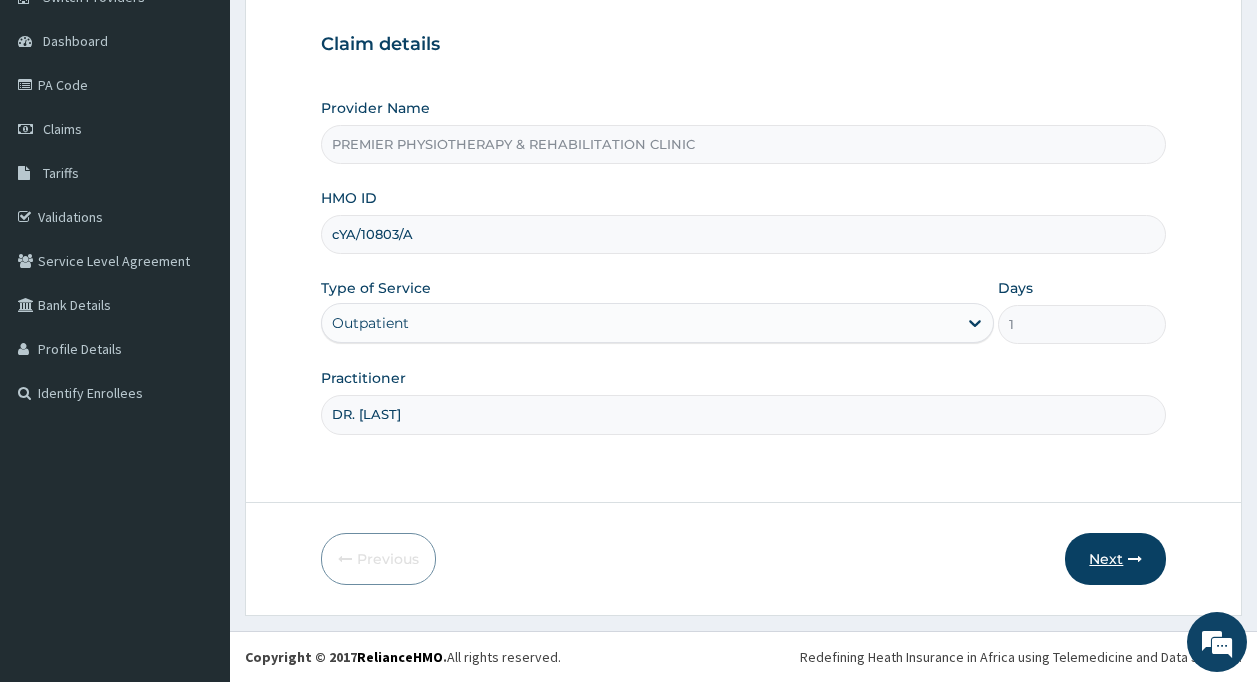 type on "DR. ERNEST" 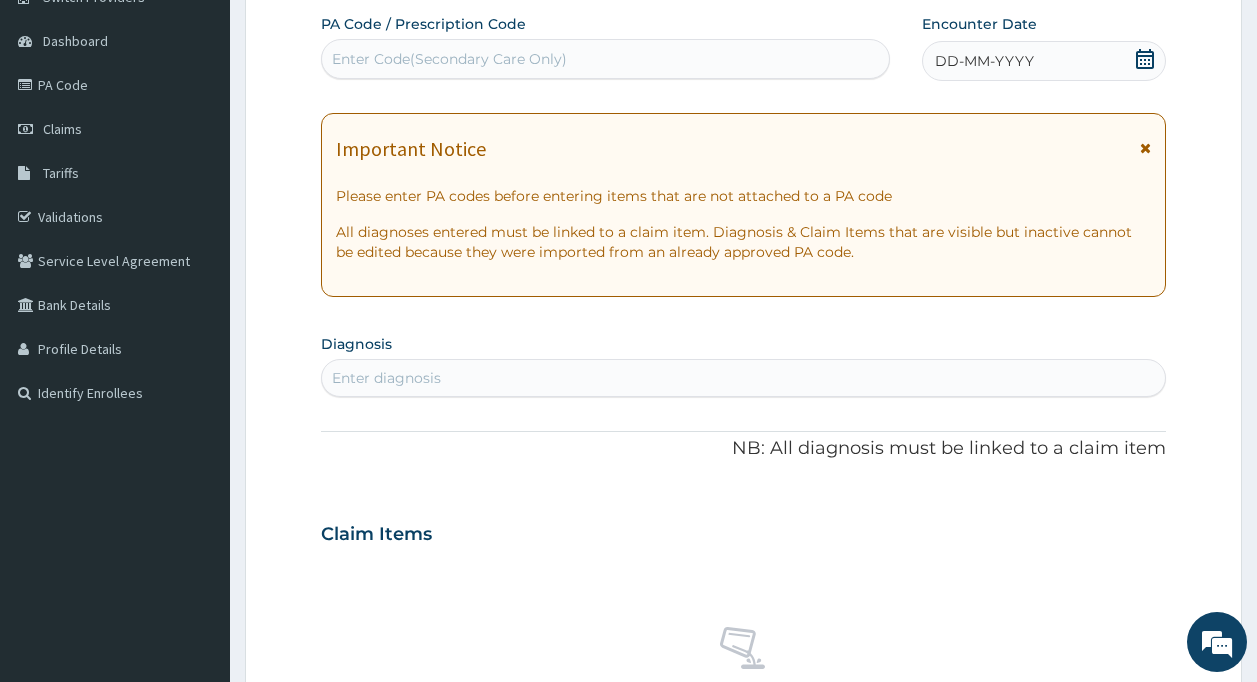 click on "Enter Code(Secondary Care Only)" at bounding box center [449, 59] 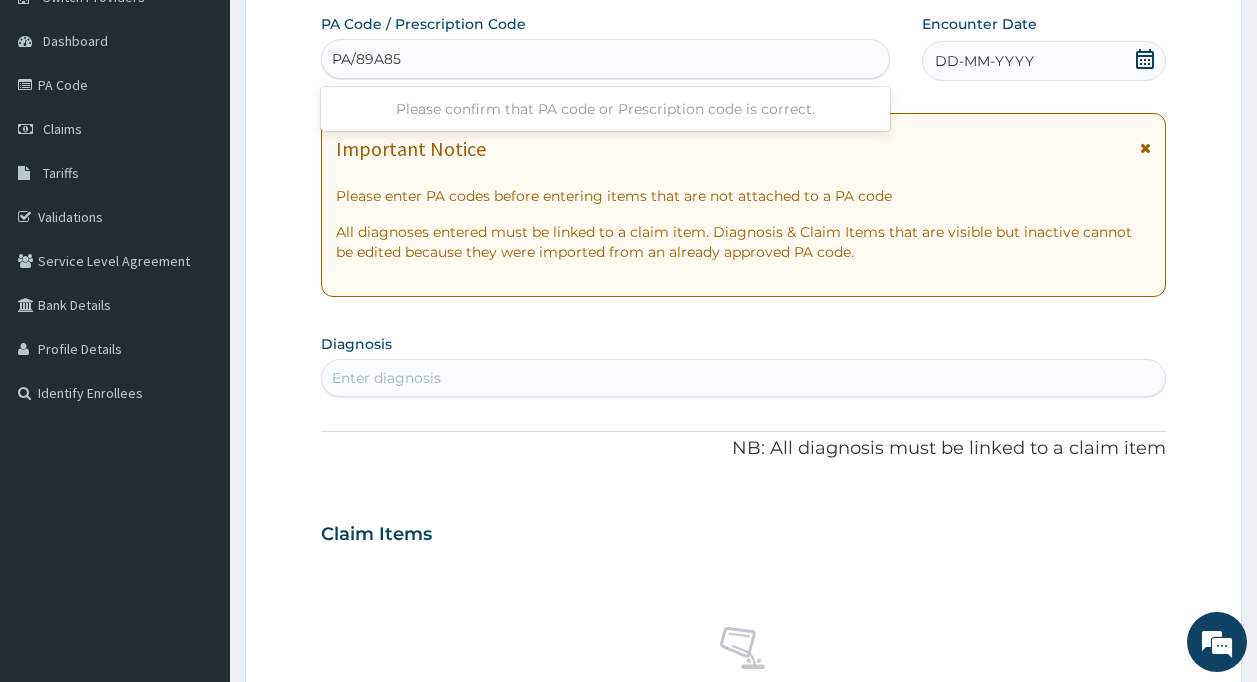 type on "PA/89A85C" 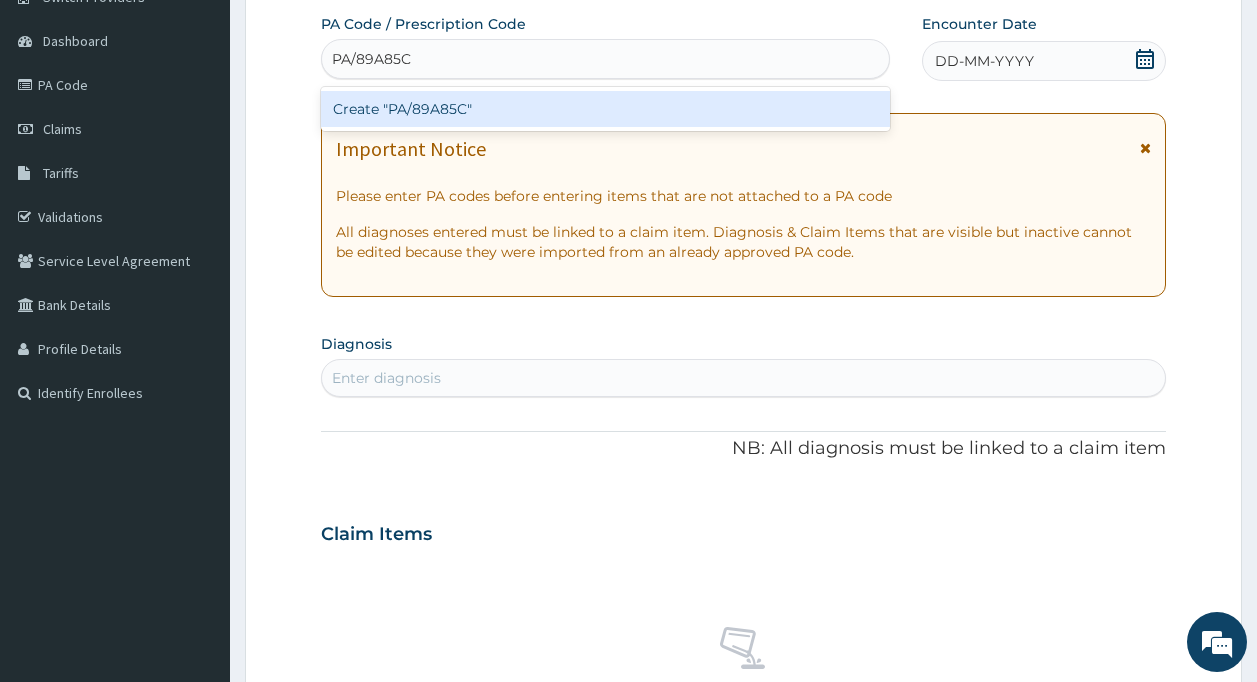 click on "Create "PA/89A85C"" at bounding box center [606, 109] 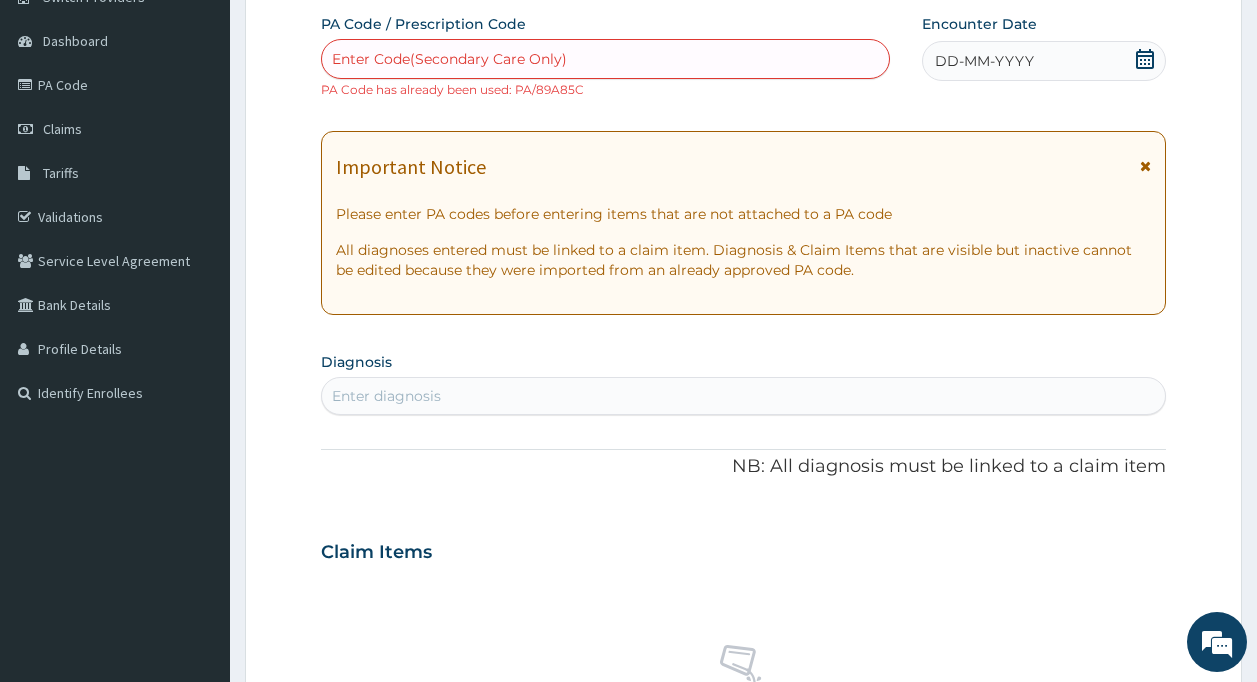 click on "Enter Code(Secondary Care Only)" at bounding box center (449, 59) 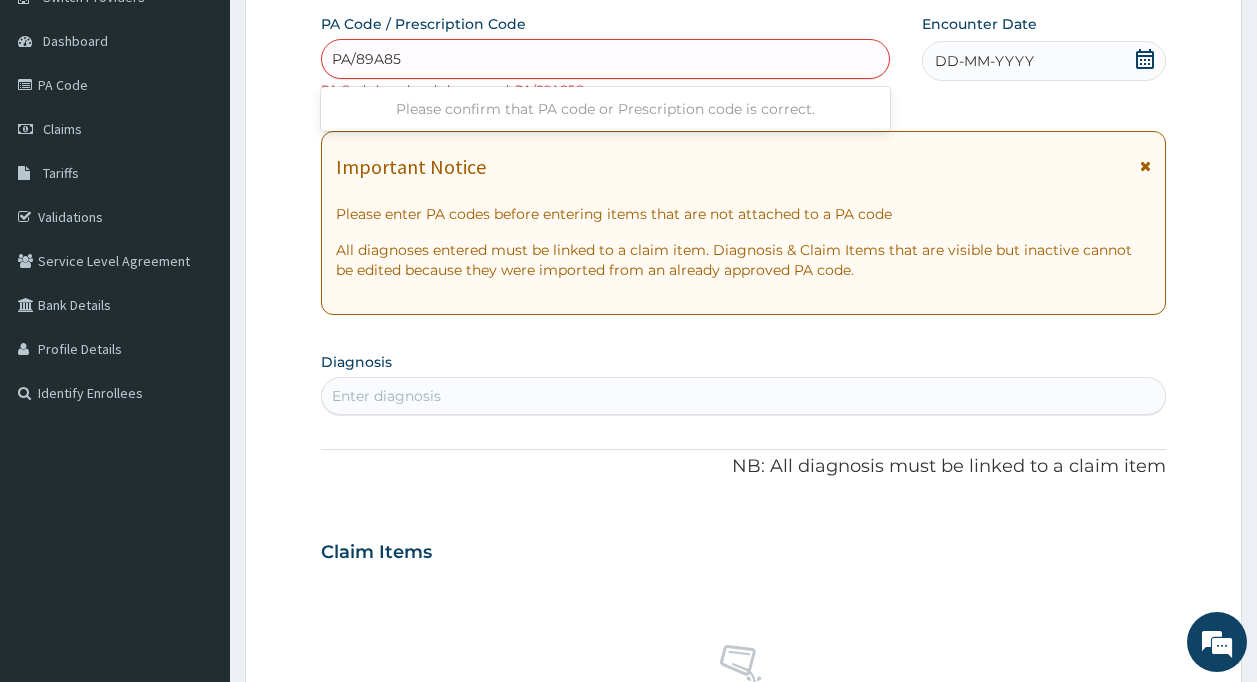 type on "PA/89A85C" 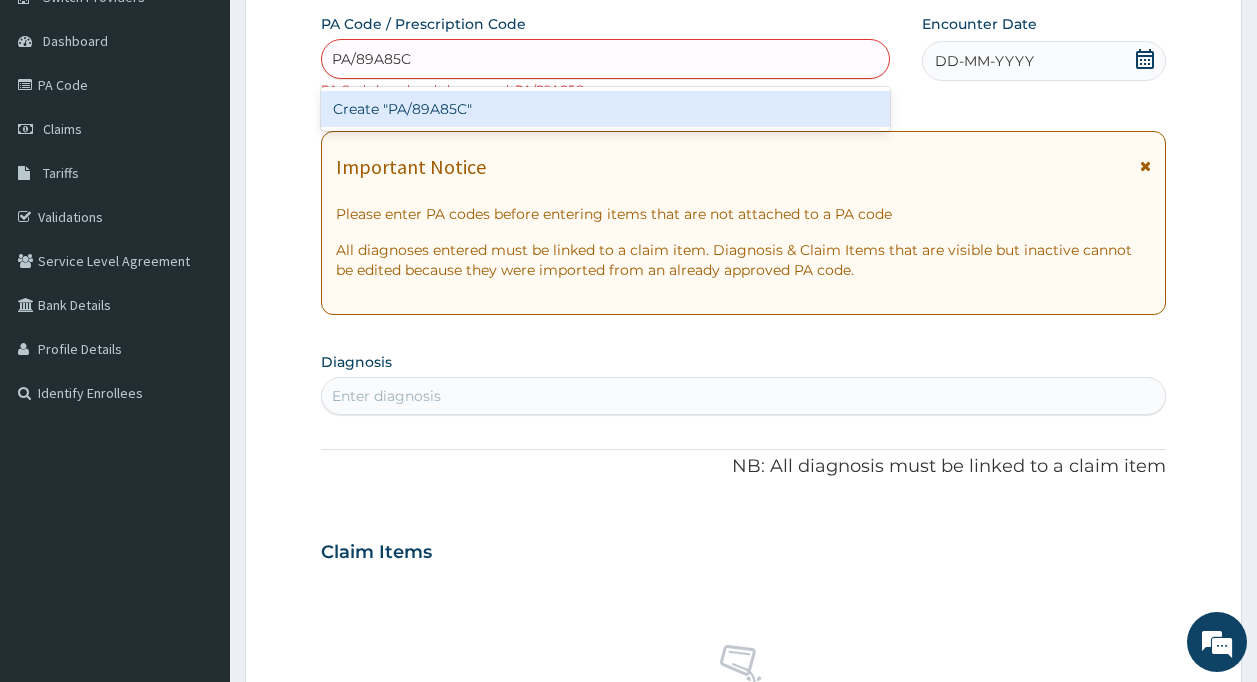 click on "Create "PA/89A85C"" at bounding box center [606, 109] 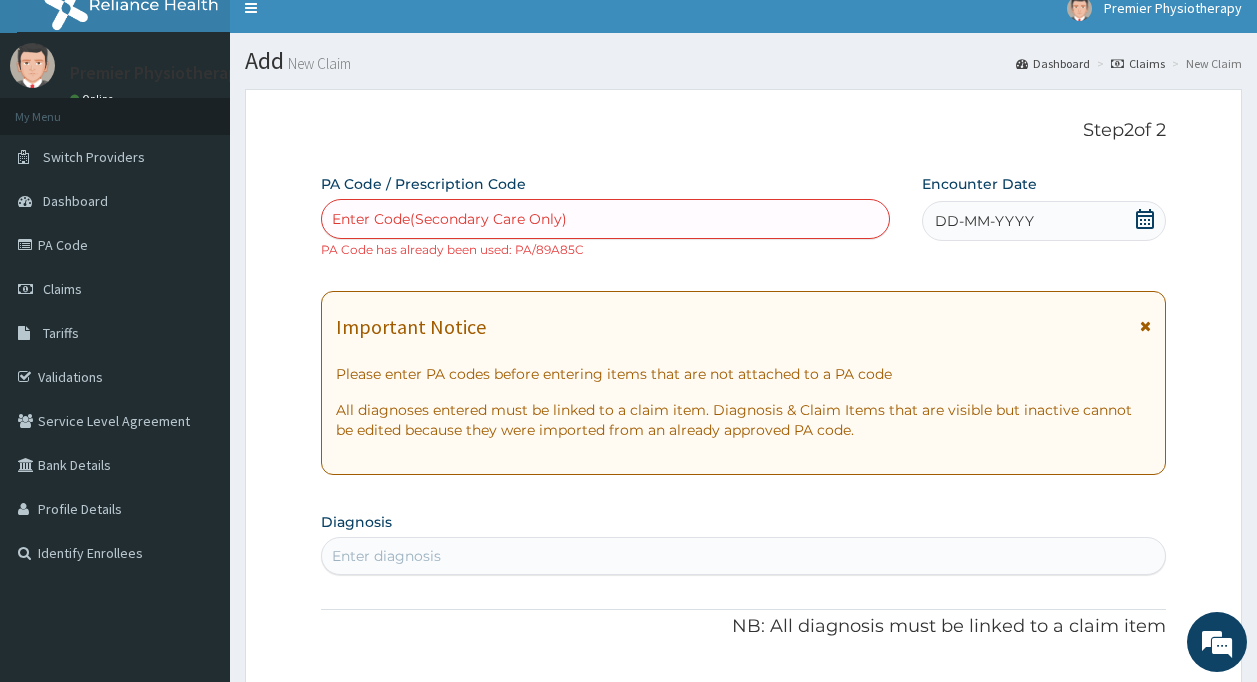 scroll, scrollTop: 0, scrollLeft: 0, axis: both 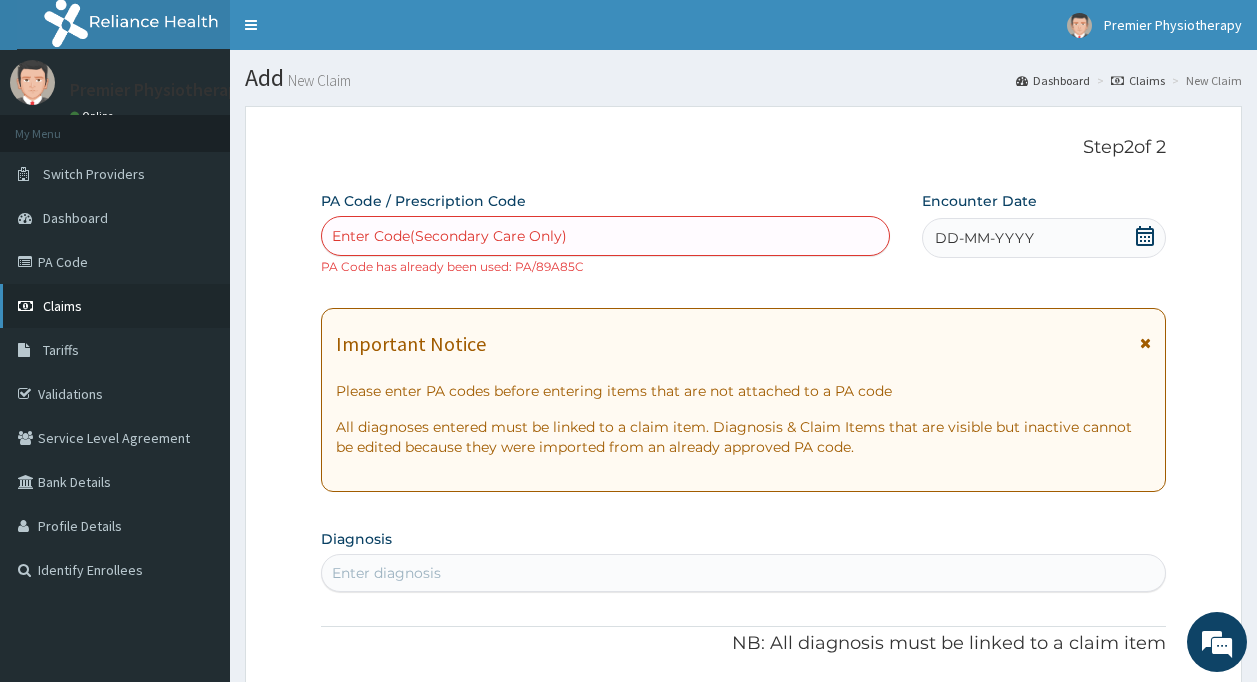 click on "Claims" at bounding box center [62, 306] 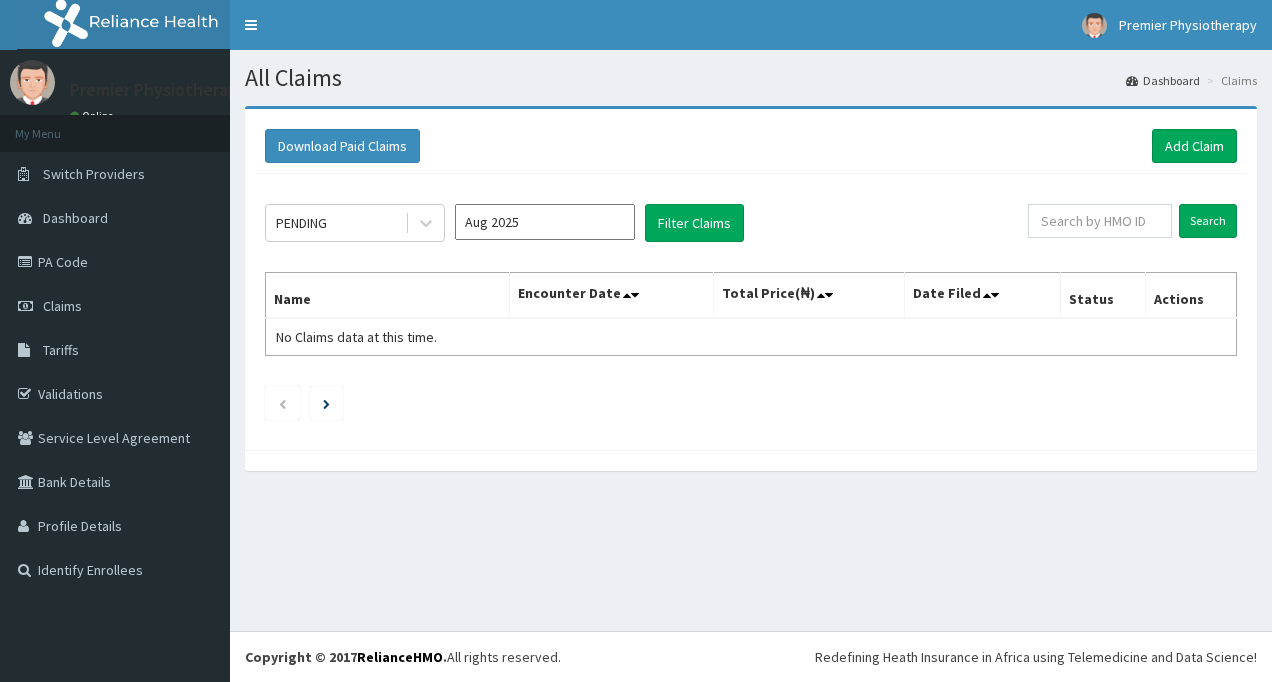 scroll, scrollTop: 0, scrollLeft: 0, axis: both 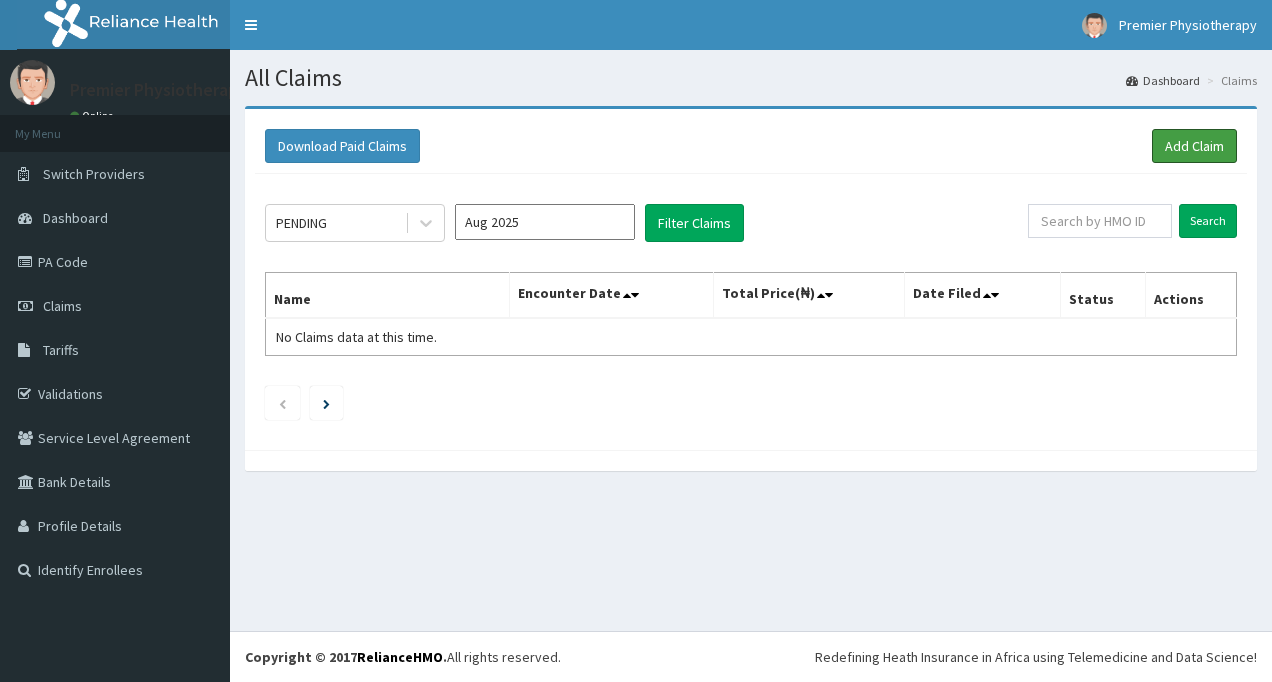 click on "Add Claim" at bounding box center (1194, 146) 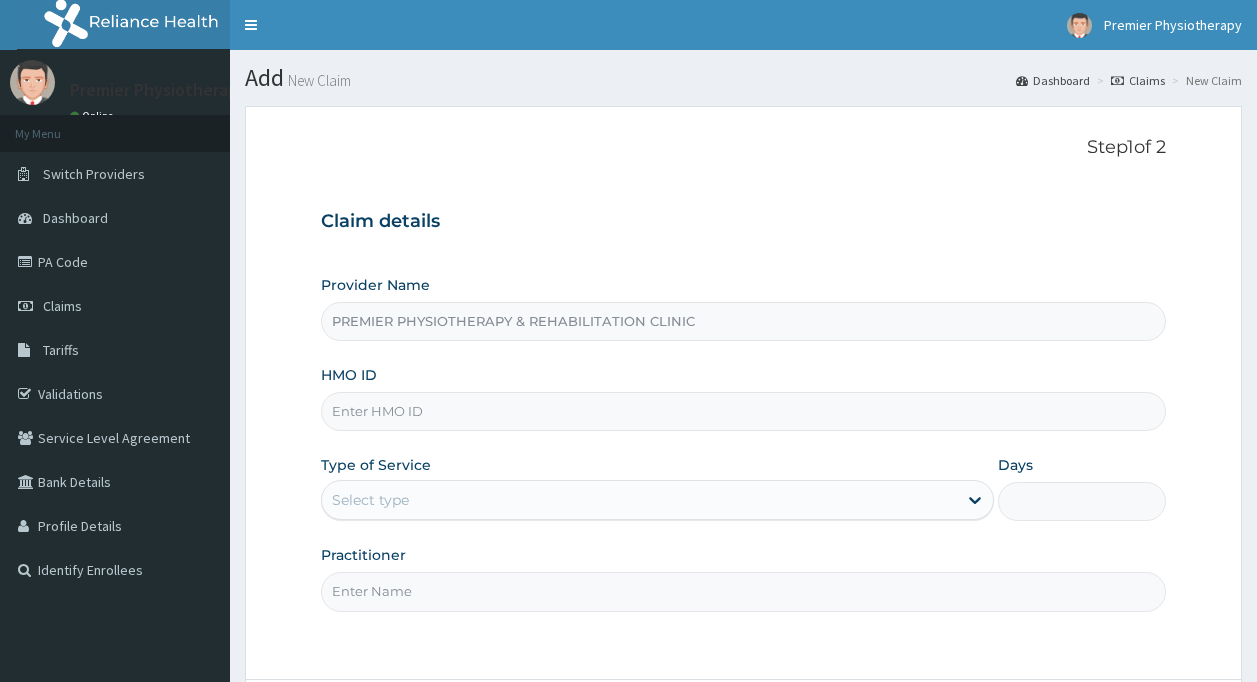 scroll, scrollTop: 0, scrollLeft: 0, axis: both 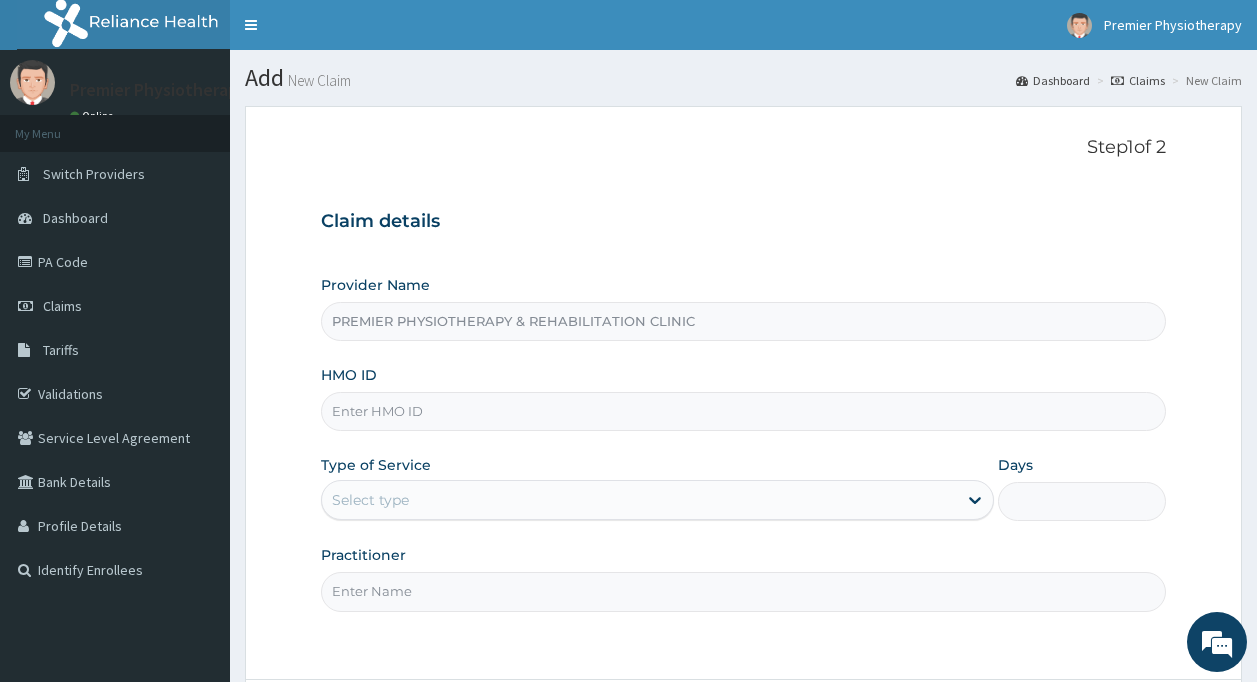 click on "HMO ID" at bounding box center (744, 411) 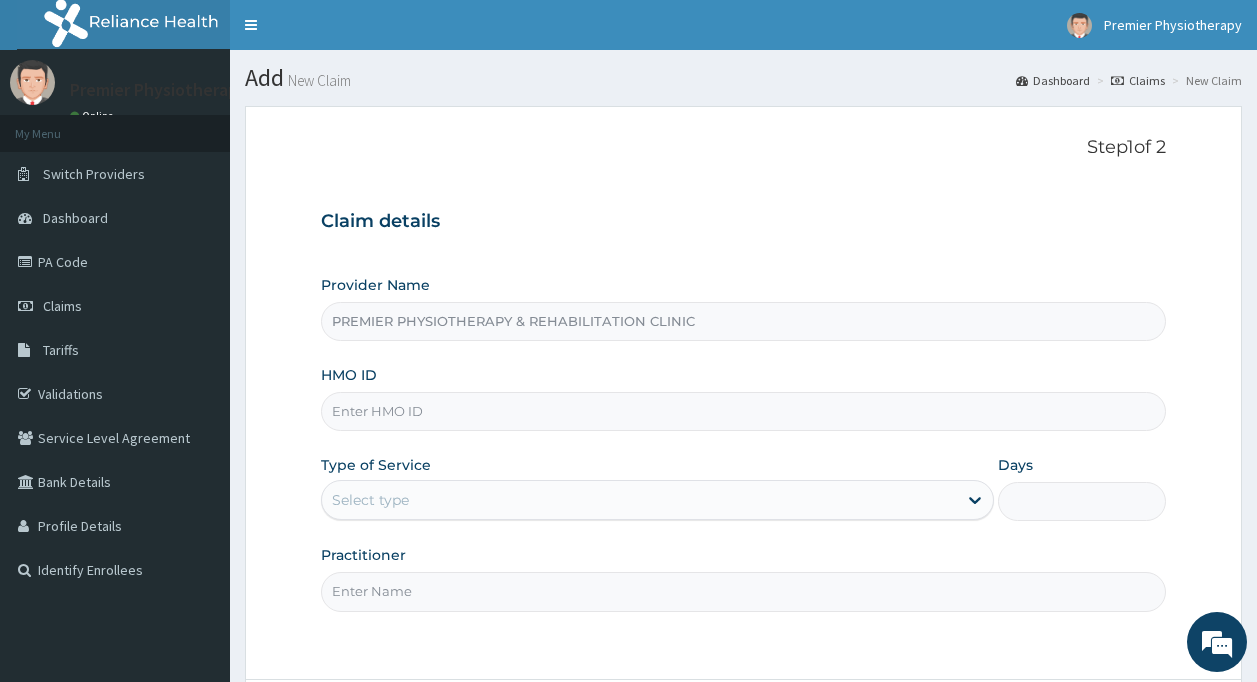 type on "PPG/10013/A" 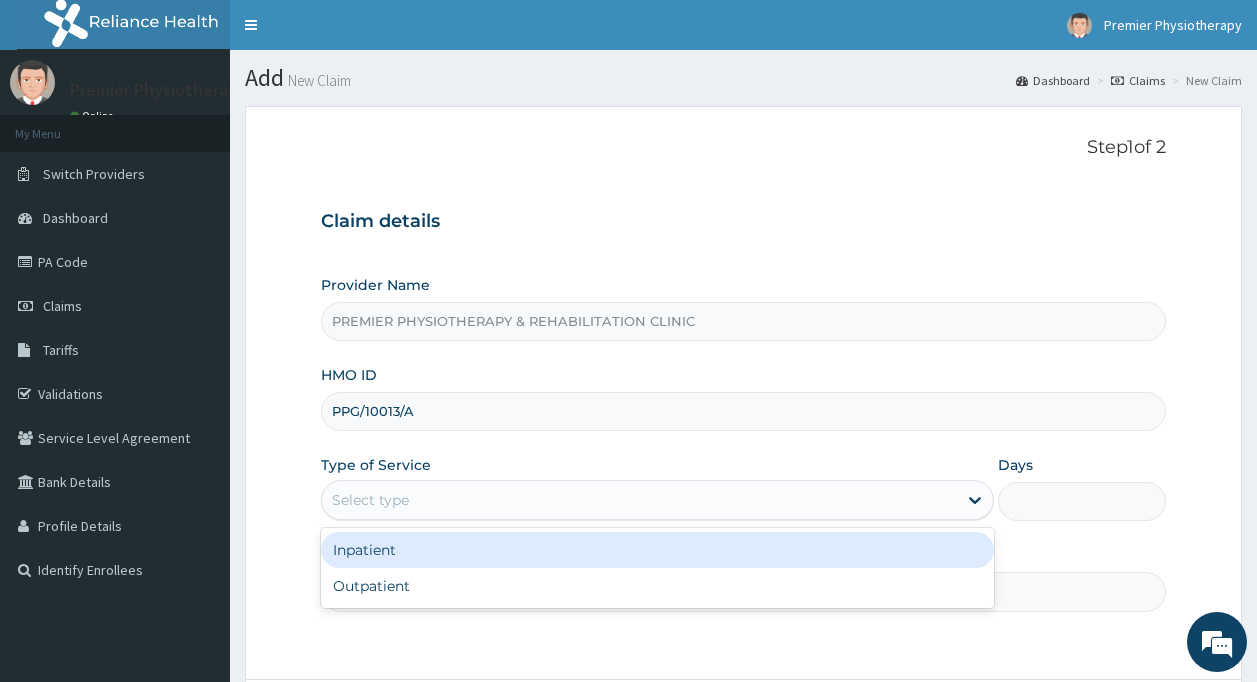 click on "Select type" at bounding box center [370, 500] 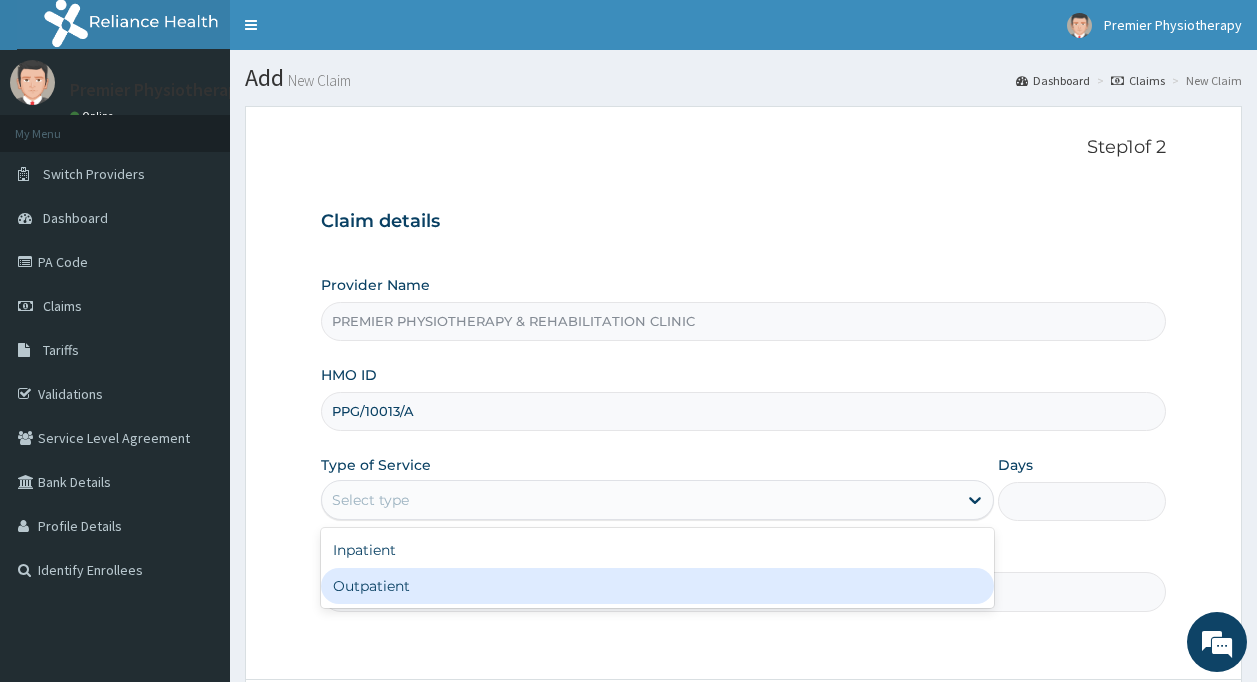 click on "Outpatient" at bounding box center [657, 586] 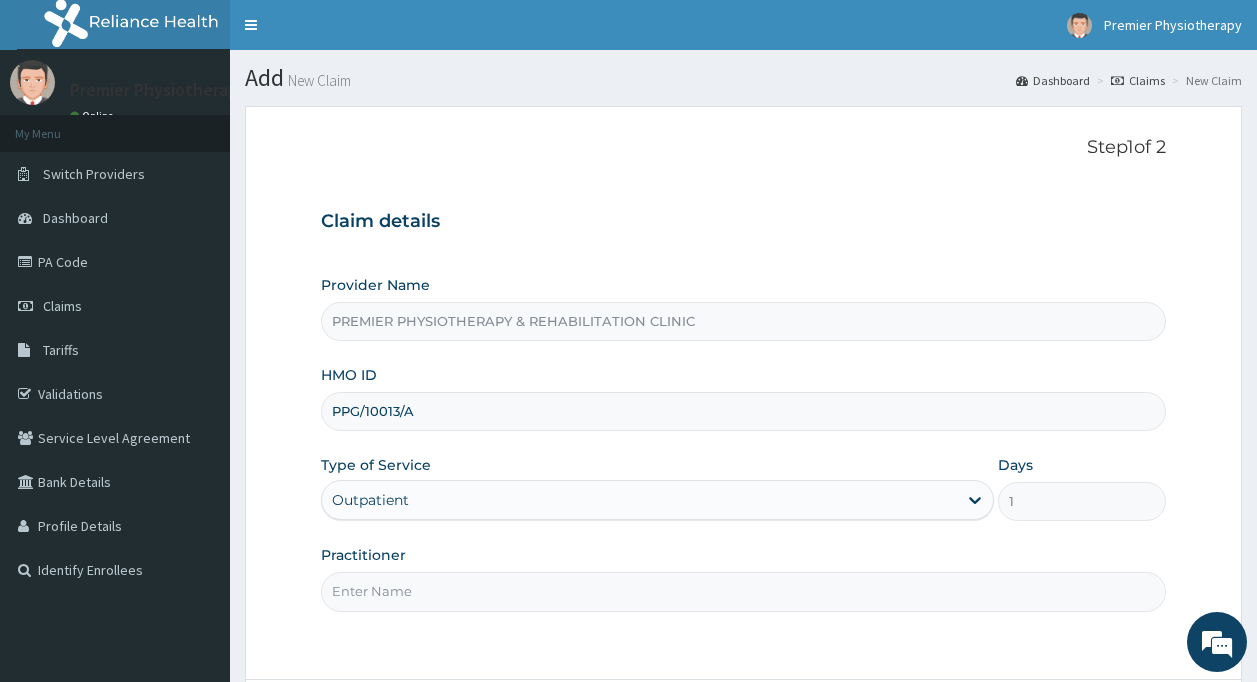 scroll, scrollTop: 0, scrollLeft: 0, axis: both 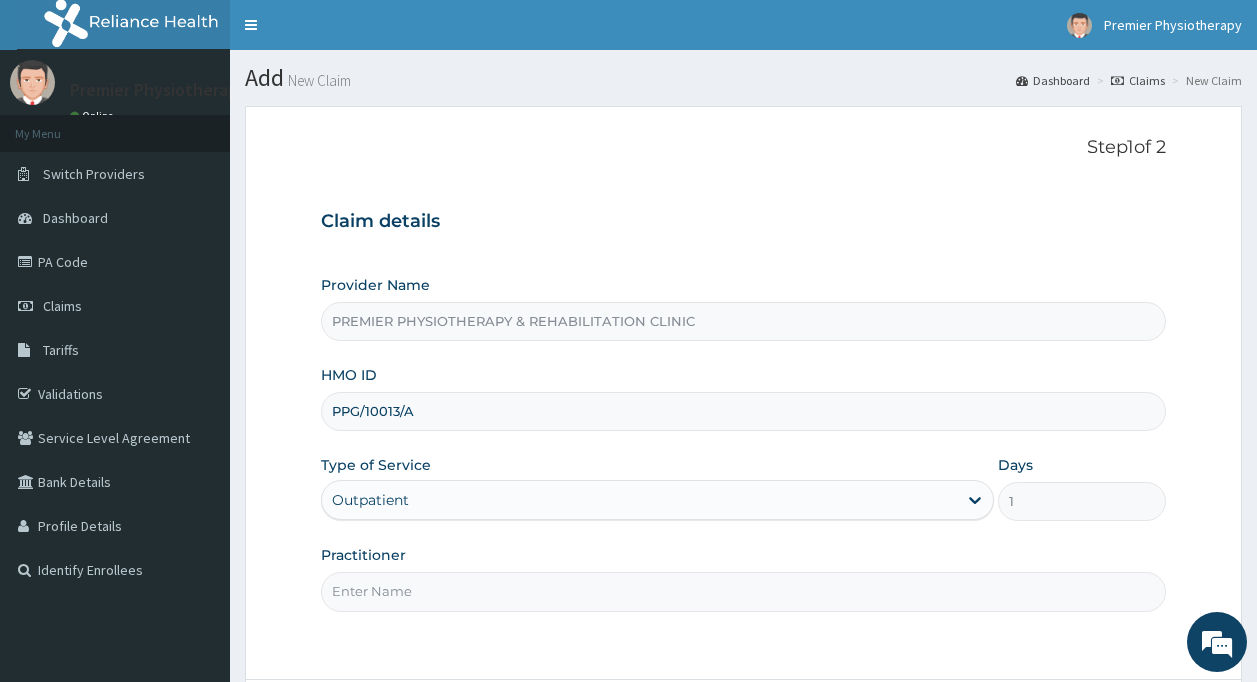 click on "Practitioner" at bounding box center [744, 591] 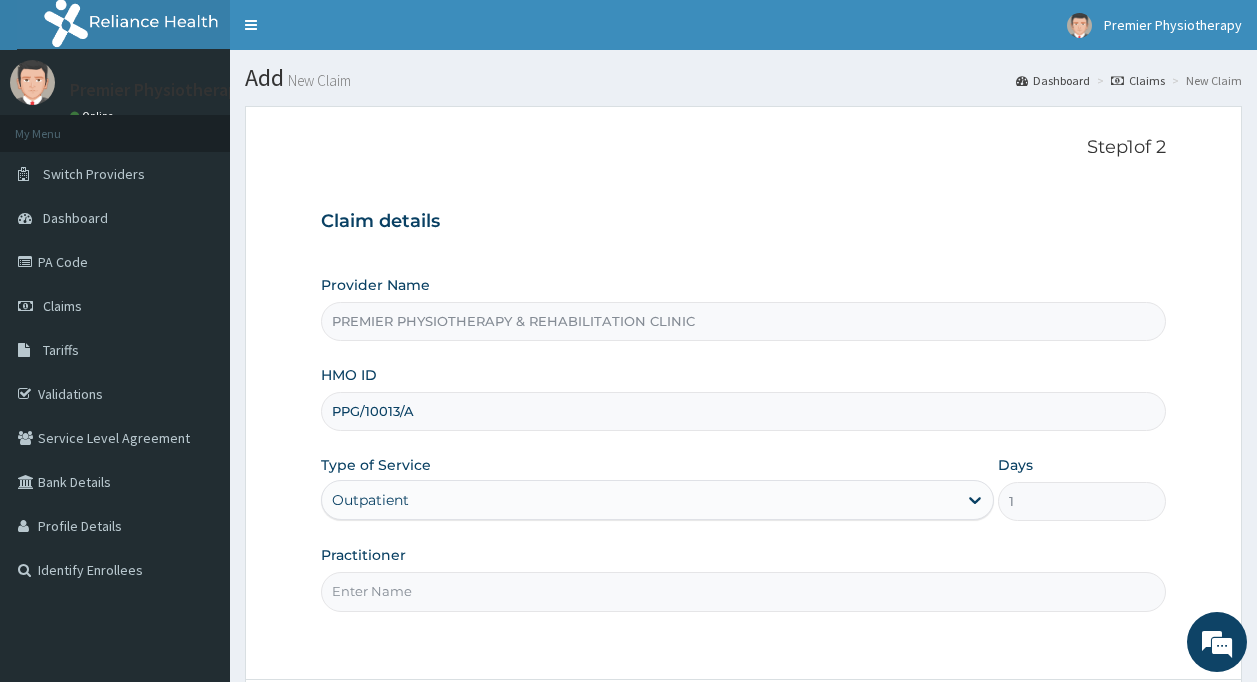 type on "DR. ERNEST" 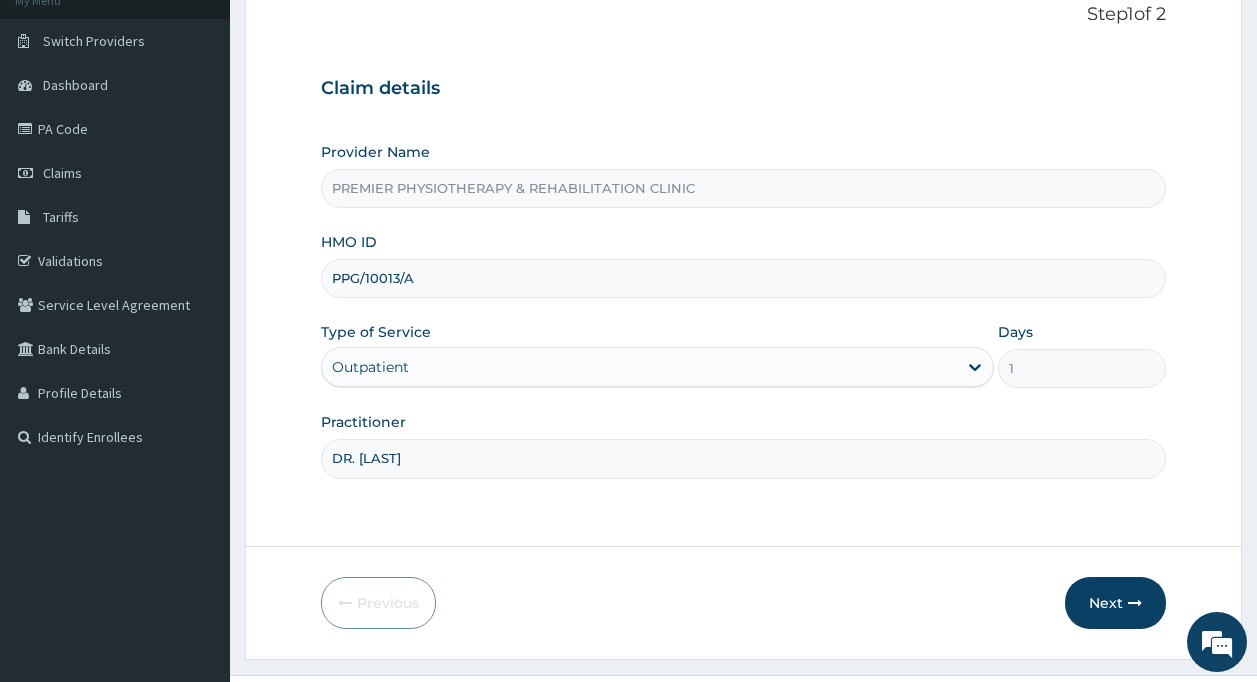 scroll, scrollTop: 177, scrollLeft: 0, axis: vertical 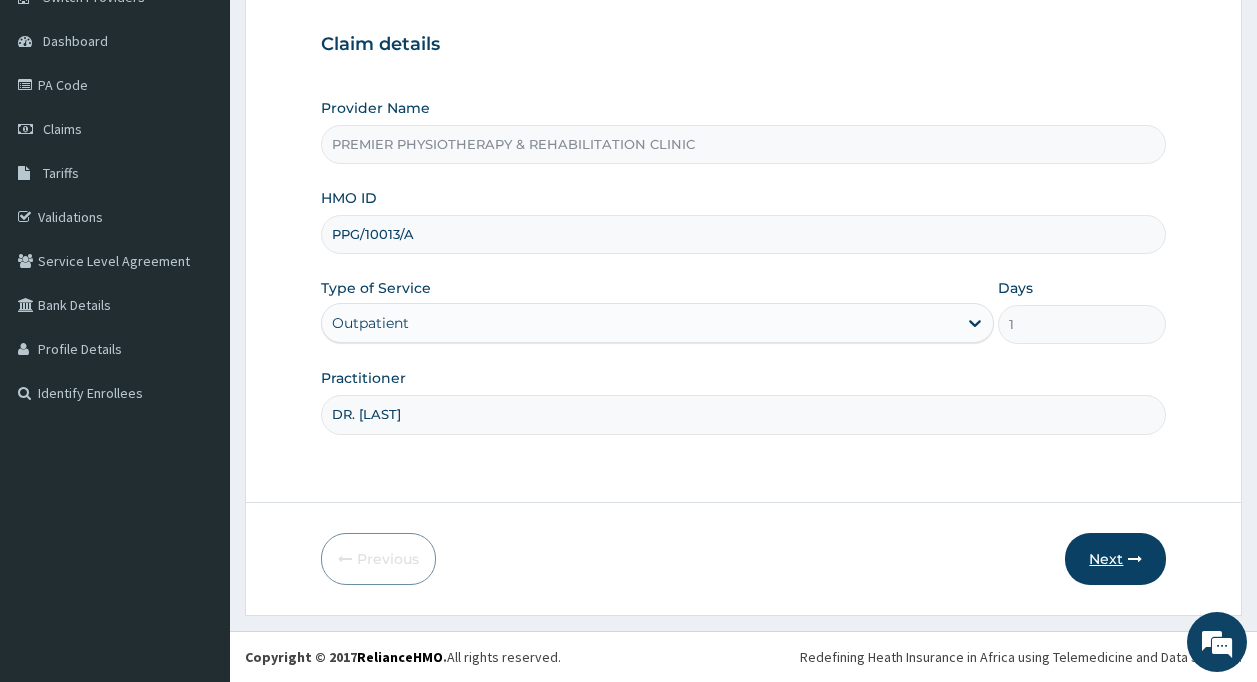 click on "Next" at bounding box center (1115, 559) 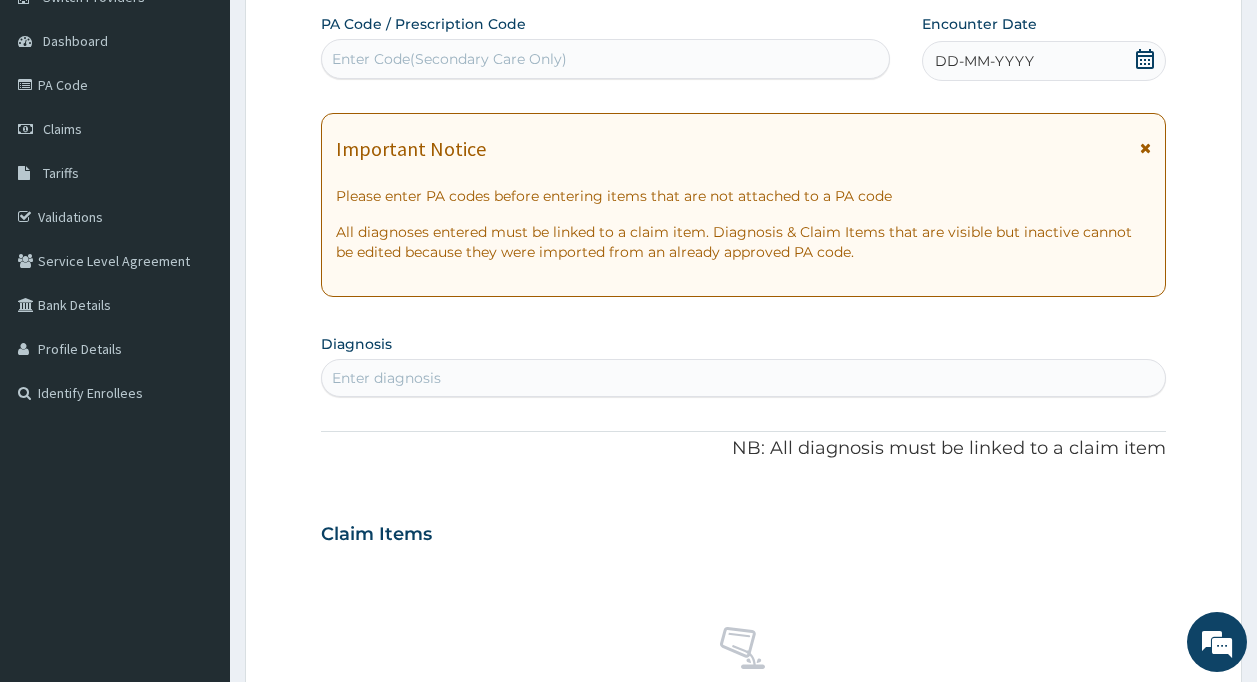 click on "Enter Code(Secondary Care Only)" at bounding box center (606, 59) 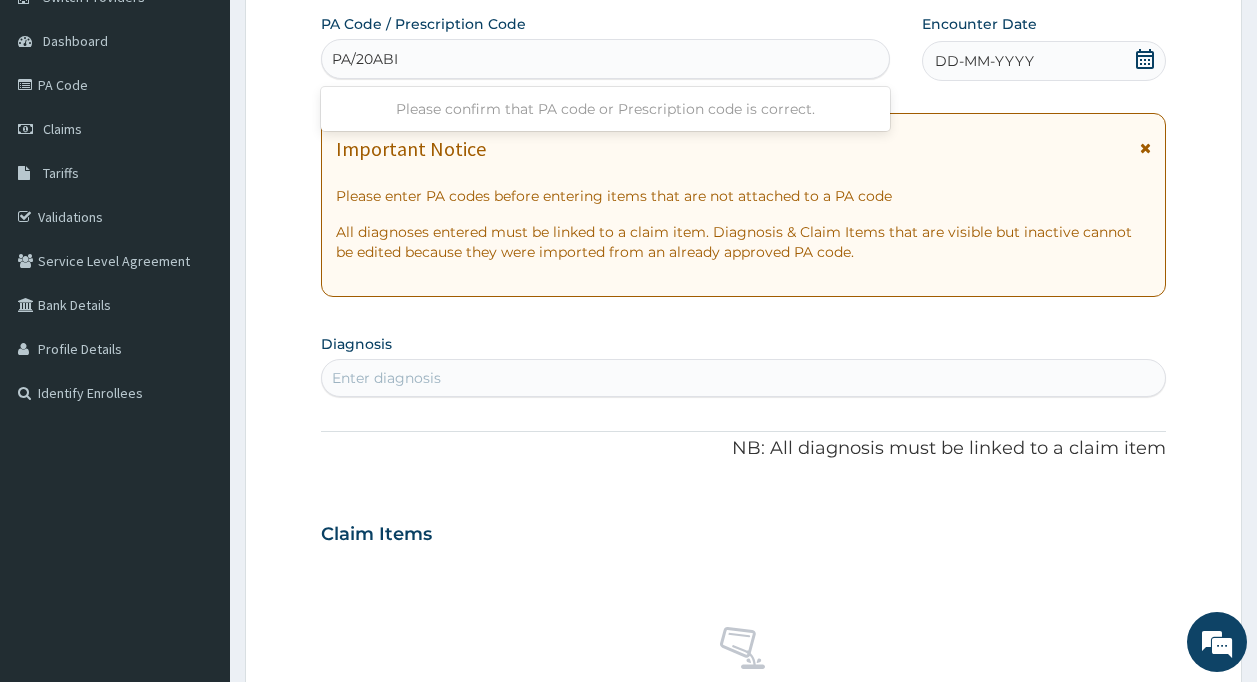type on "PA/20ABIA" 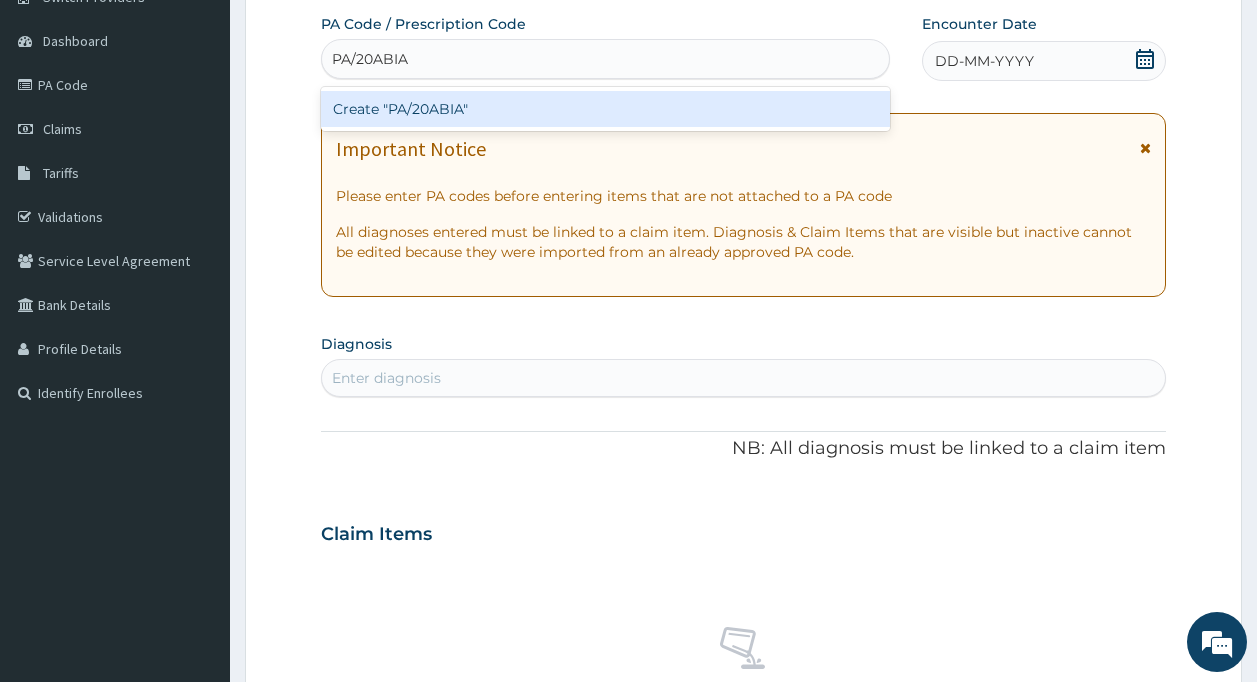 click on "Create "PA/20ABIA"" at bounding box center [606, 109] 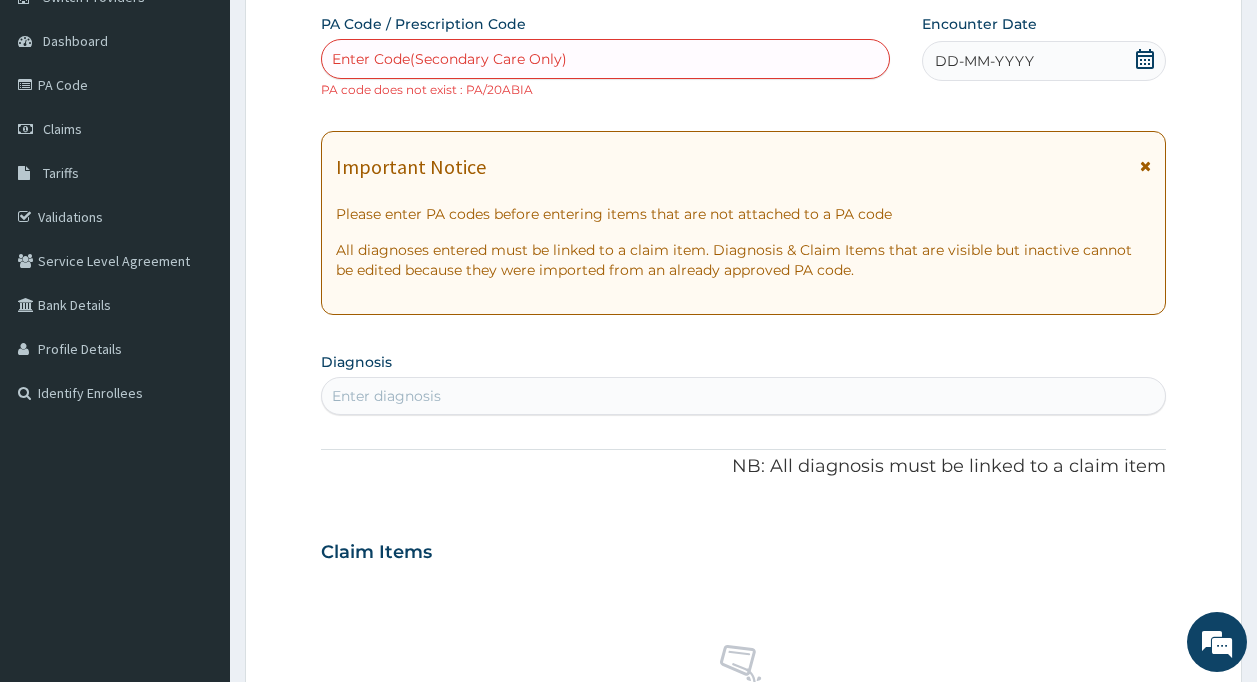 click on "Enter Code(Secondary Care Only)" at bounding box center (606, 59) 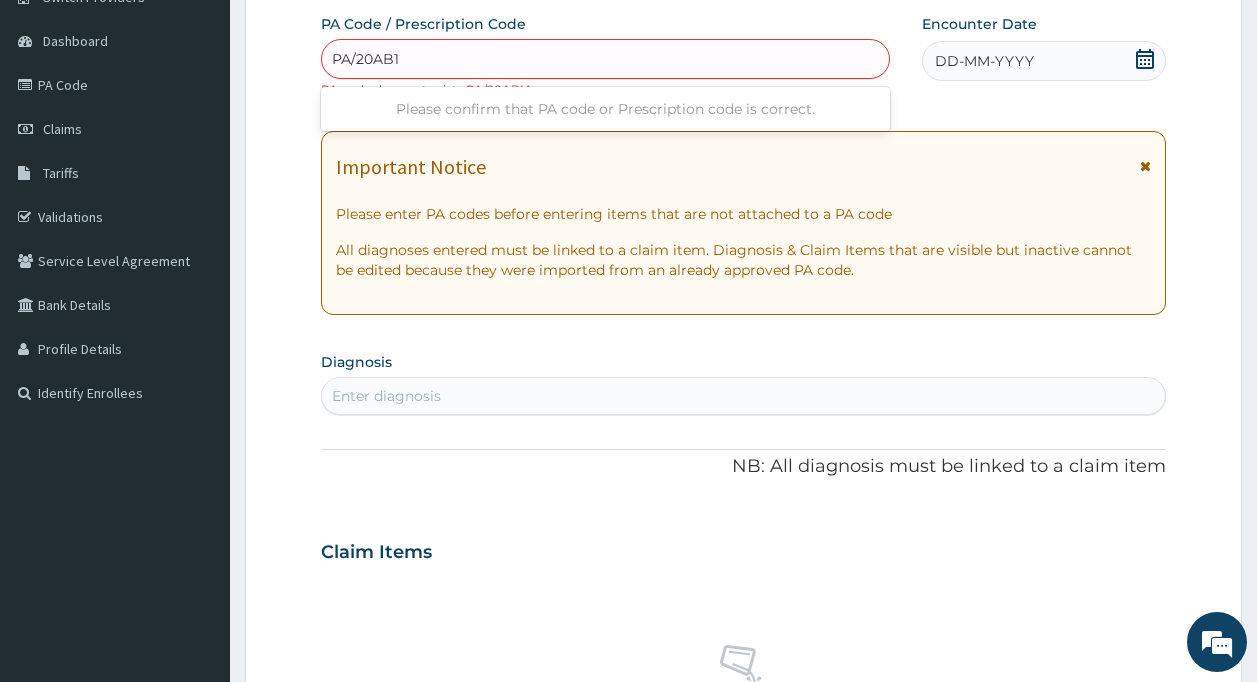 type on "PA/20AB1A" 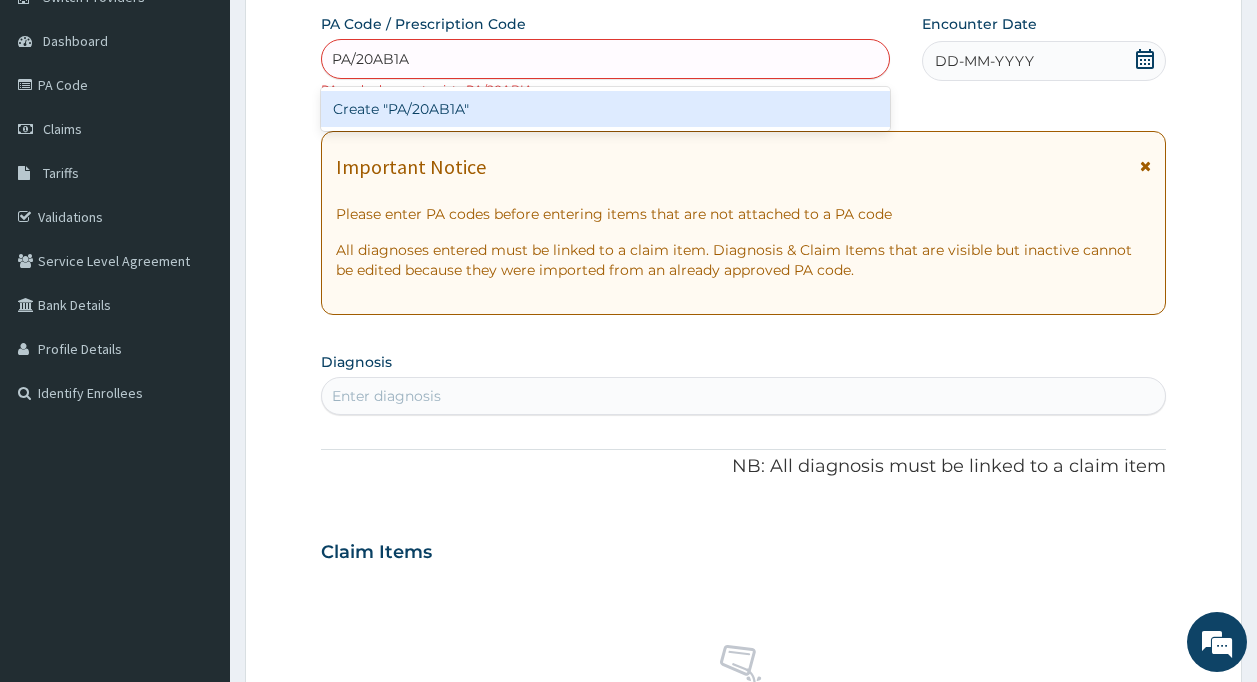 click on "Create "PA/20AB1A"" at bounding box center (606, 109) 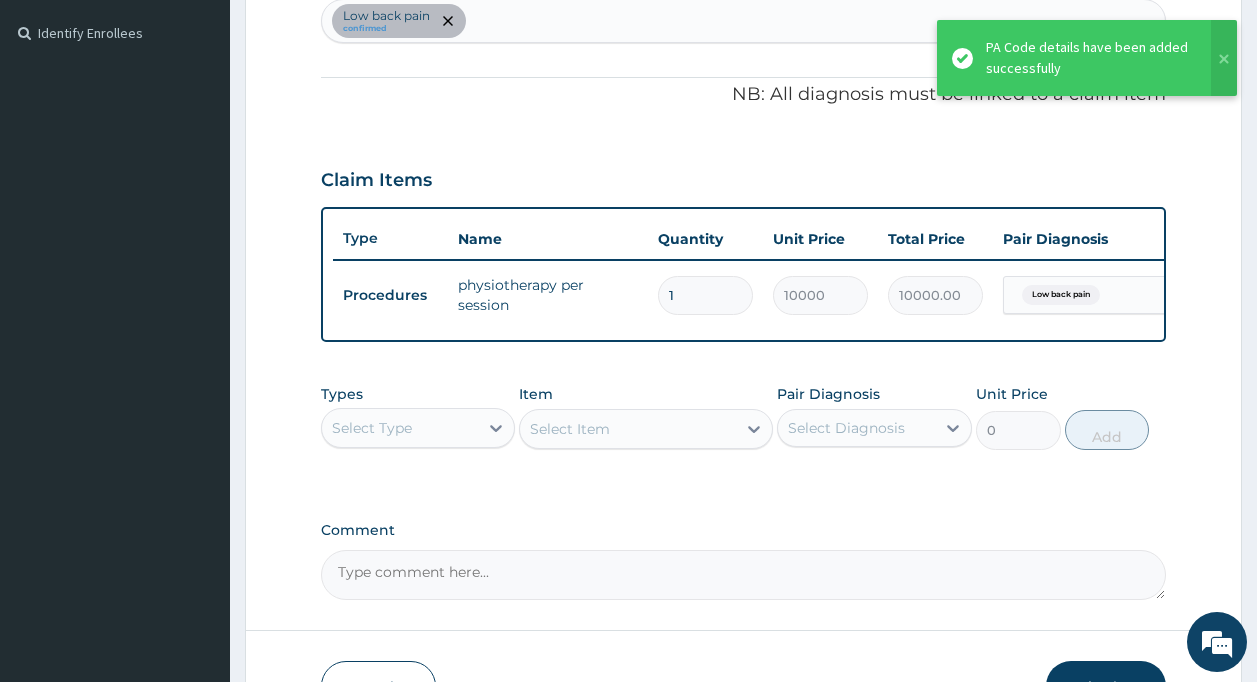 scroll, scrollTop: 644, scrollLeft: 0, axis: vertical 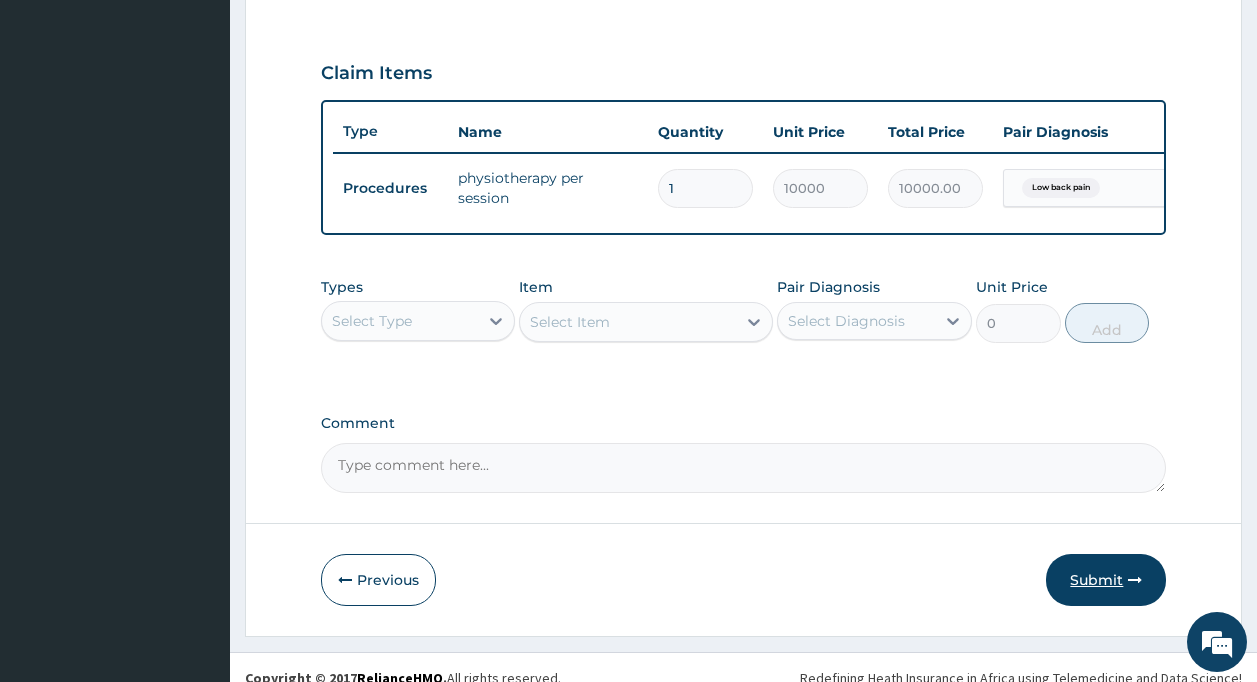 click on "Submit" at bounding box center [1106, 580] 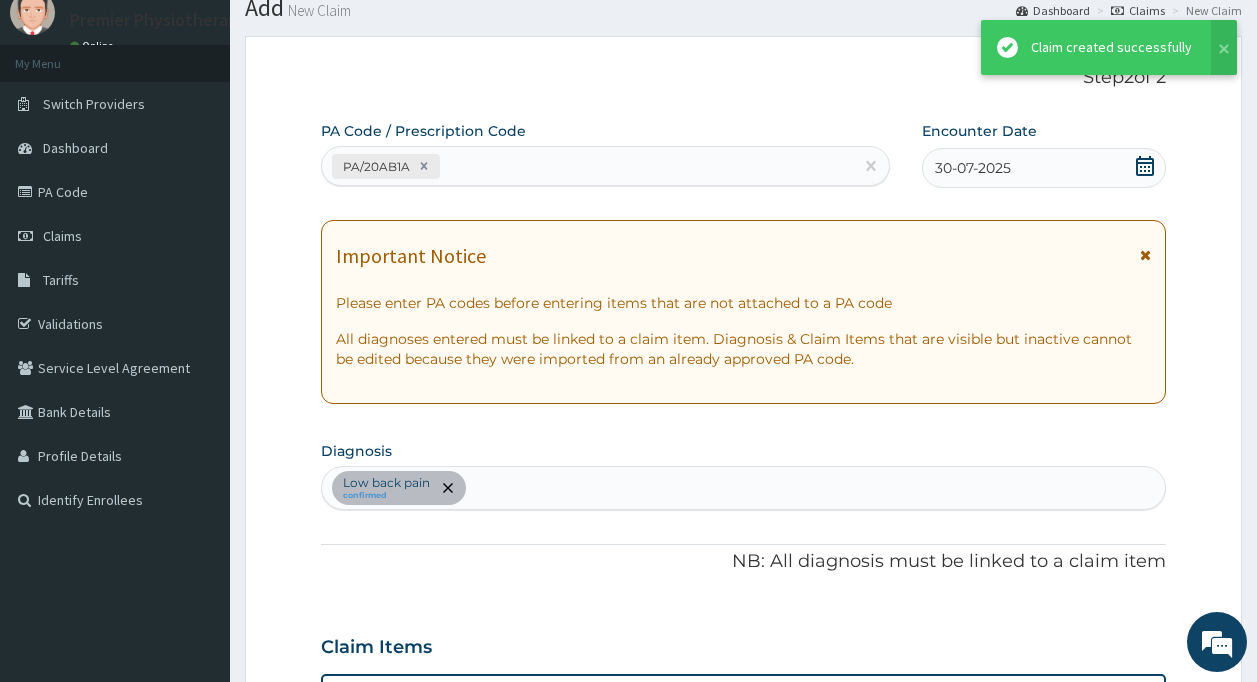 scroll, scrollTop: 644, scrollLeft: 0, axis: vertical 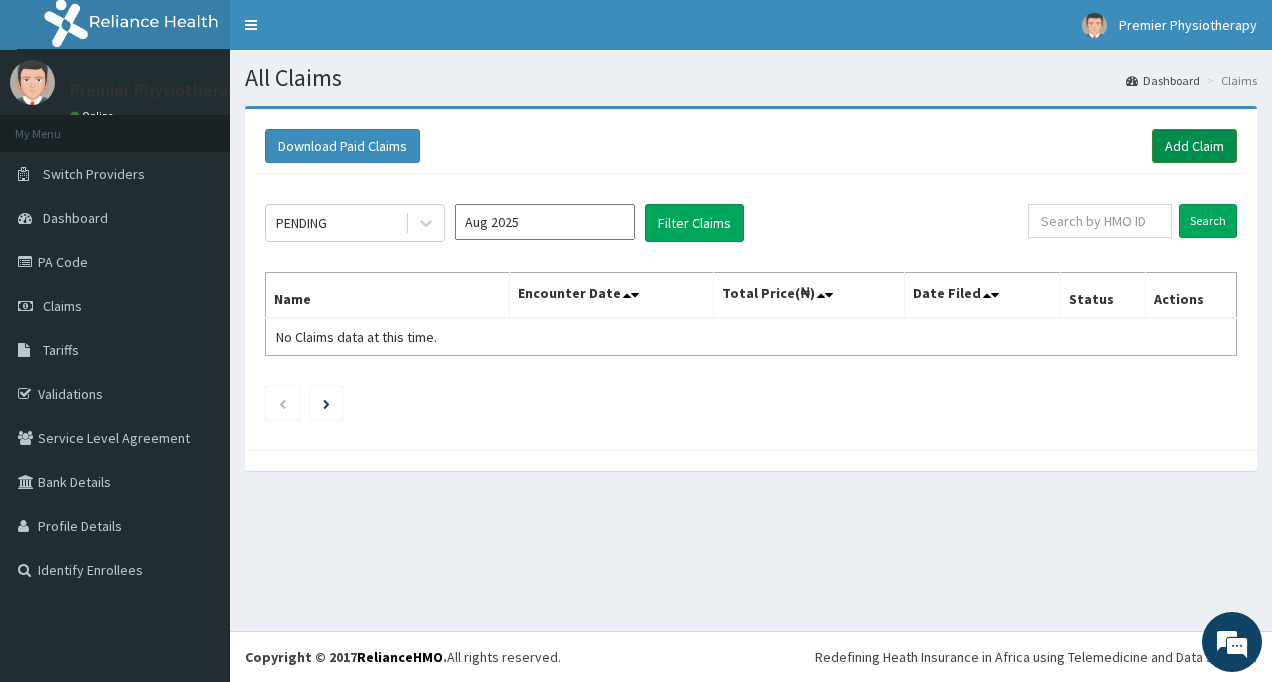 click on "Add Claim" at bounding box center (1194, 146) 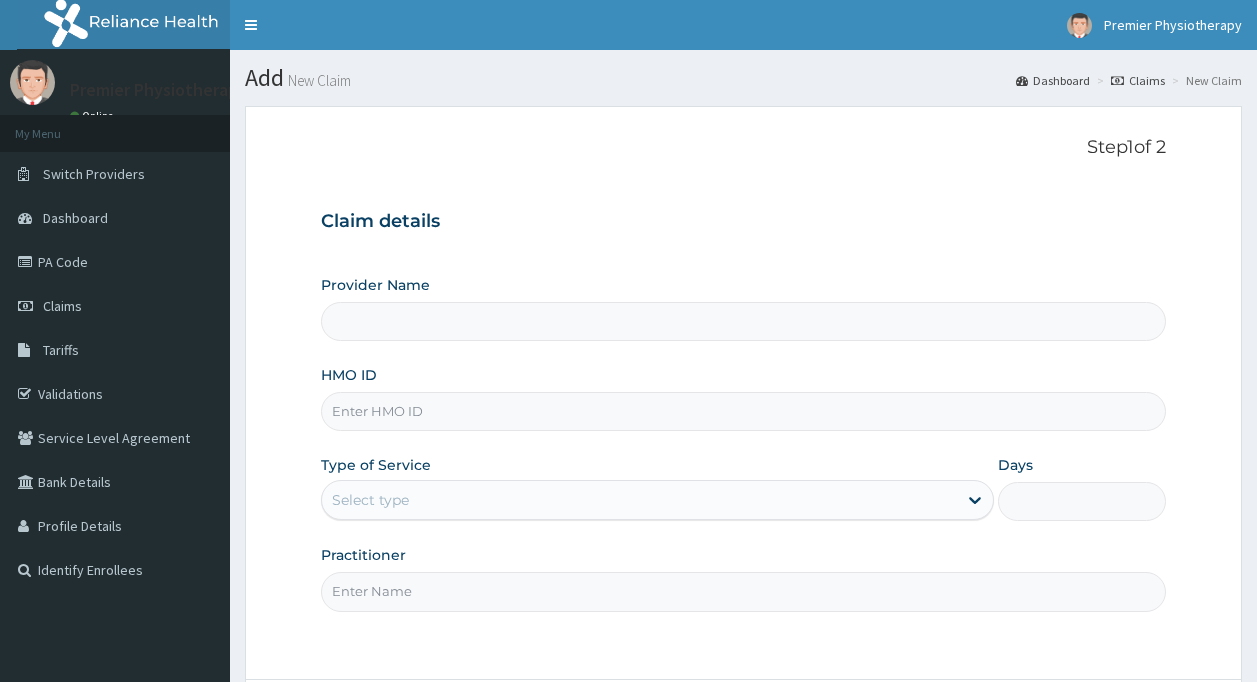 scroll, scrollTop: 0, scrollLeft: 0, axis: both 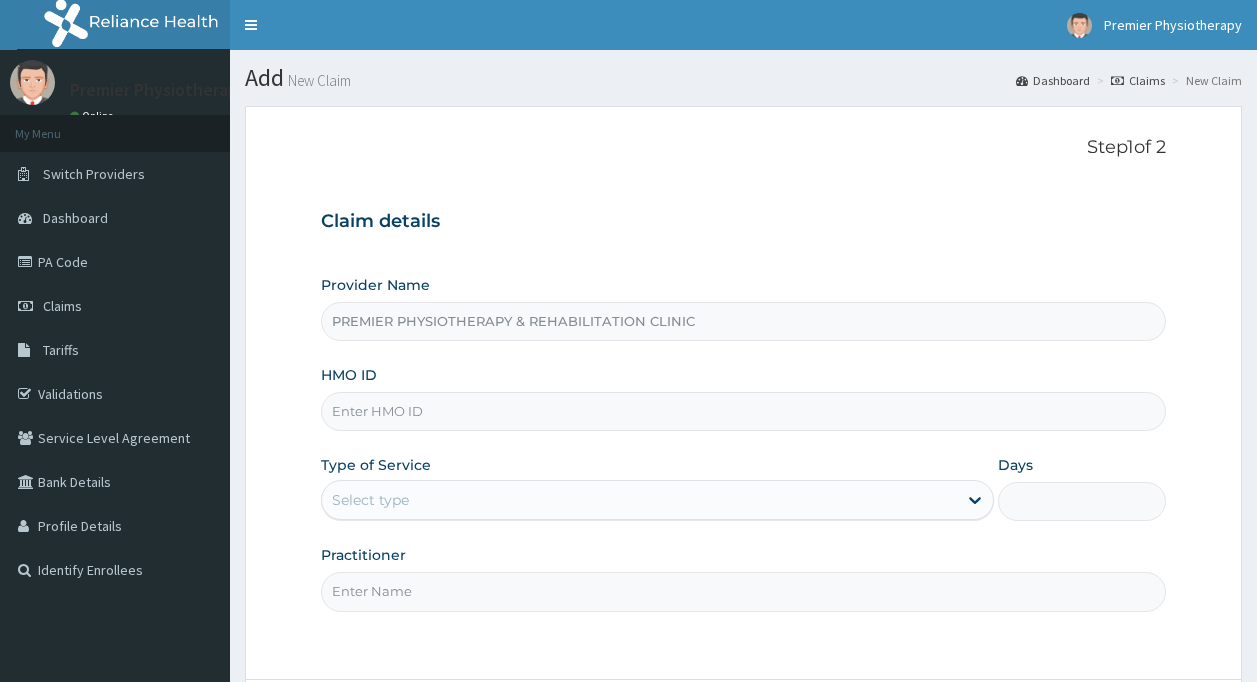 click on "PREMIER PHYSIOTHERAPY & REHABILITATION CLINIC" at bounding box center [744, 321] 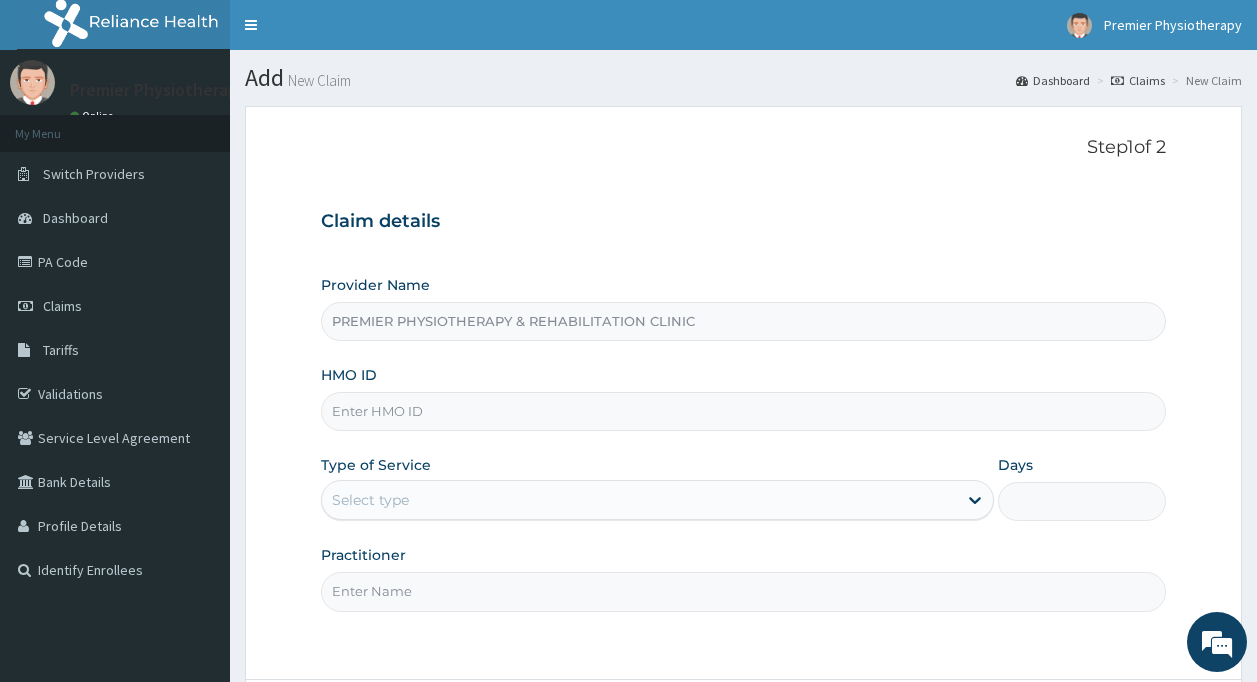 click on "HMO ID" at bounding box center [744, 411] 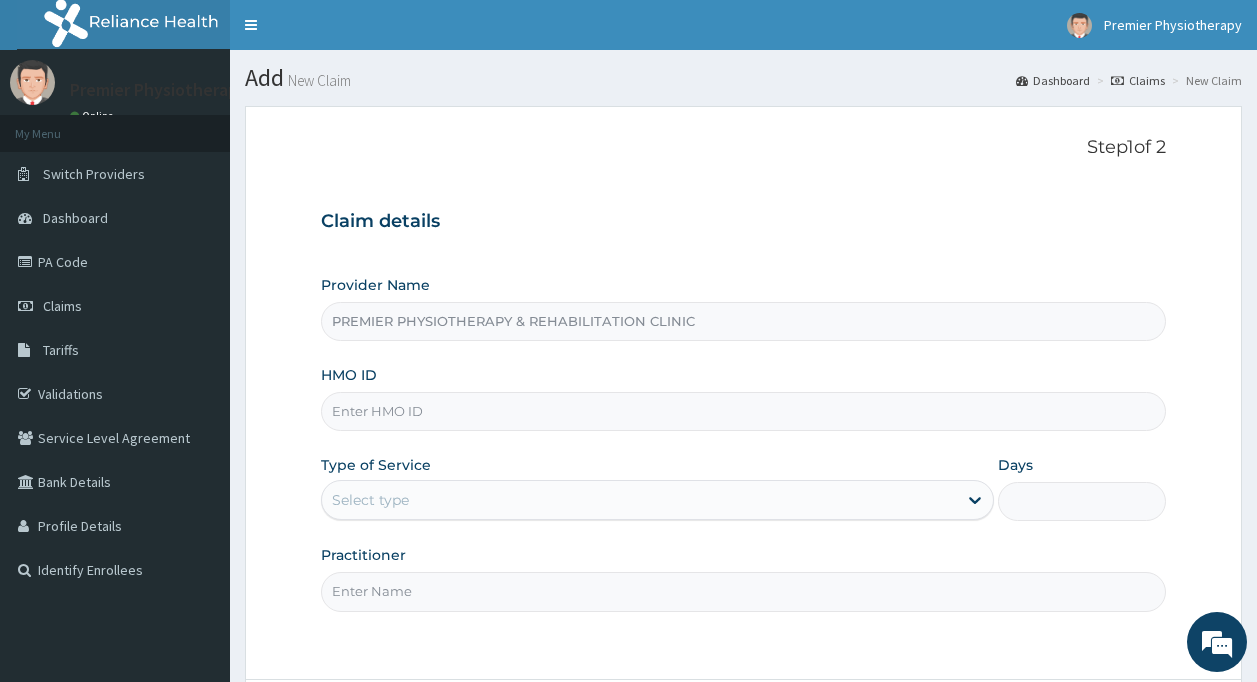 type on "cYA/10803/A" 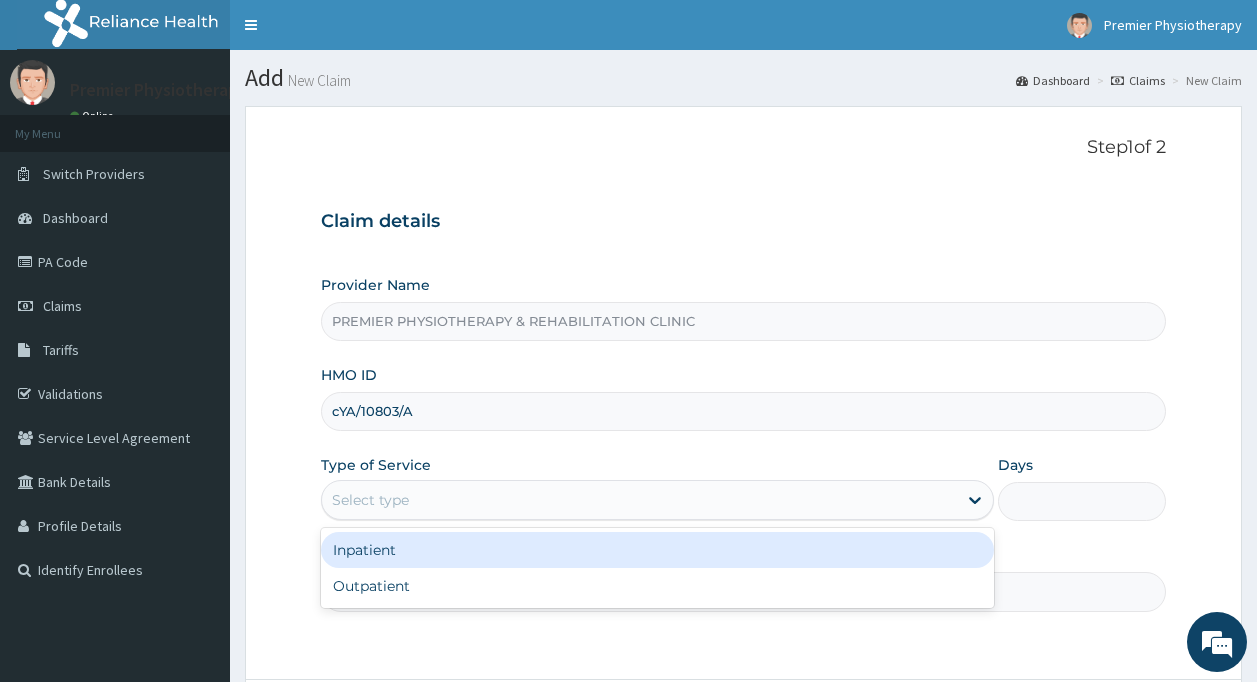 click on "Select type" at bounding box center [639, 500] 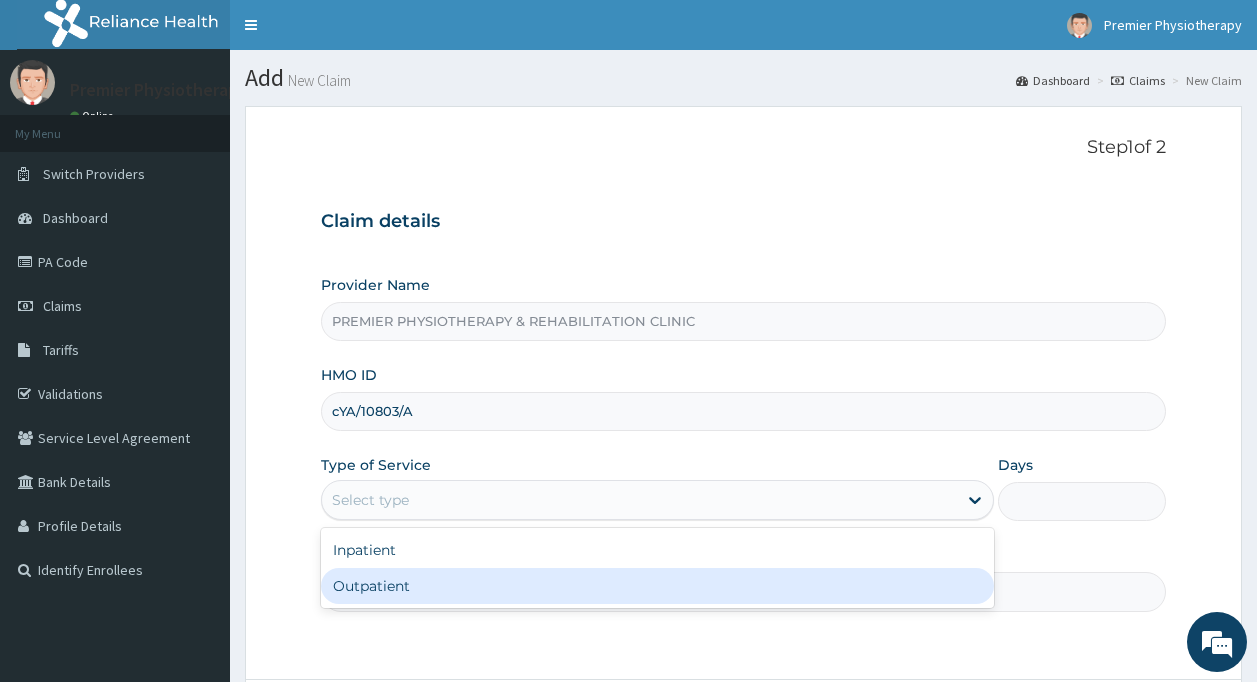 click on "Outpatient" at bounding box center (657, 586) 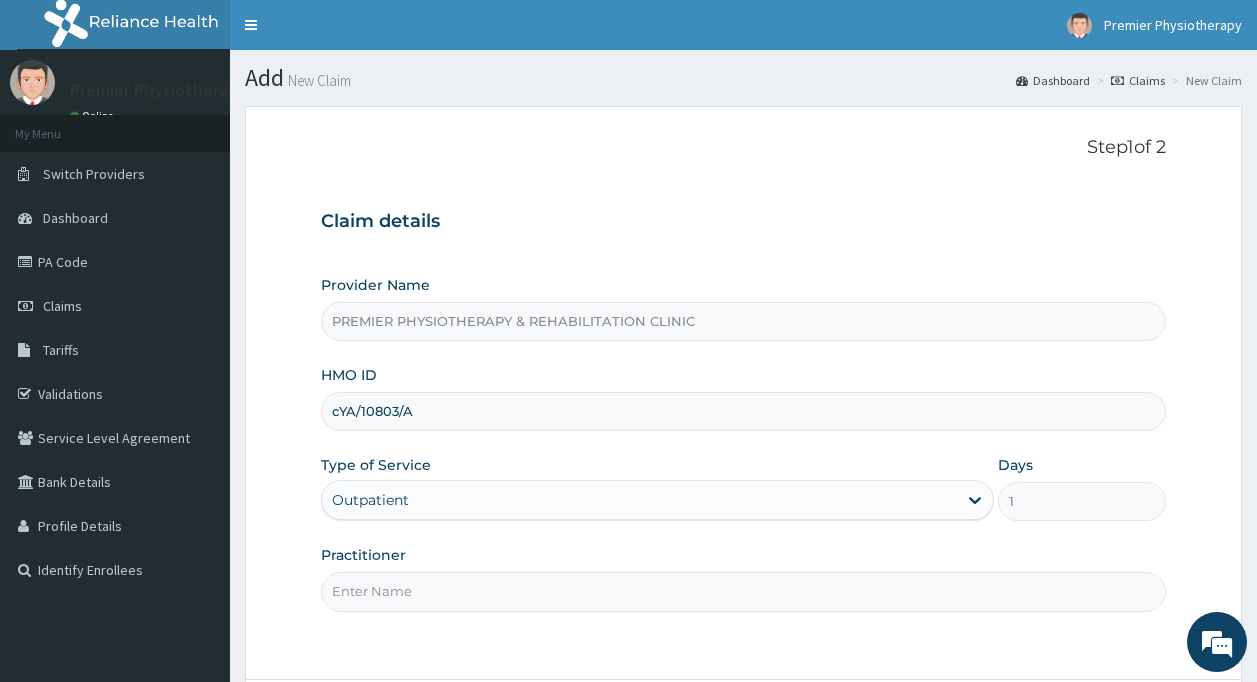 scroll, scrollTop: 0, scrollLeft: 0, axis: both 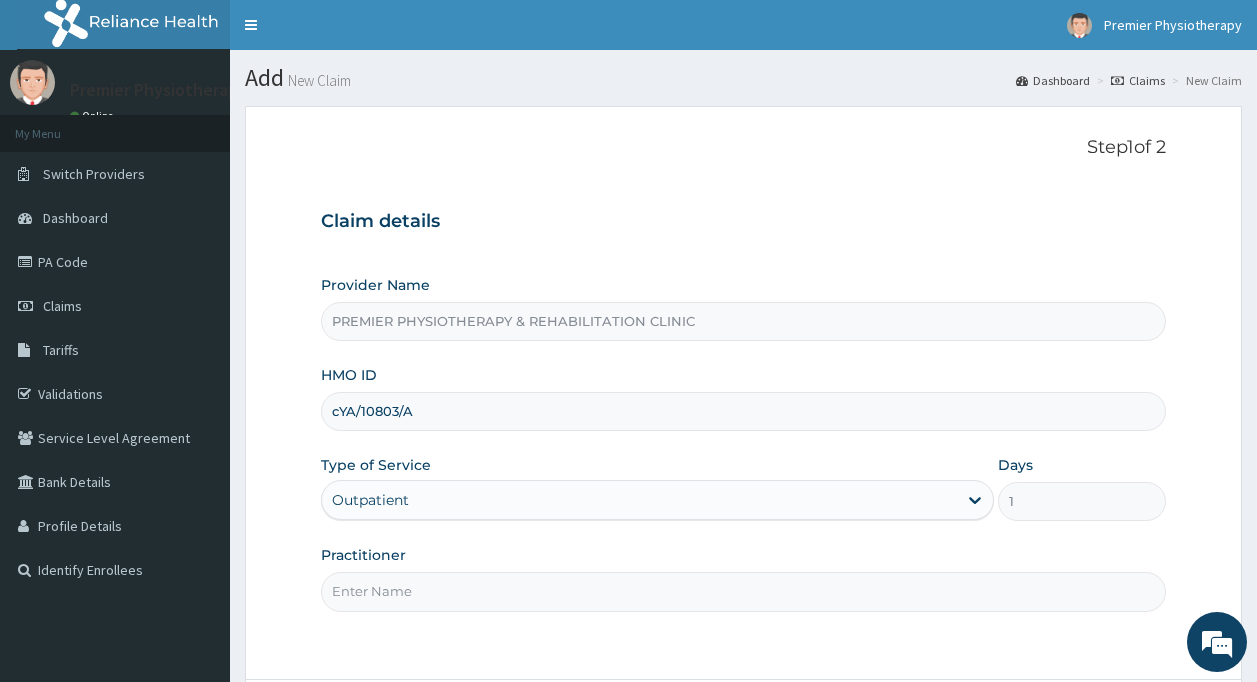 type on "DR. ERNEST" 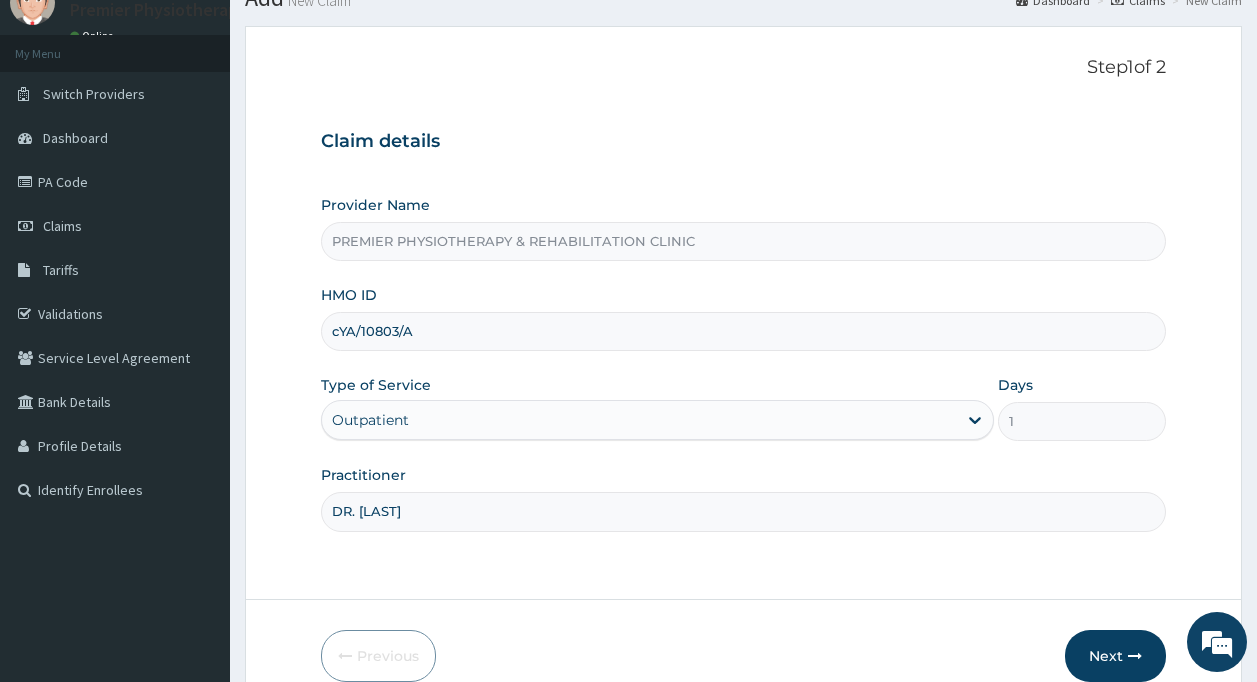 scroll, scrollTop: 177, scrollLeft: 0, axis: vertical 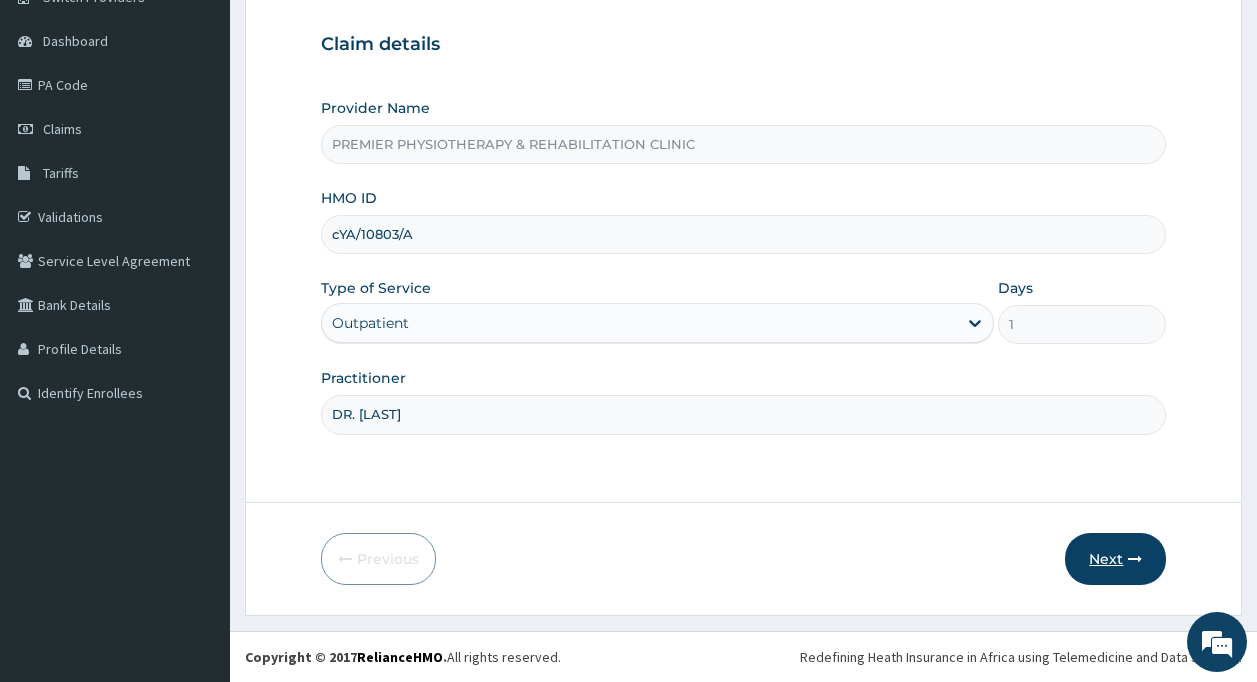 click on "Next" at bounding box center [1115, 559] 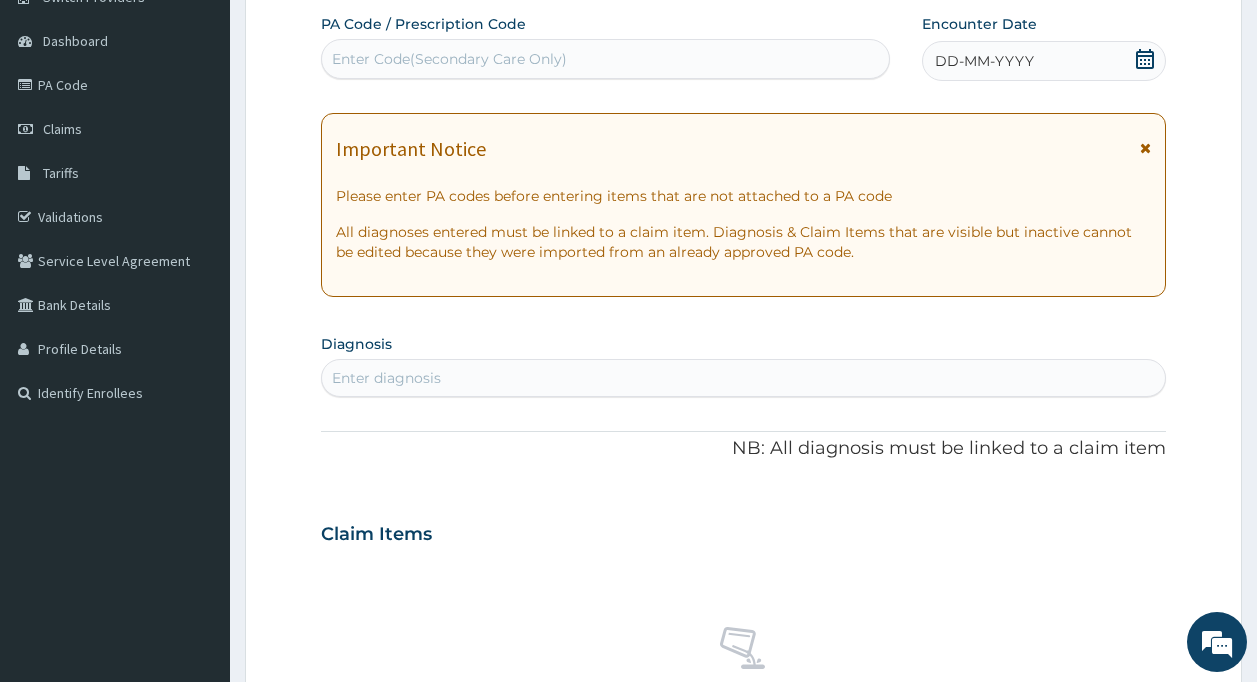 click on "Enter Code(Secondary Care Only)" at bounding box center (606, 59) 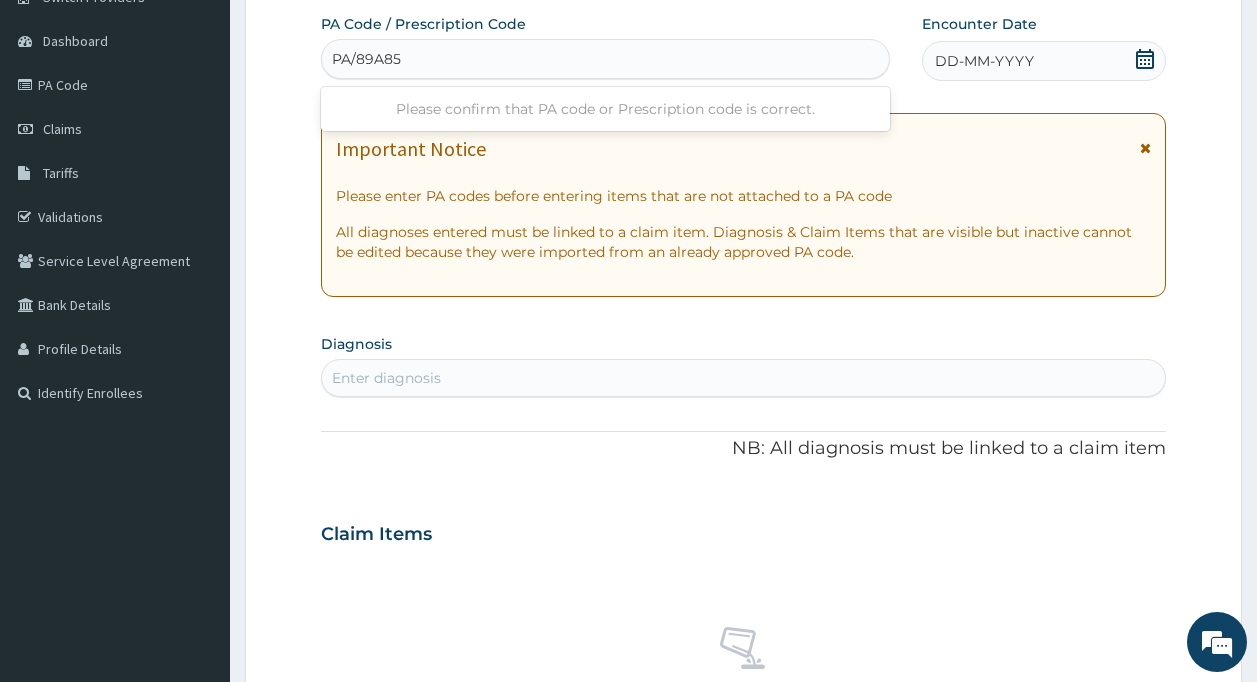 type on "PA/89A85C" 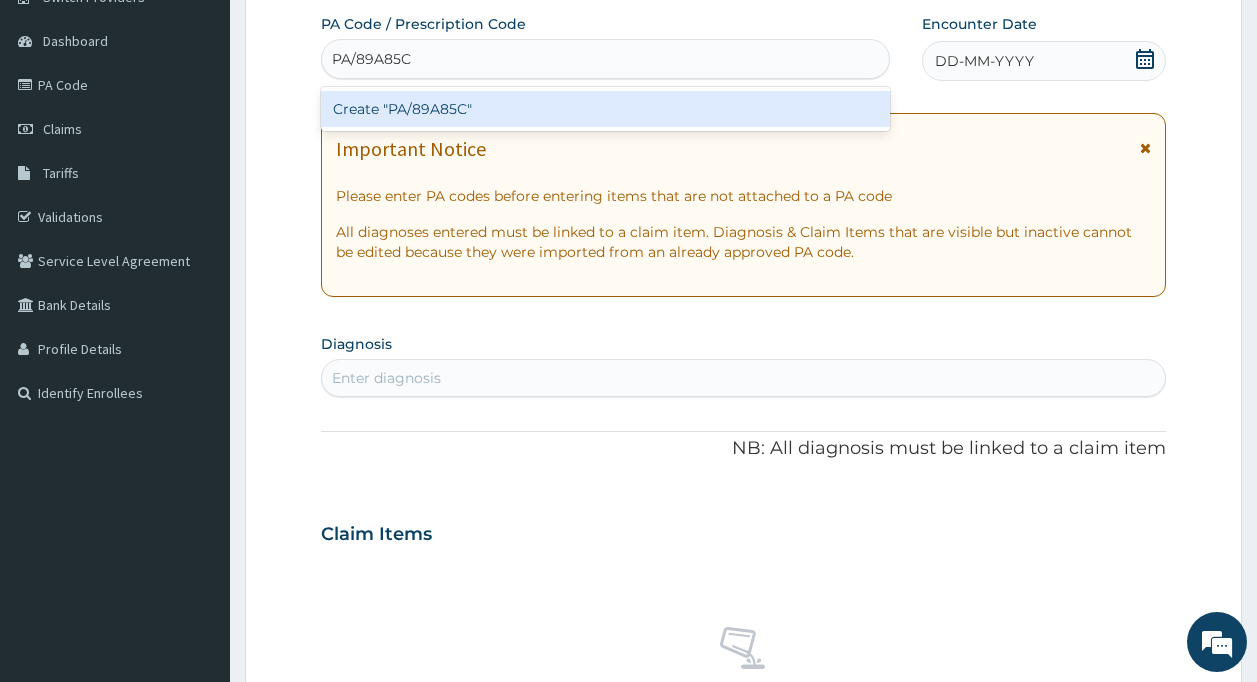 click on "Create "PA/89A85C"" at bounding box center [606, 109] 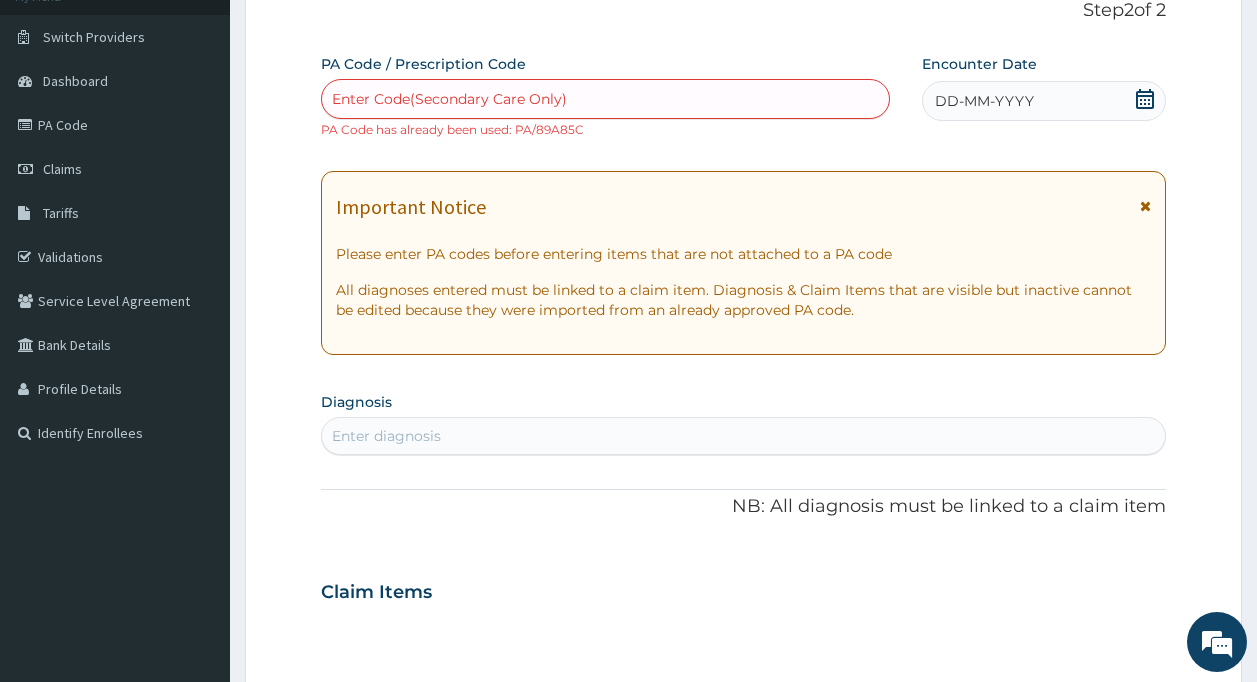 scroll, scrollTop: 0, scrollLeft: 0, axis: both 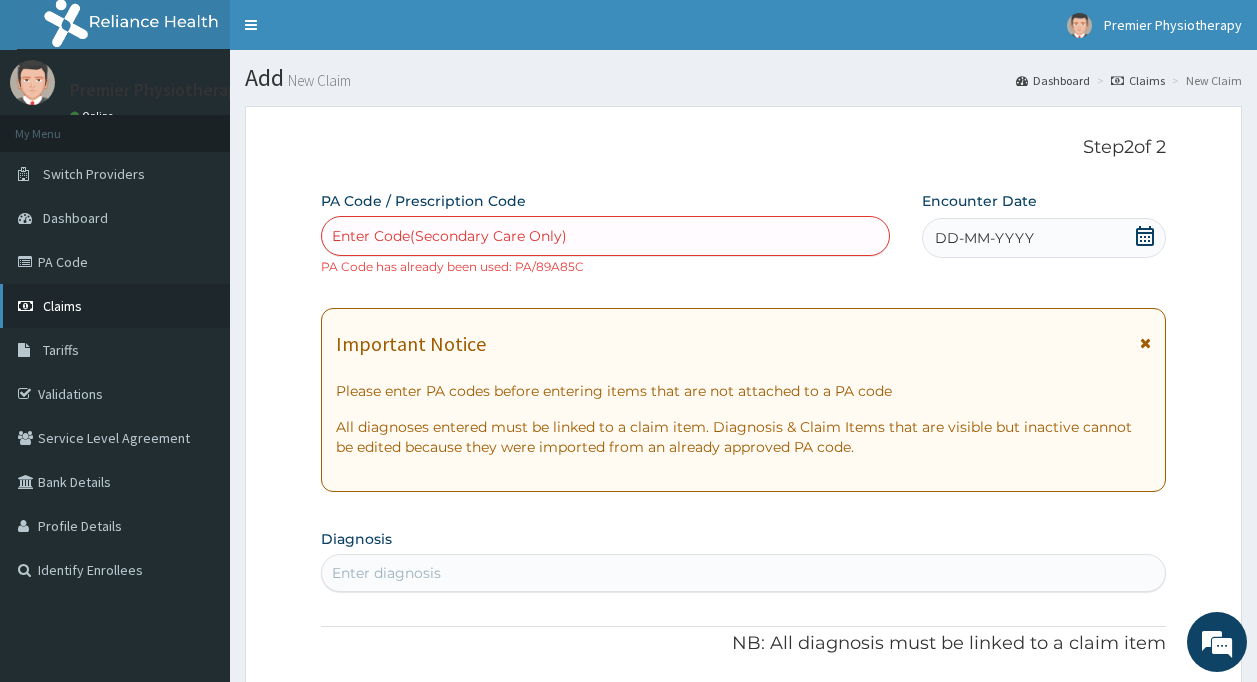 click on "Claims" at bounding box center (62, 306) 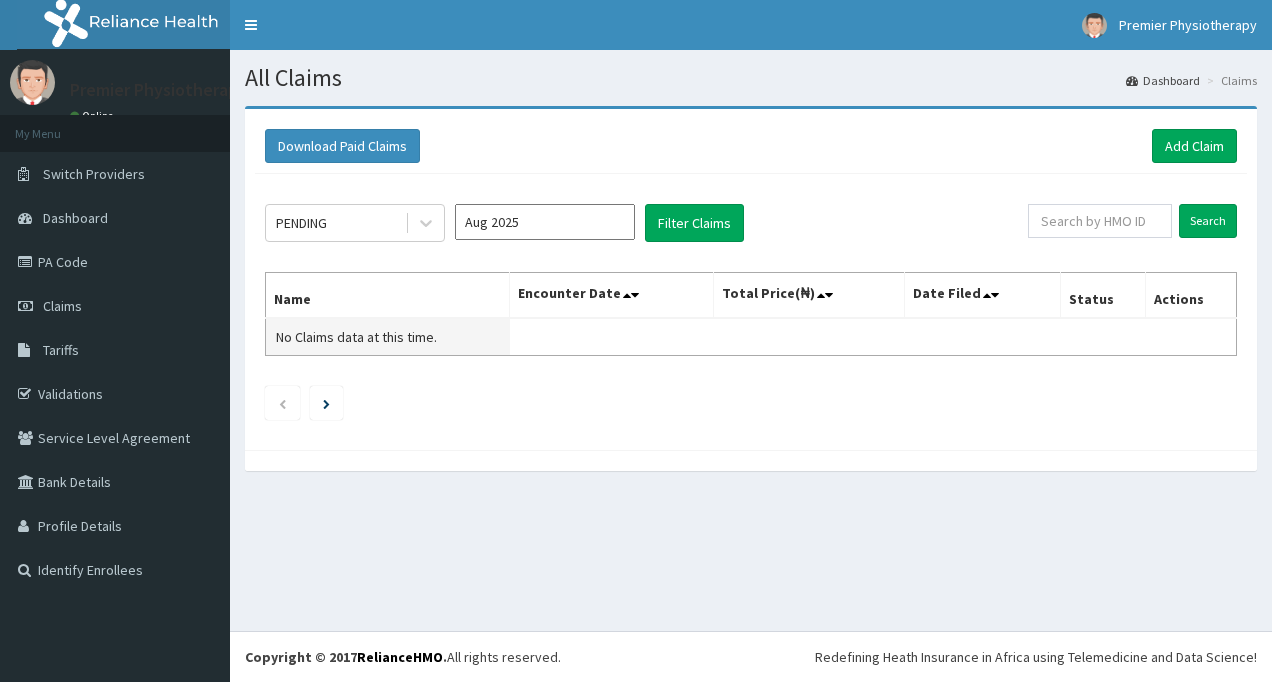 scroll, scrollTop: 0, scrollLeft: 0, axis: both 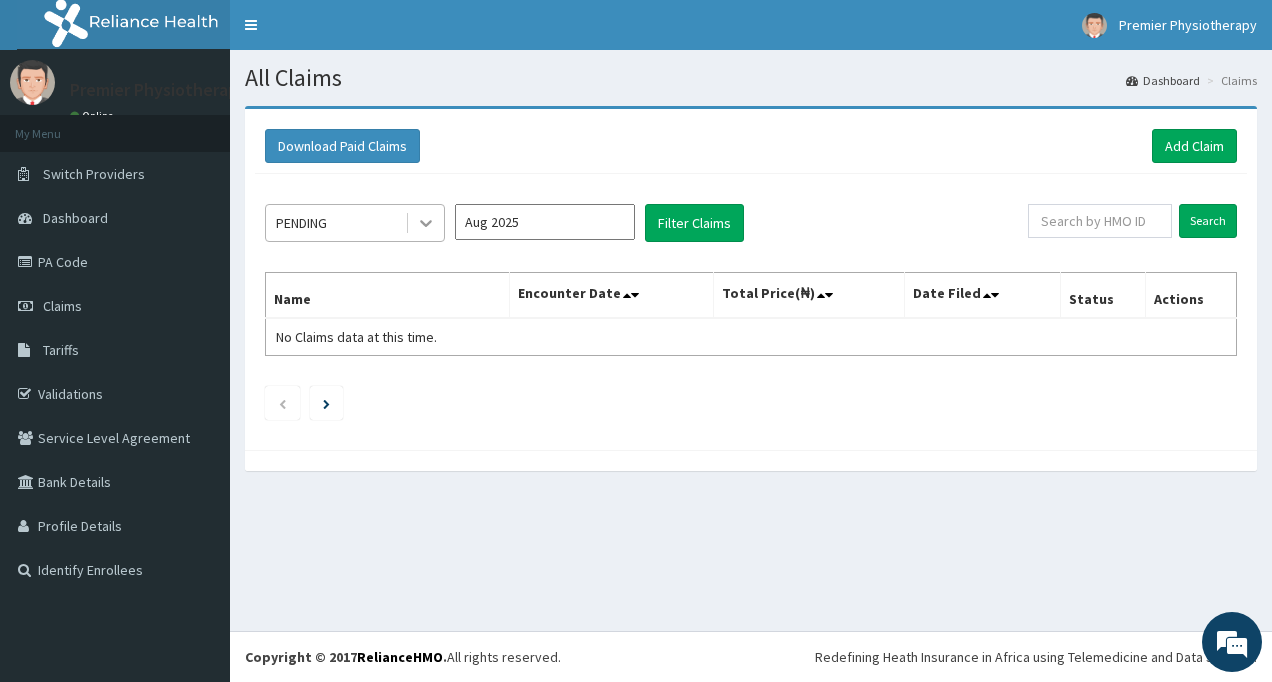 click 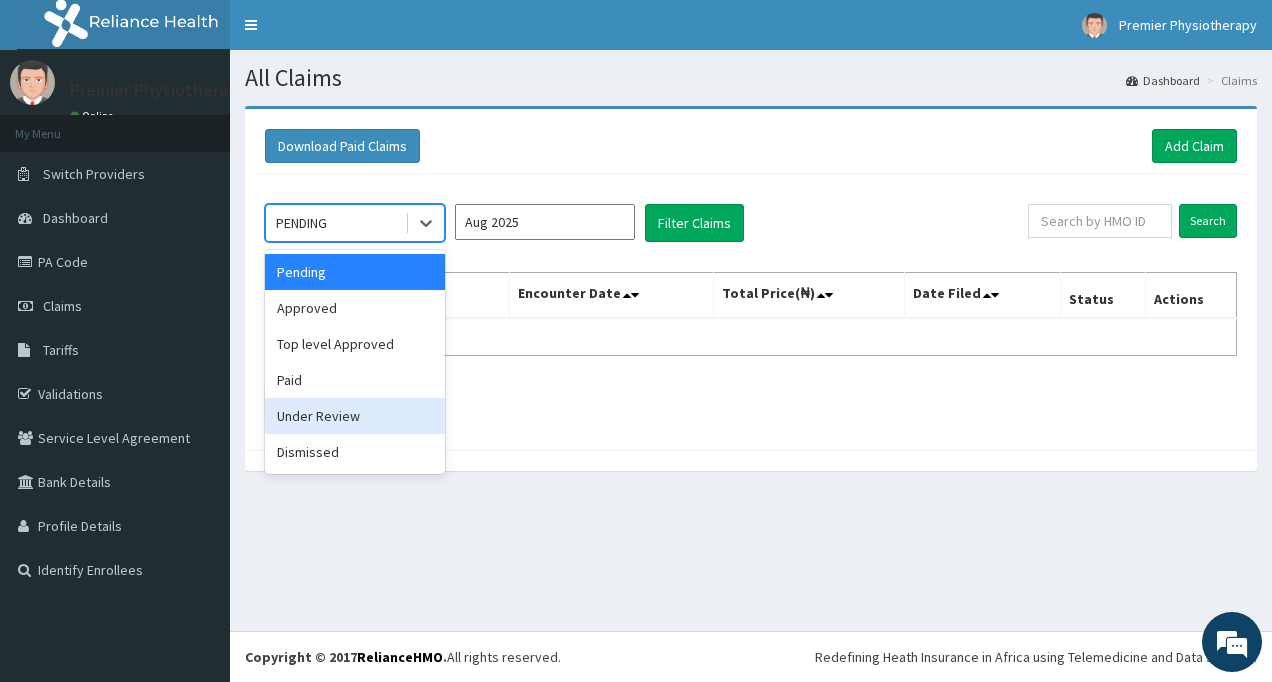 click on "Under Review" at bounding box center (355, 416) 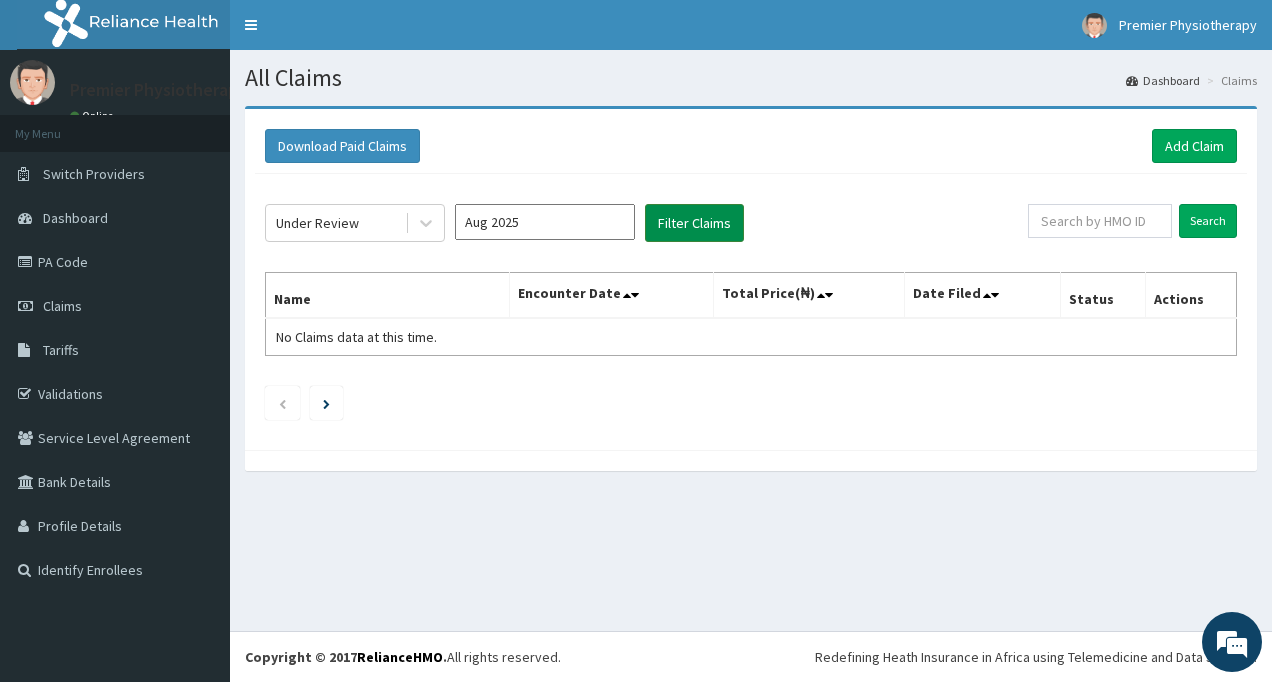 click on "Filter Claims" at bounding box center [694, 223] 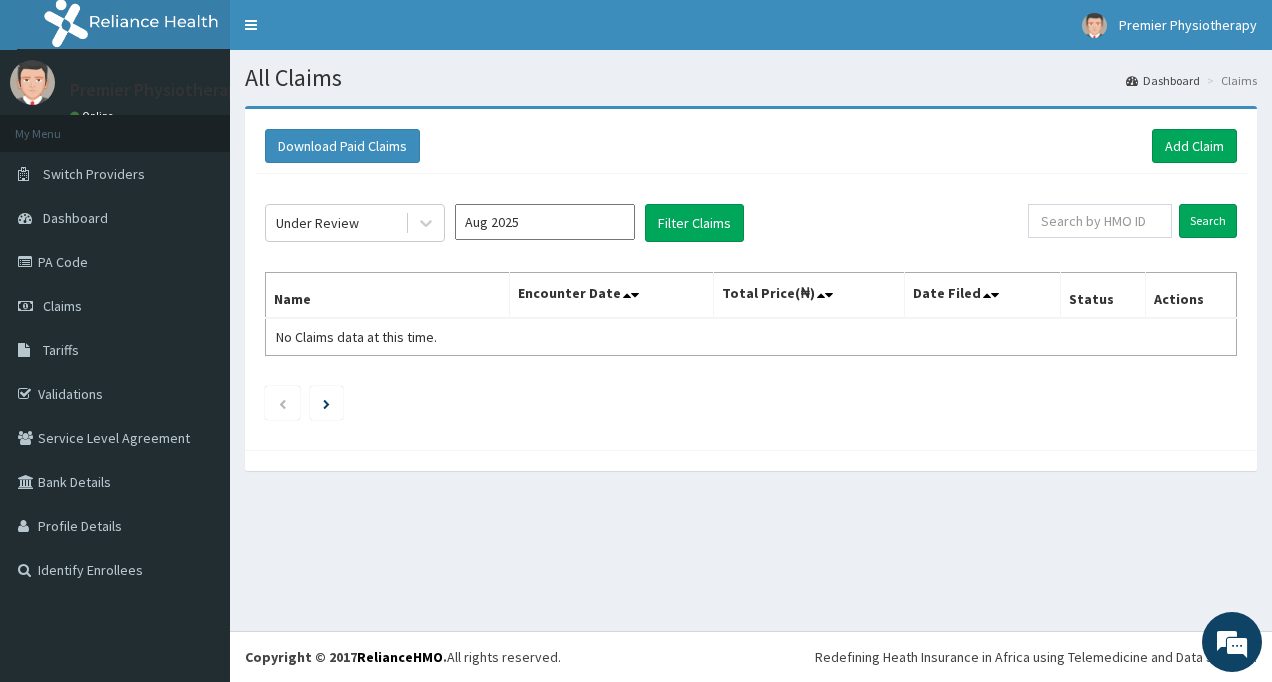 click on "Aug 2025" at bounding box center (545, 222) 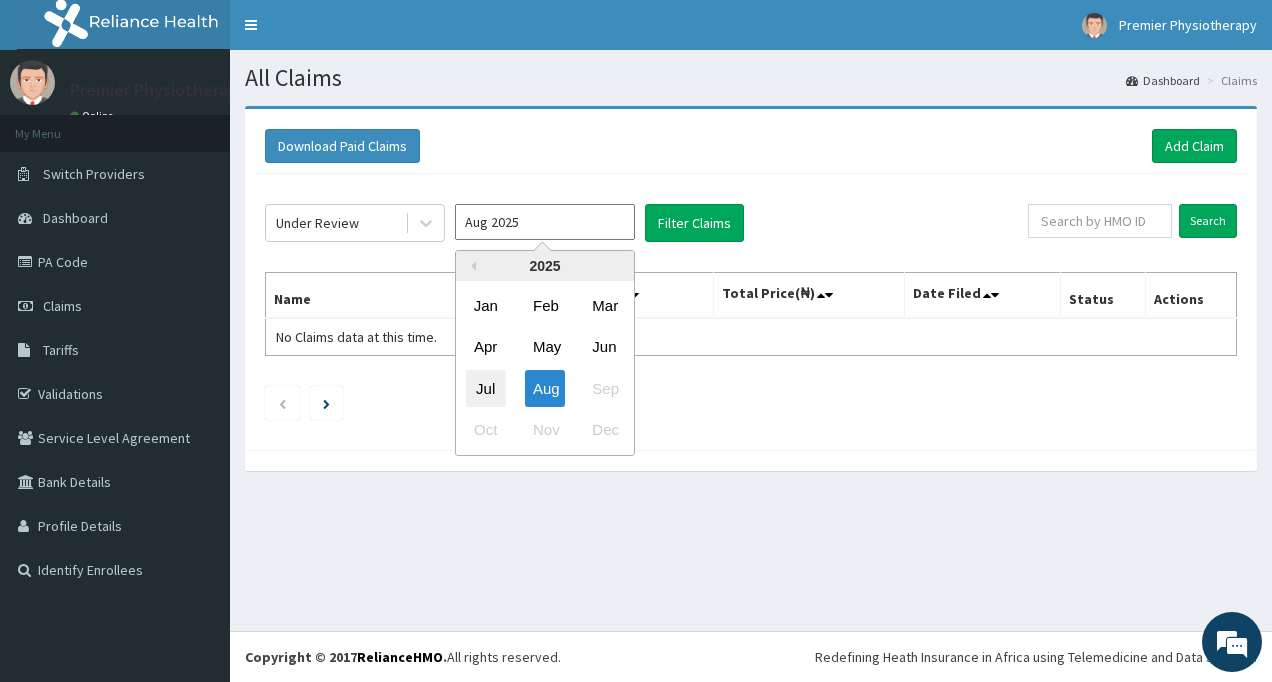 click on "Jul" at bounding box center [486, 388] 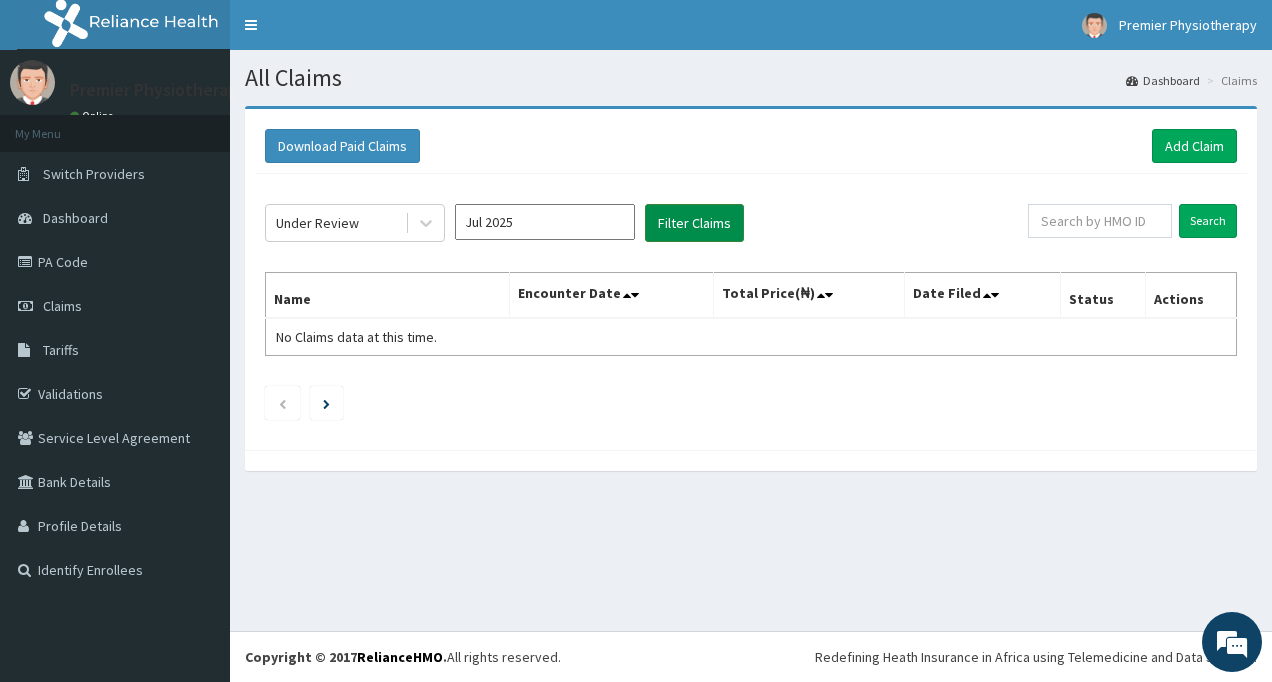 click on "Filter Claims" at bounding box center (694, 223) 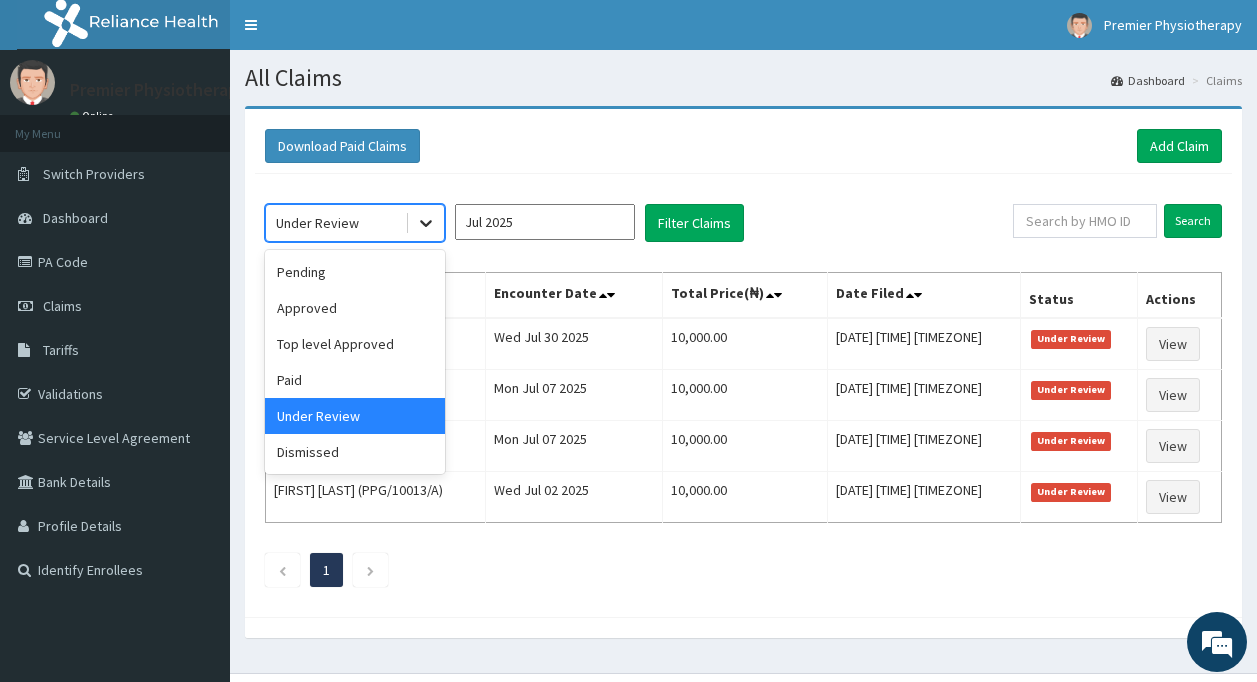 click 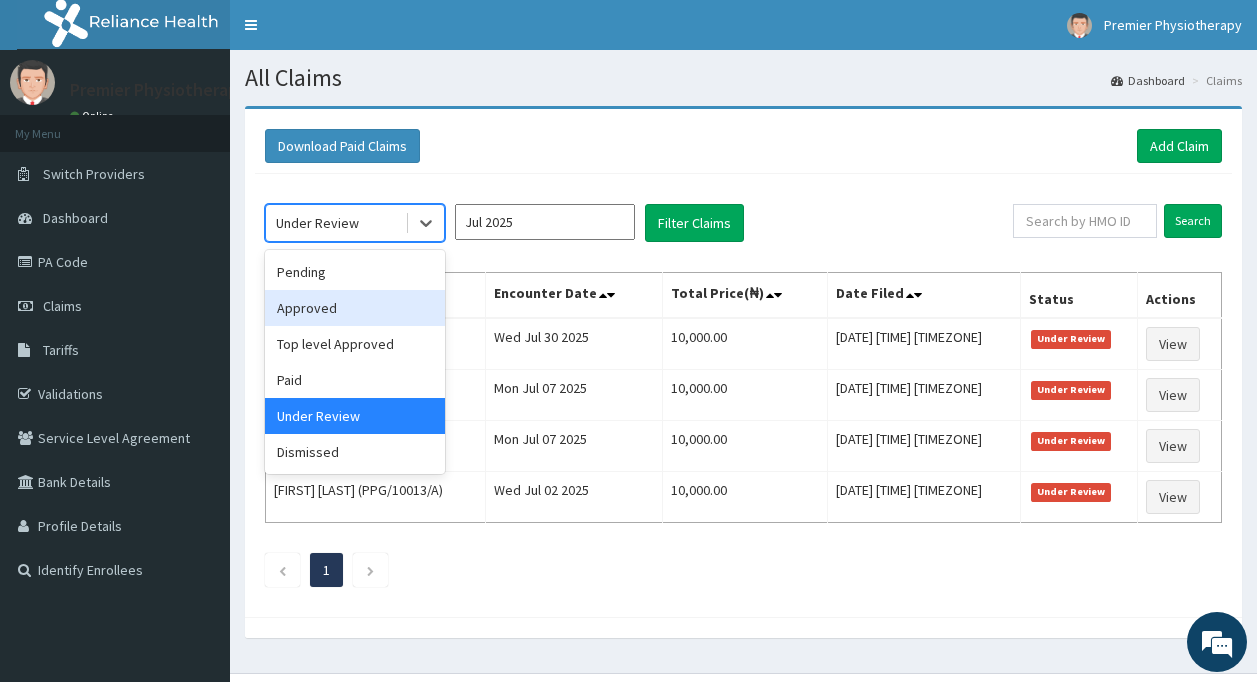 click on "Approved" at bounding box center (355, 308) 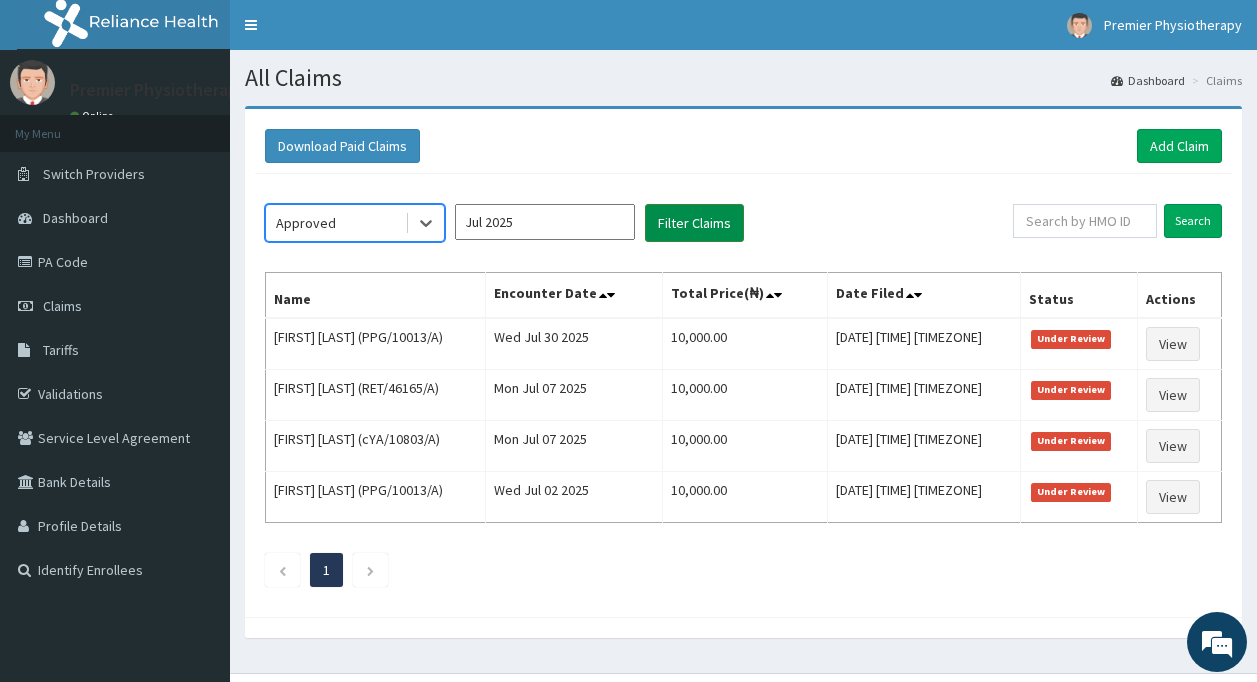 click on "Filter Claims" at bounding box center [694, 223] 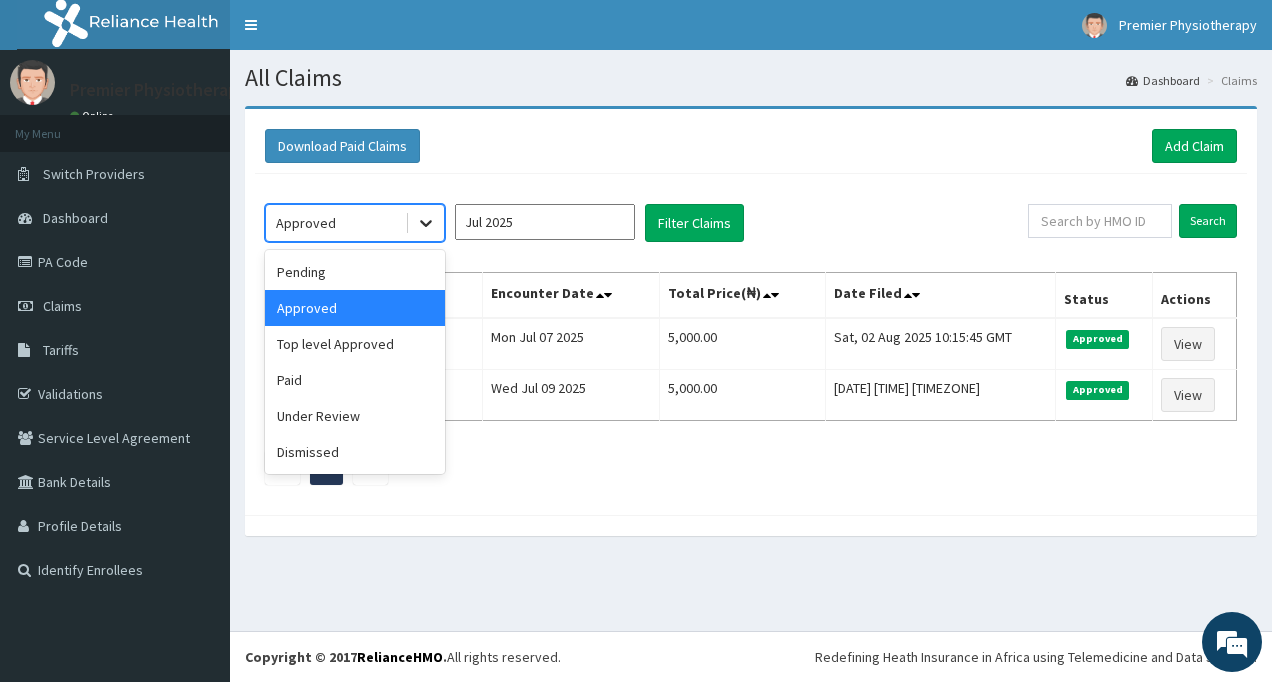 click 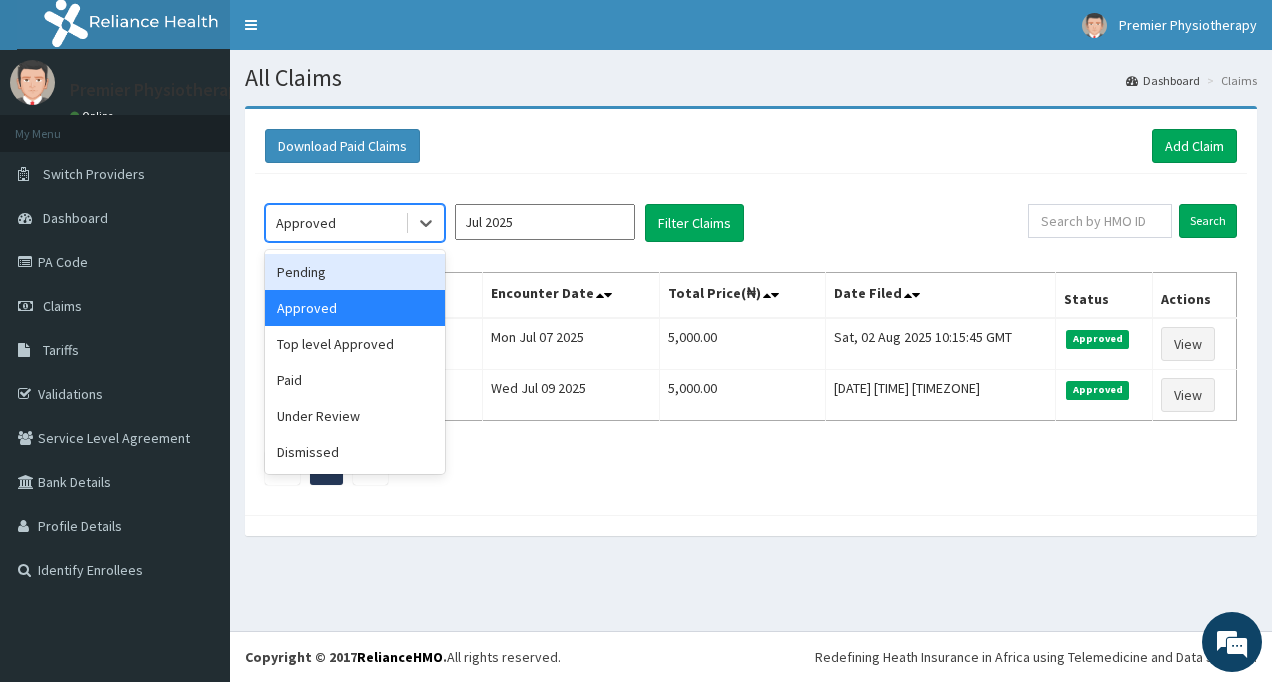 click on "Pending" at bounding box center (355, 272) 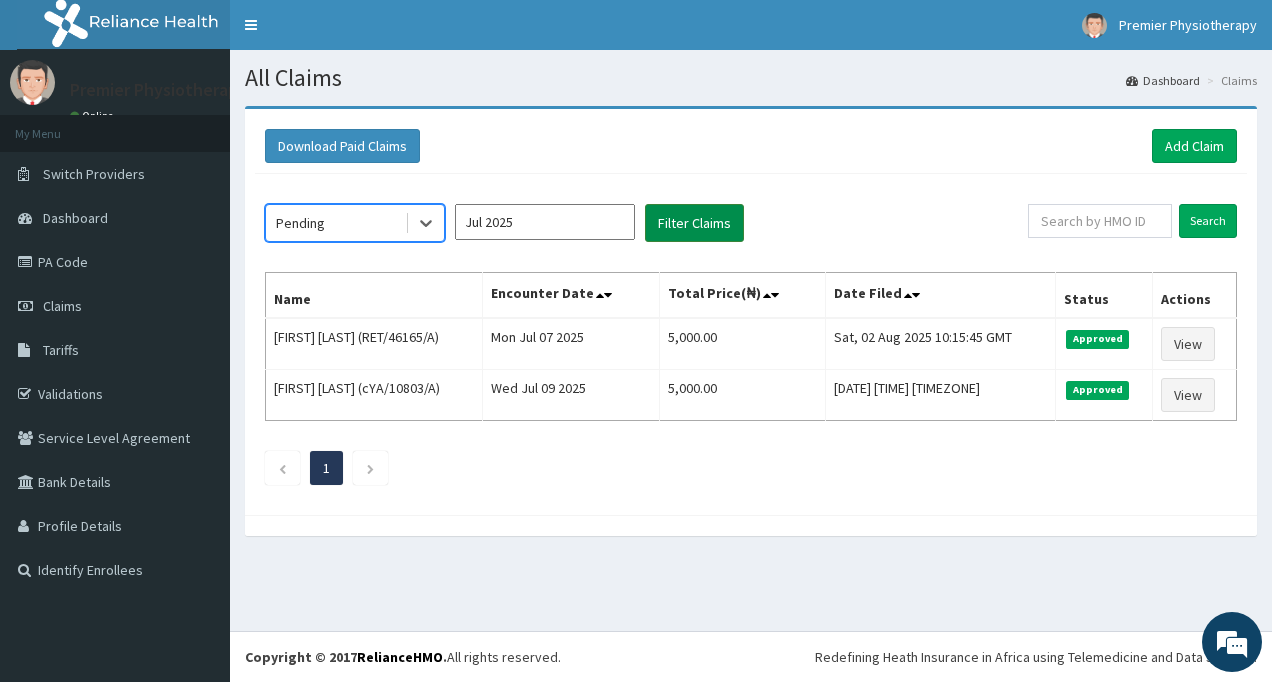 click on "Filter Claims" at bounding box center [694, 223] 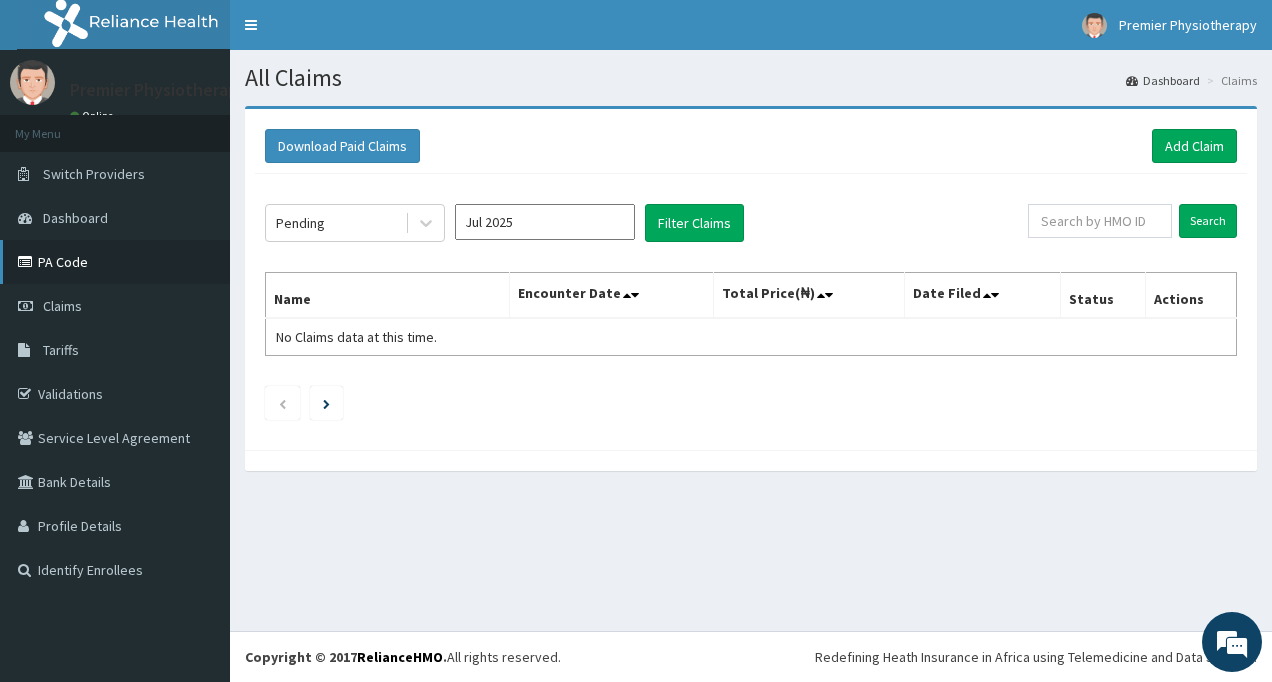 click on "PA Code" at bounding box center (115, 262) 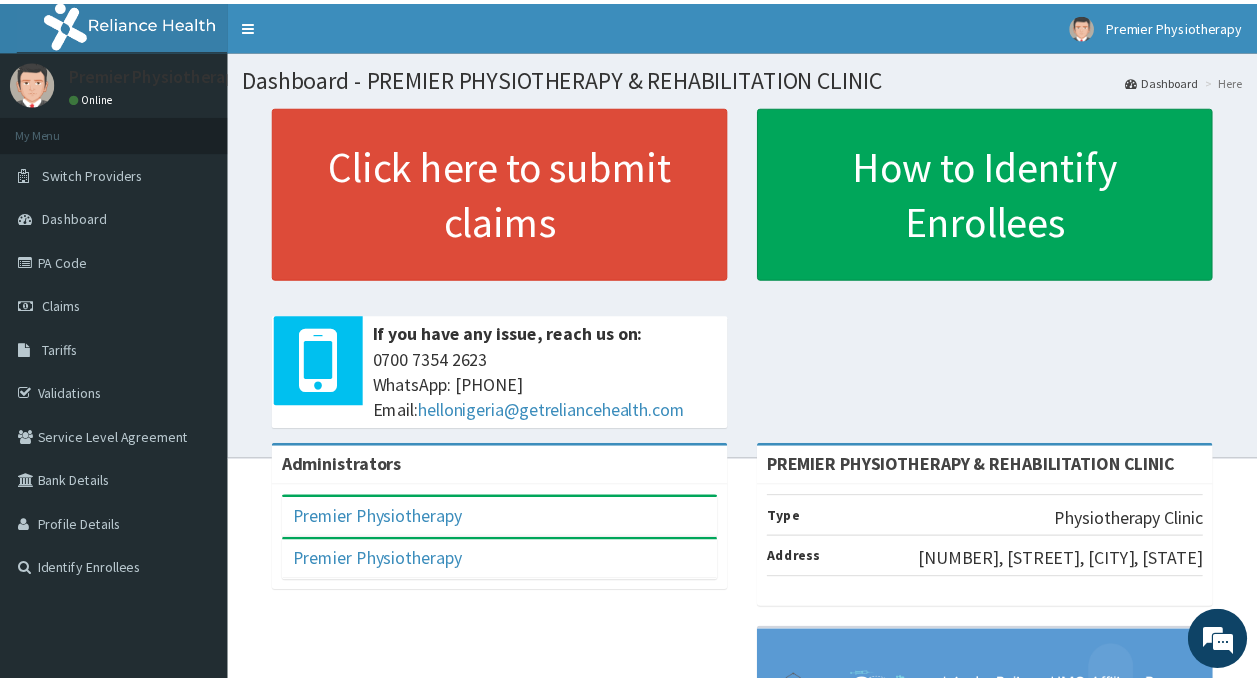 scroll, scrollTop: 0, scrollLeft: 0, axis: both 